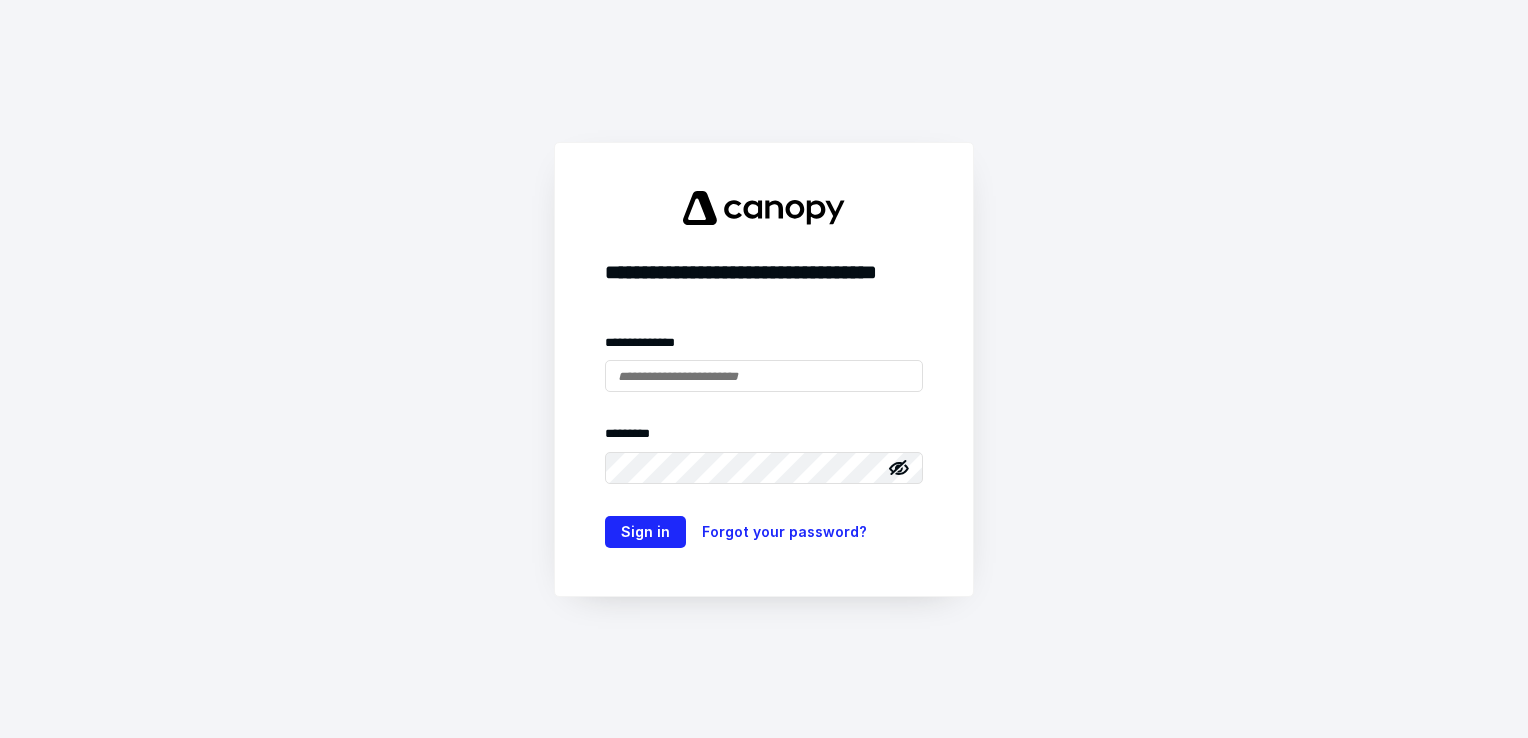scroll, scrollTop: 0, scrollLeft: 0, axis: both 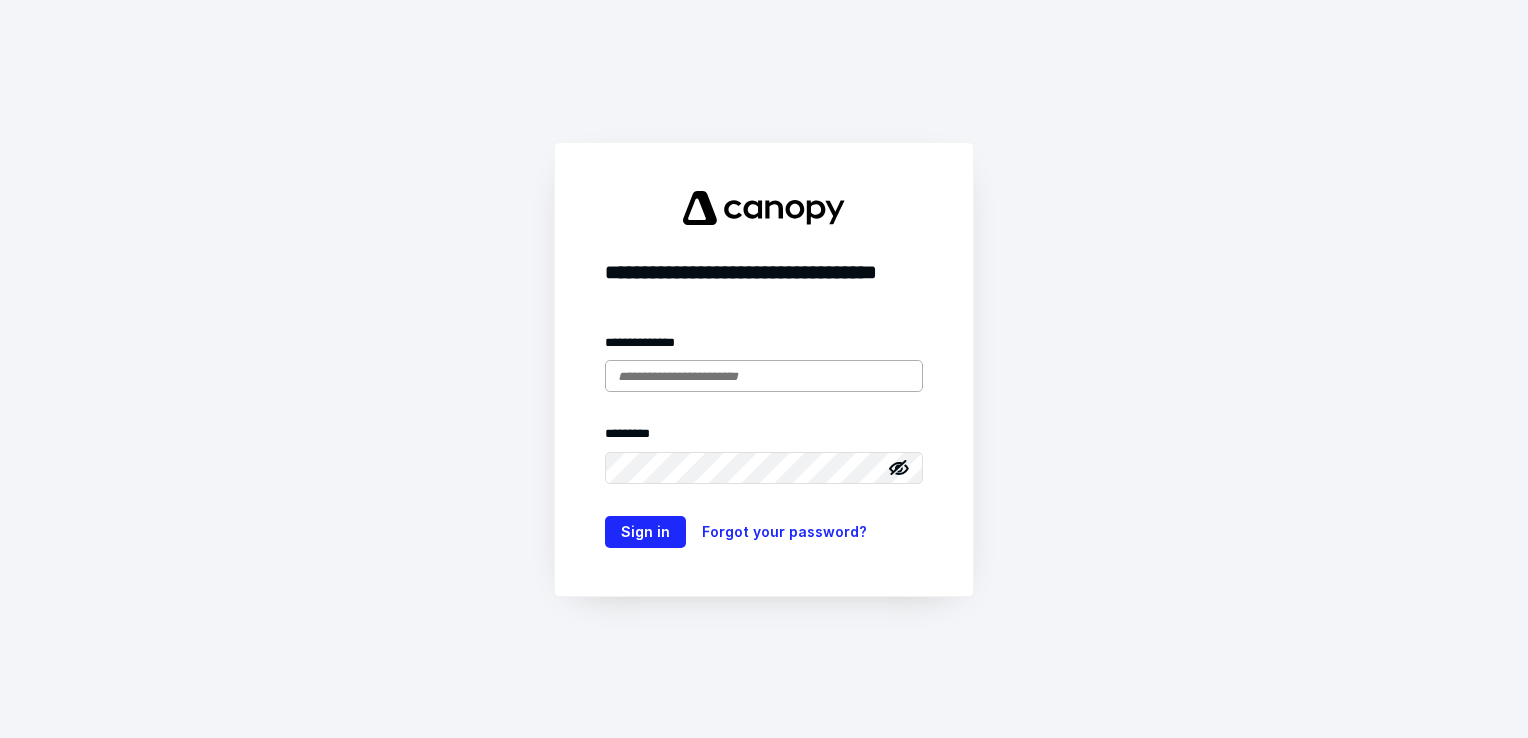 click at bounding box center [764, 376] 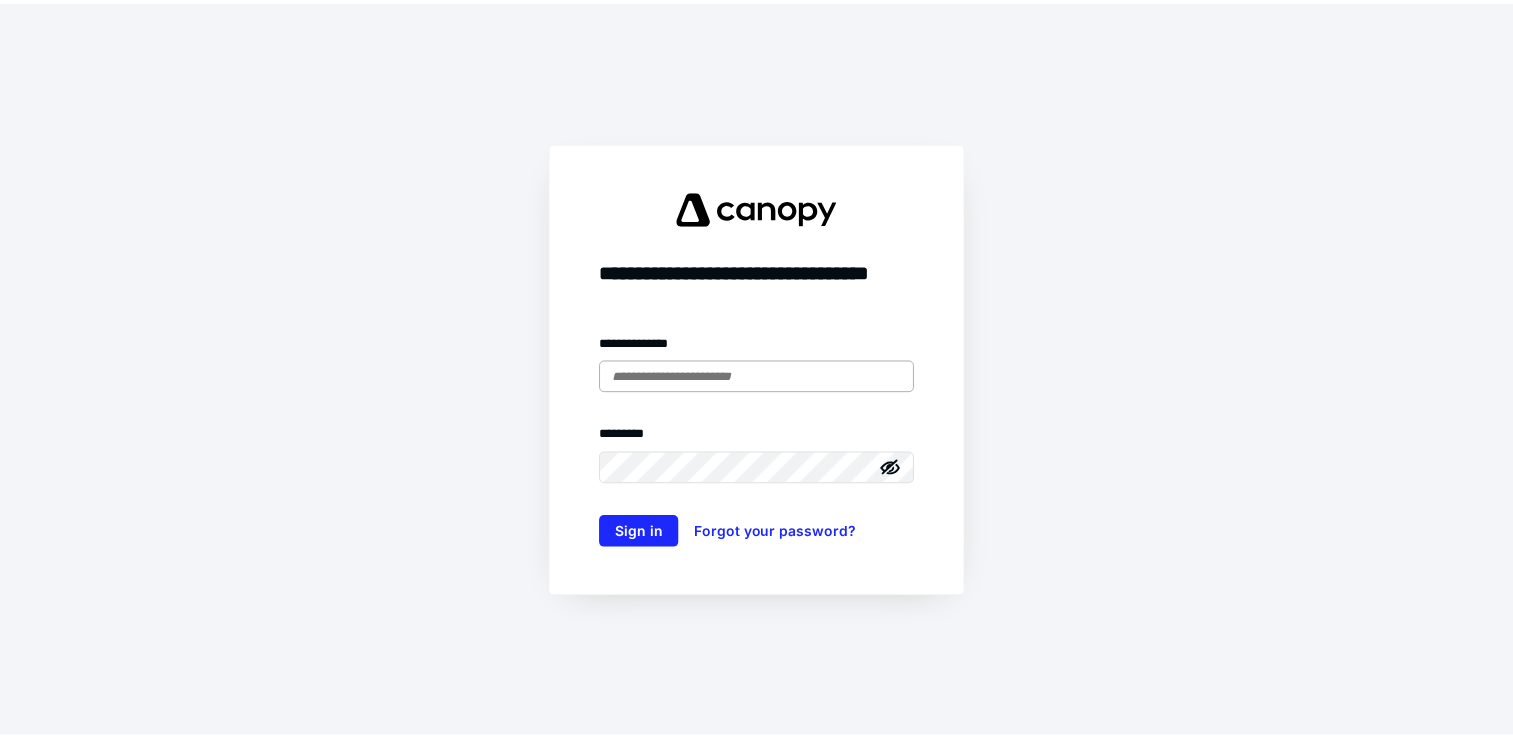 scroll, scrollTop: 0, scrollLeft: 0, axis: both 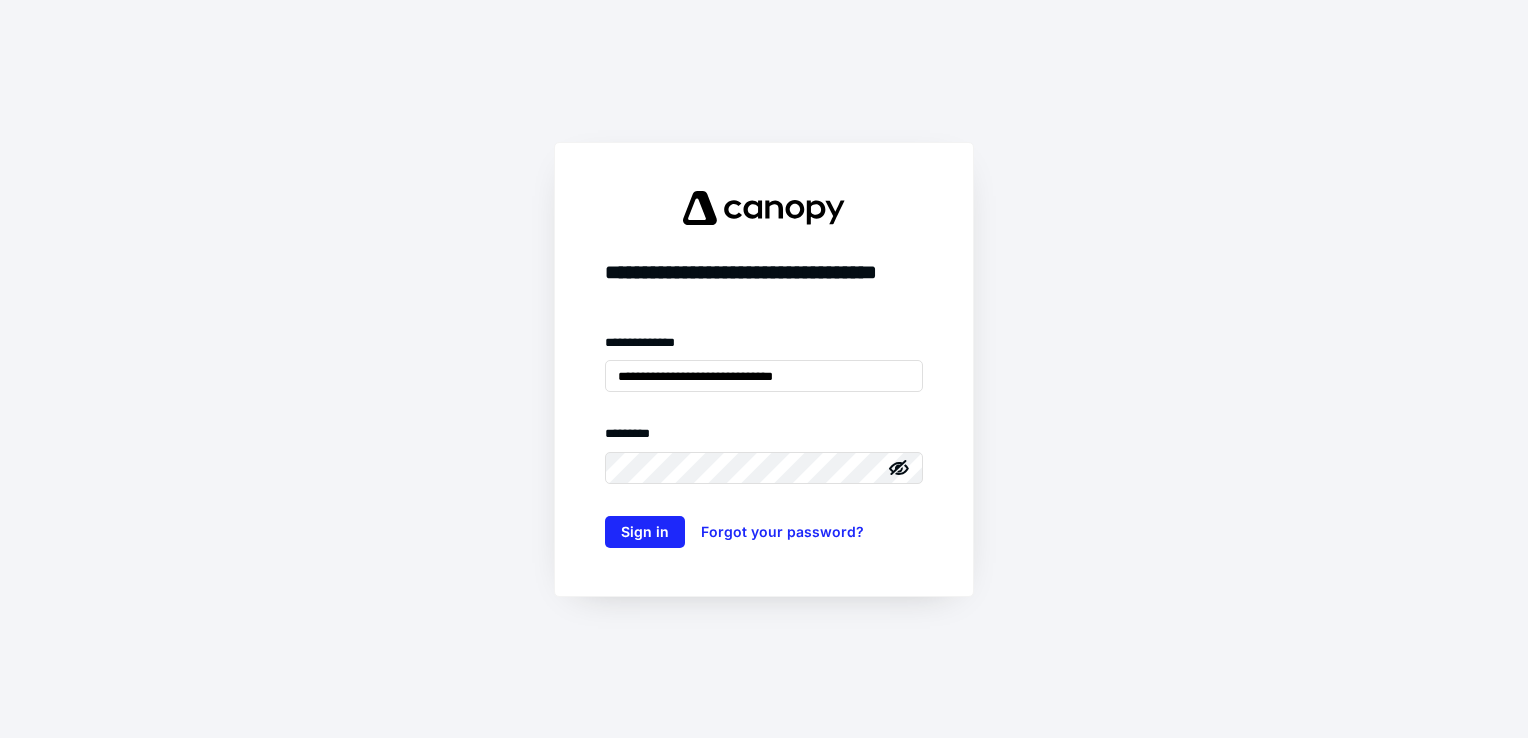 click on "******** *" at bounding box center [764, 438] 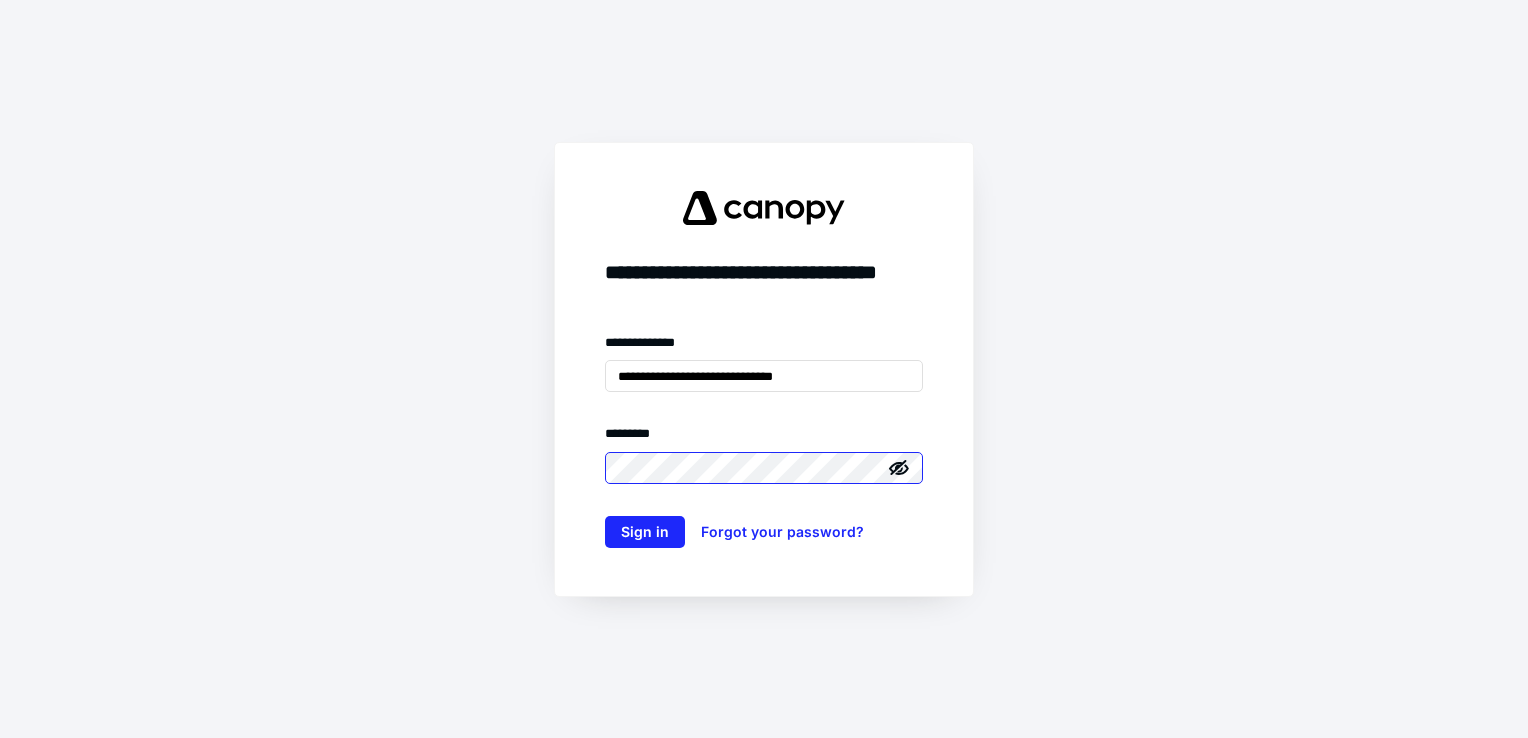 click on "Sign in" at bounding box center (645, 532) 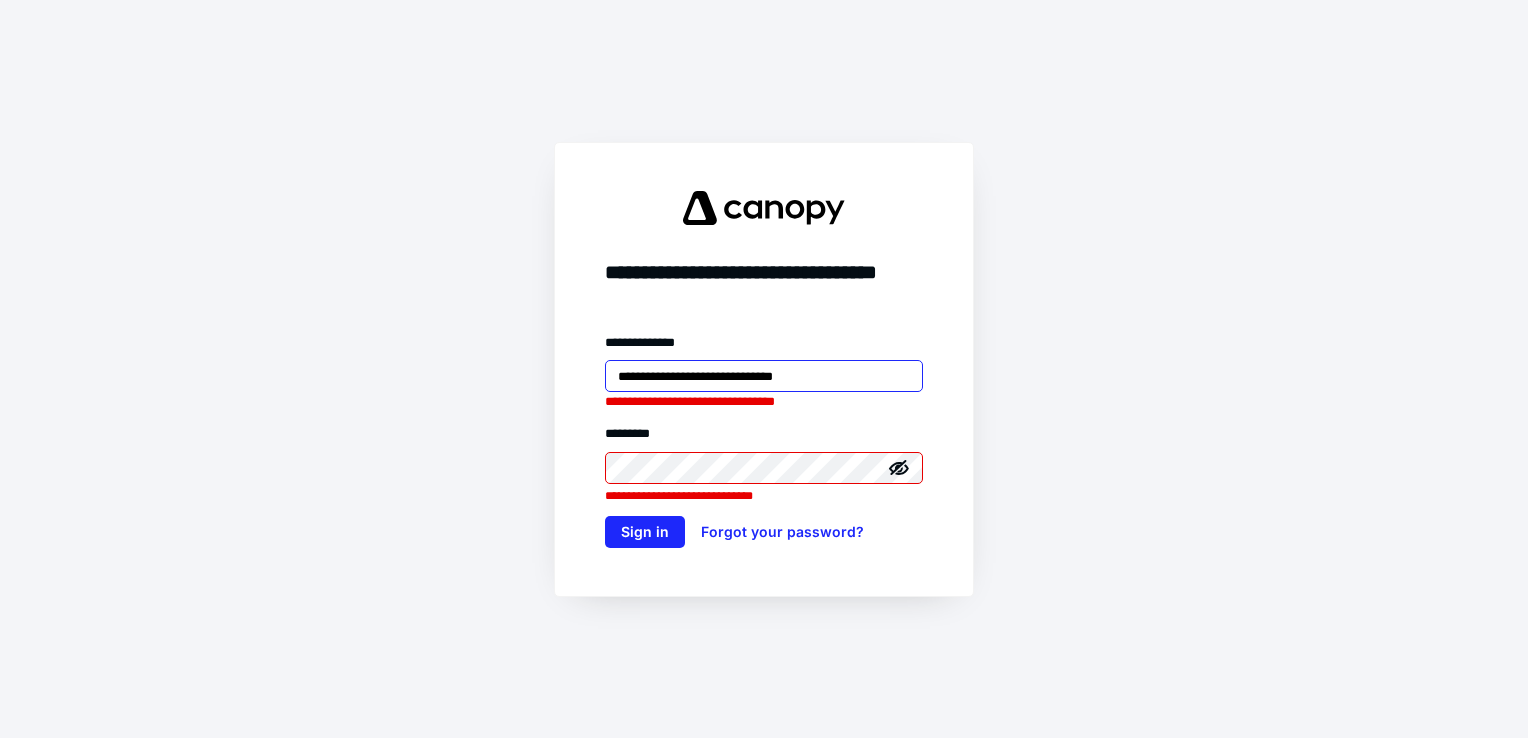 drag, startPoint x: 756, startPoint y: 355, endPoint x: 265, endPoint y: 348, distance: 491.0499 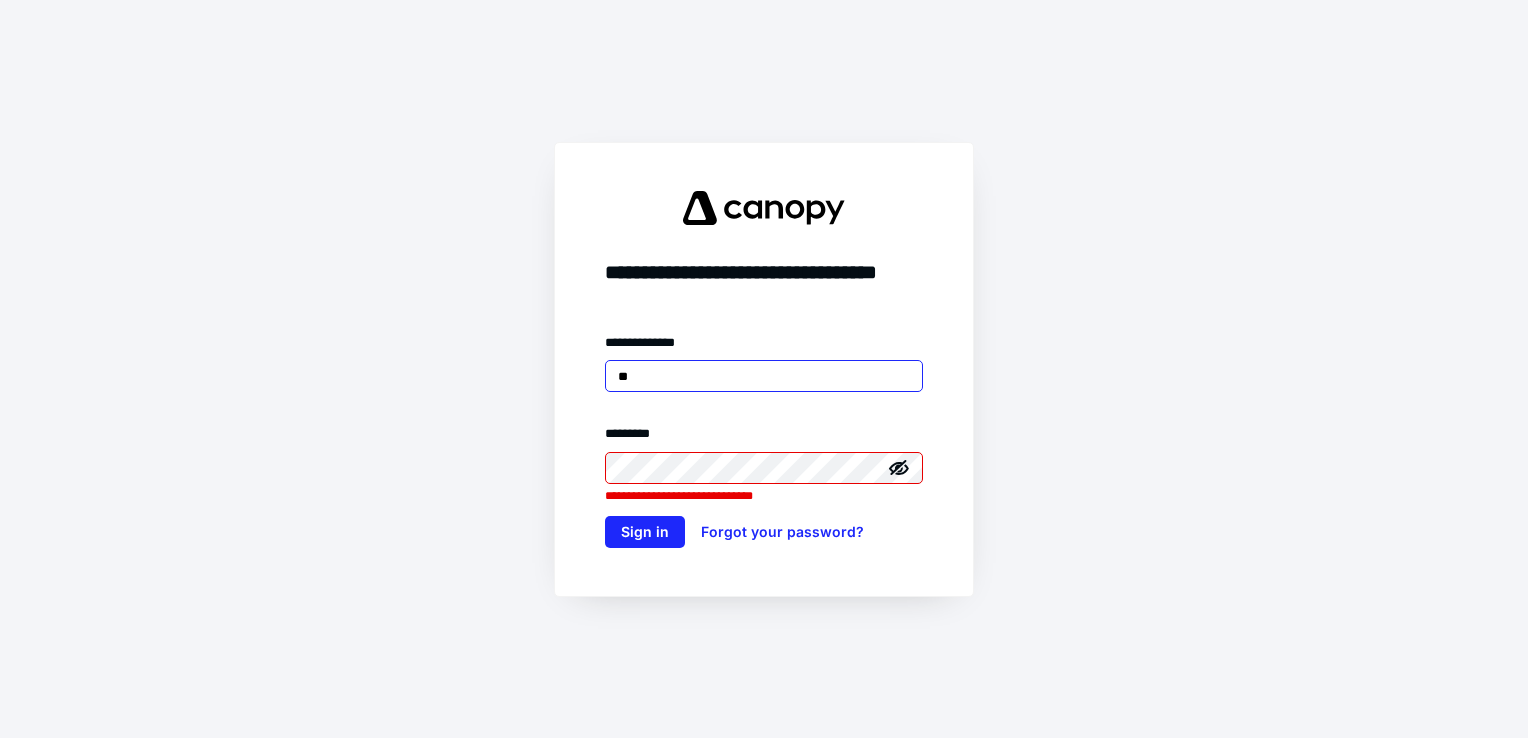 type on "**********" 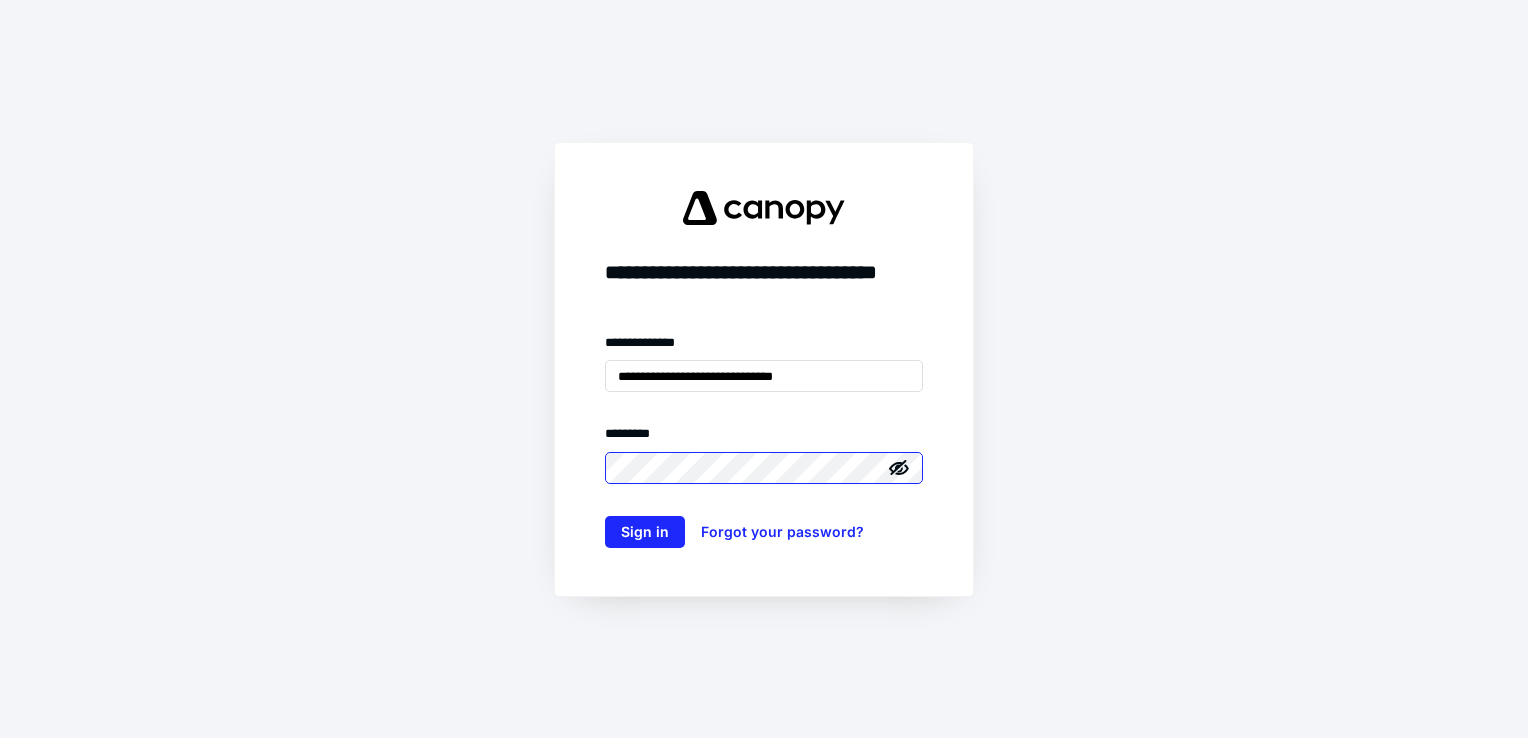 click on "Sign in" at bounding box center (645, 532) 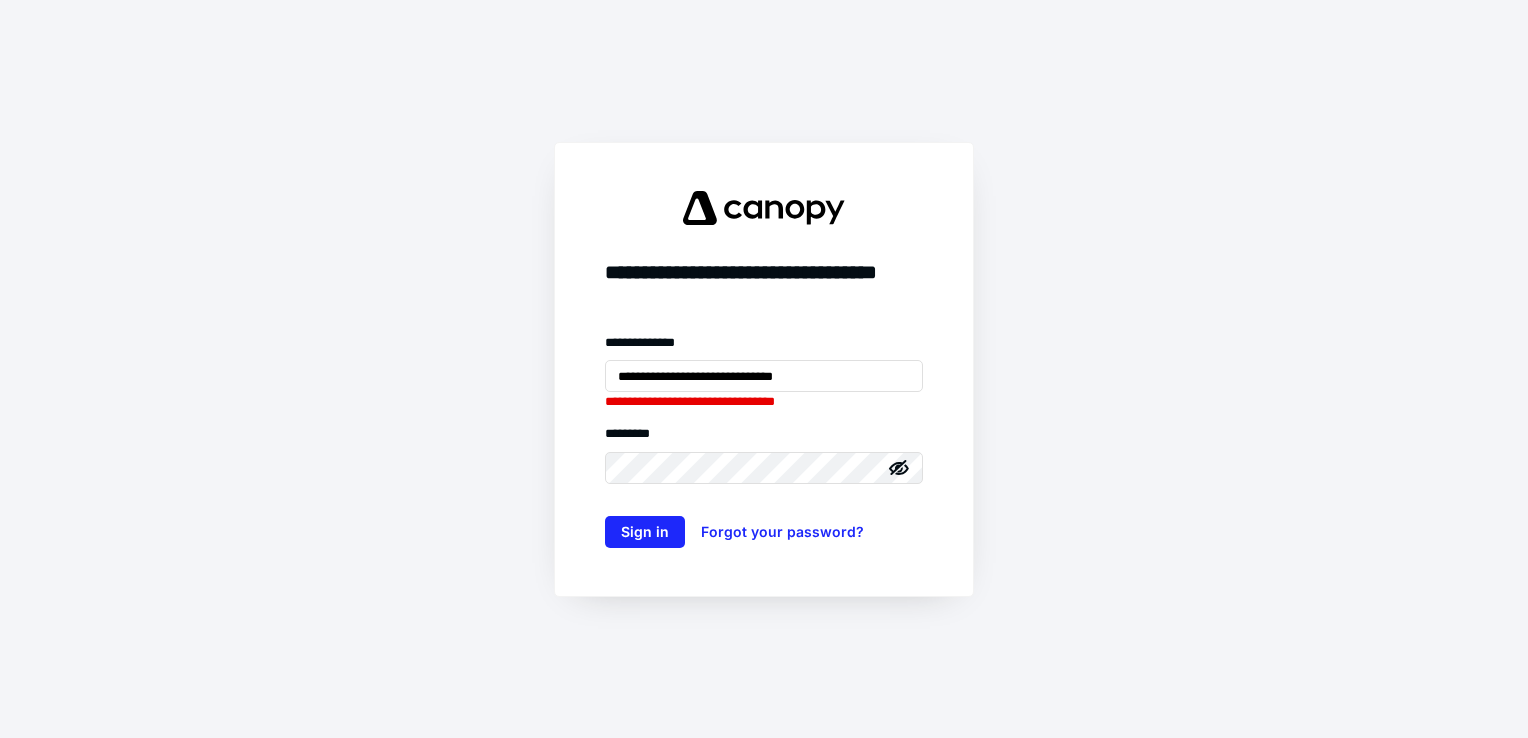 type 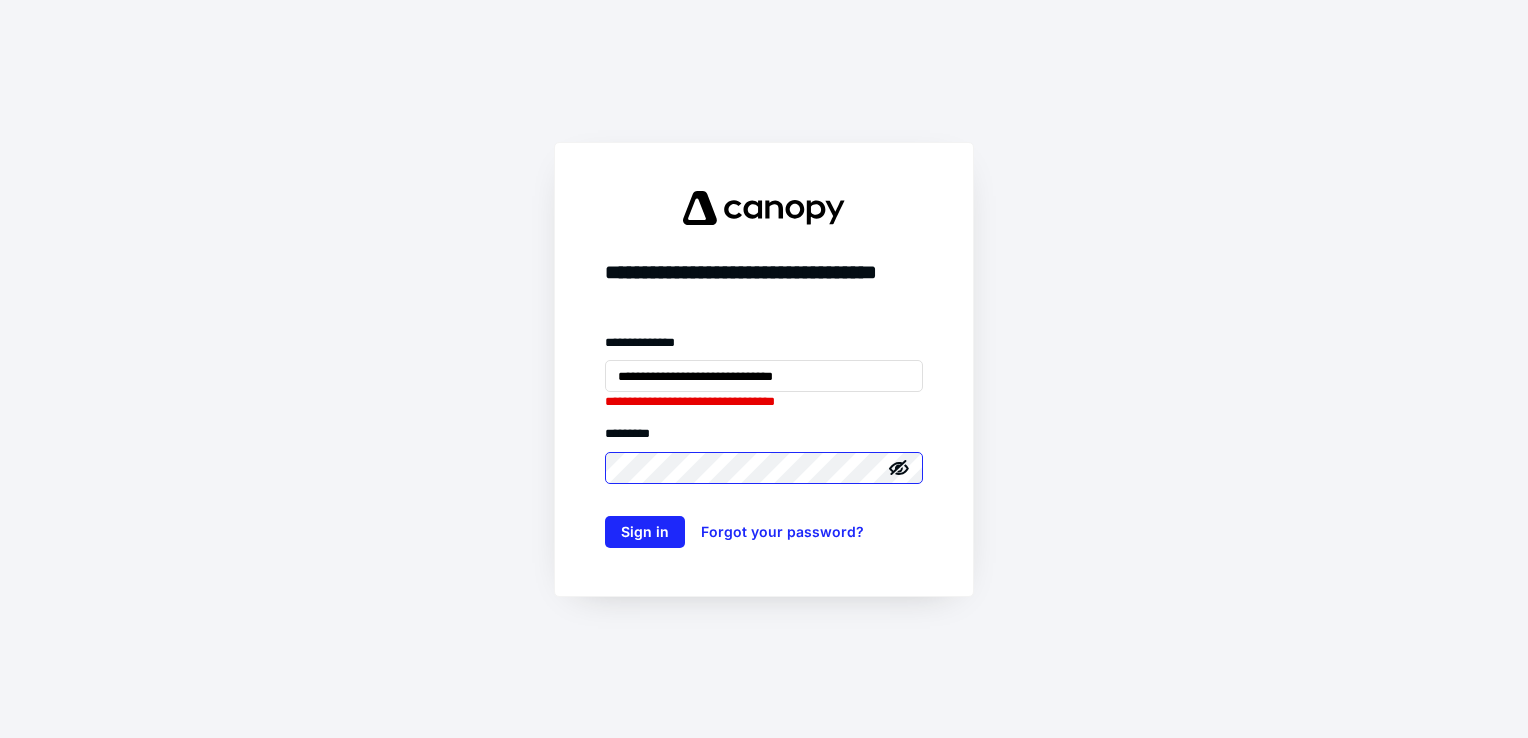 click on "Sign in" at bounding box center (645, 532) 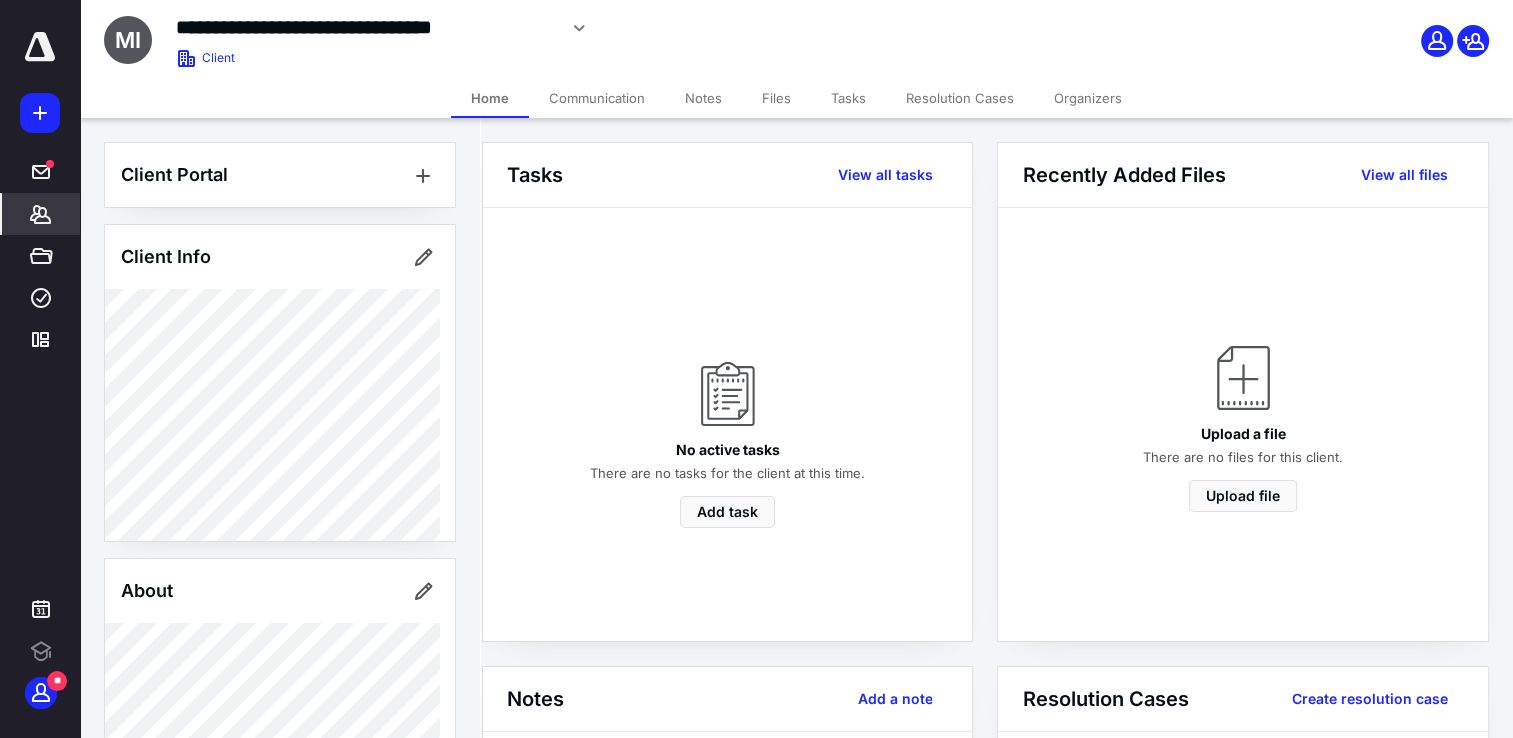 scroll, scrollTop: 0, scrollLeft: 0, axis: both 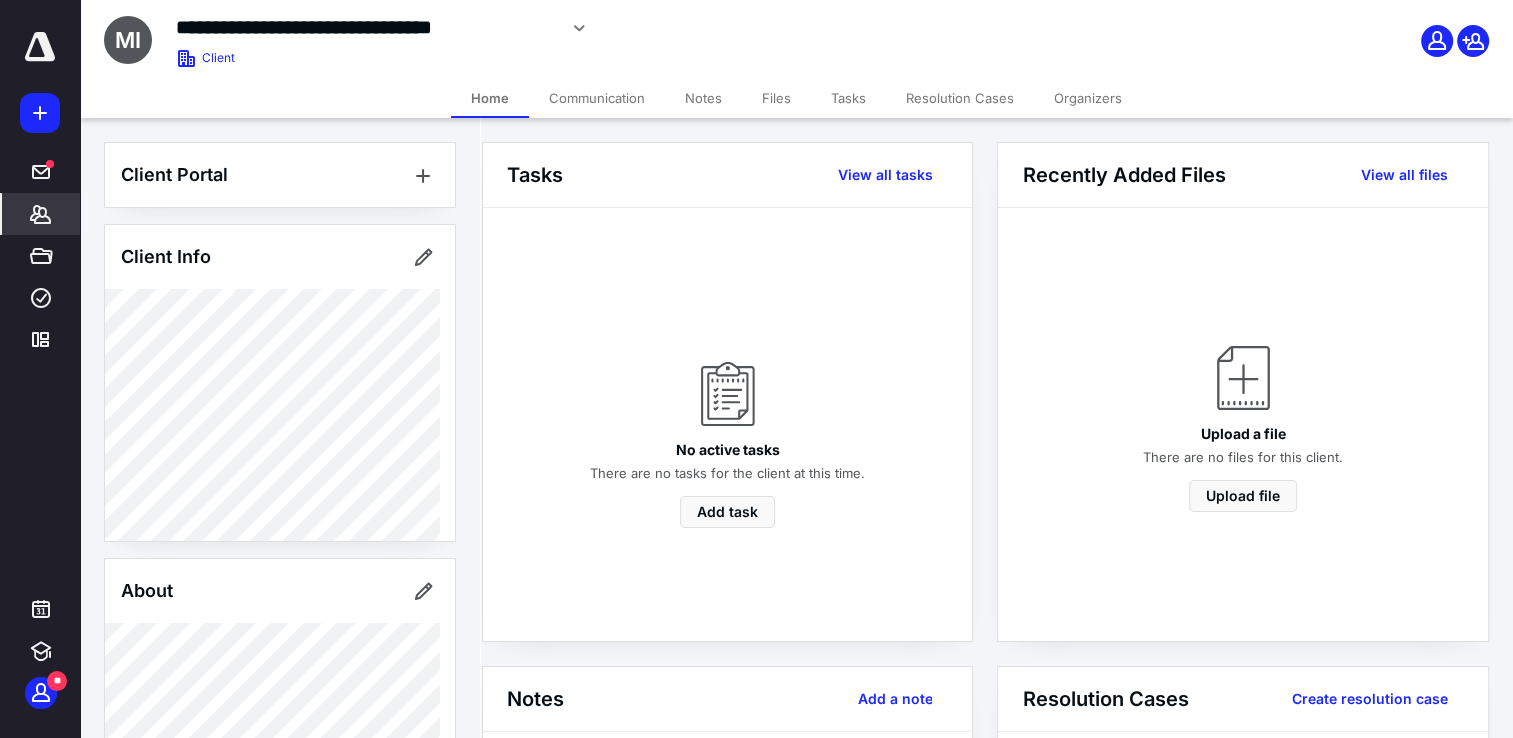 click 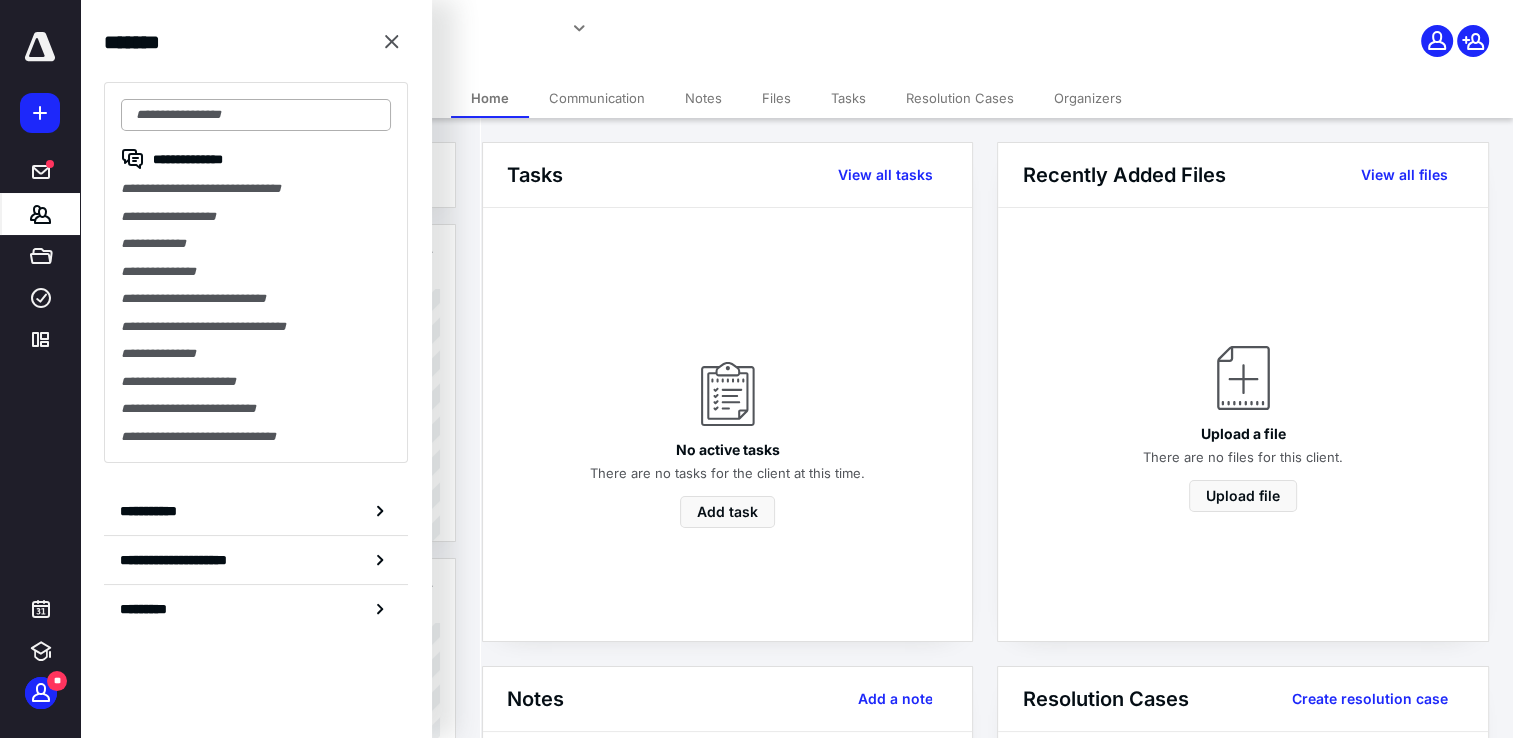click at bounding box center [256, 115] 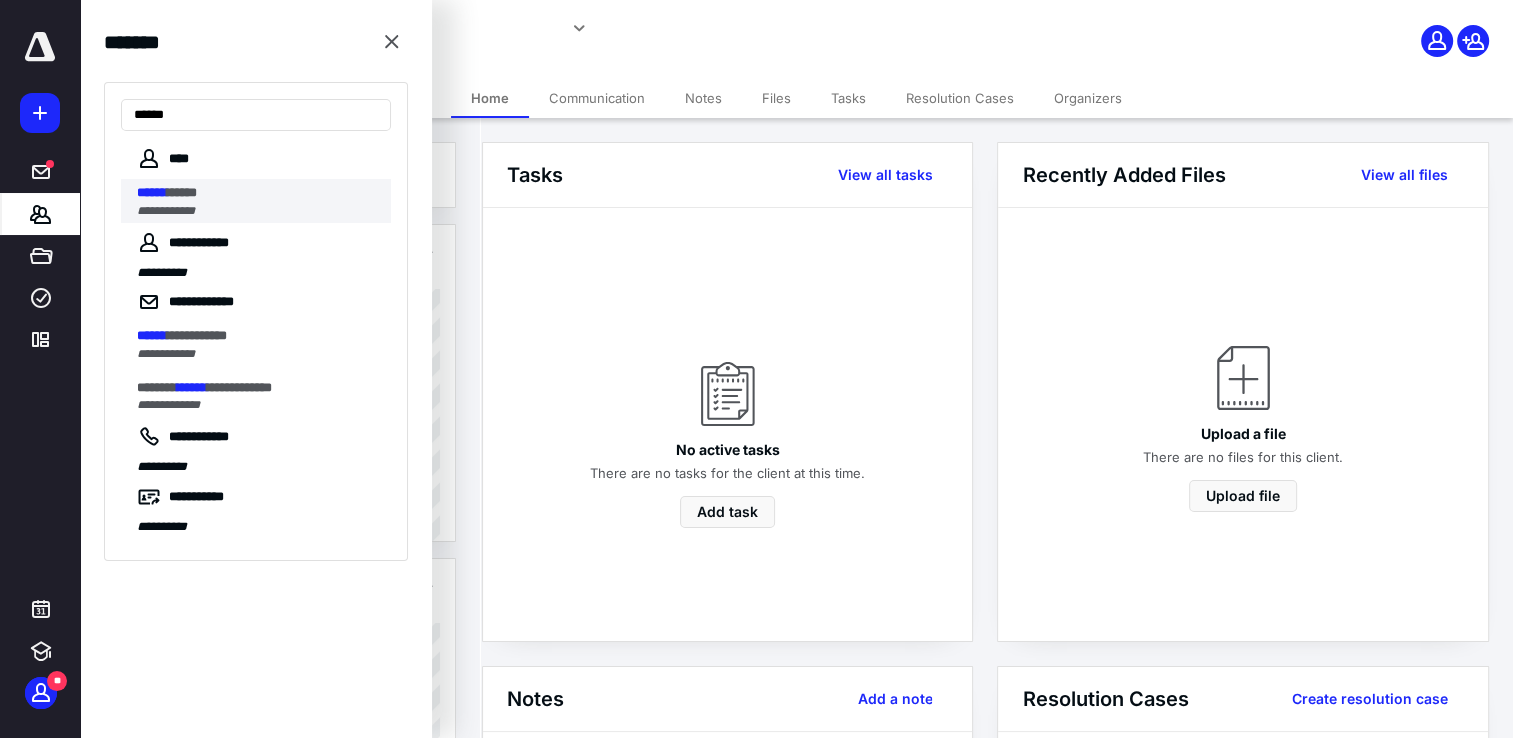 type on "******" 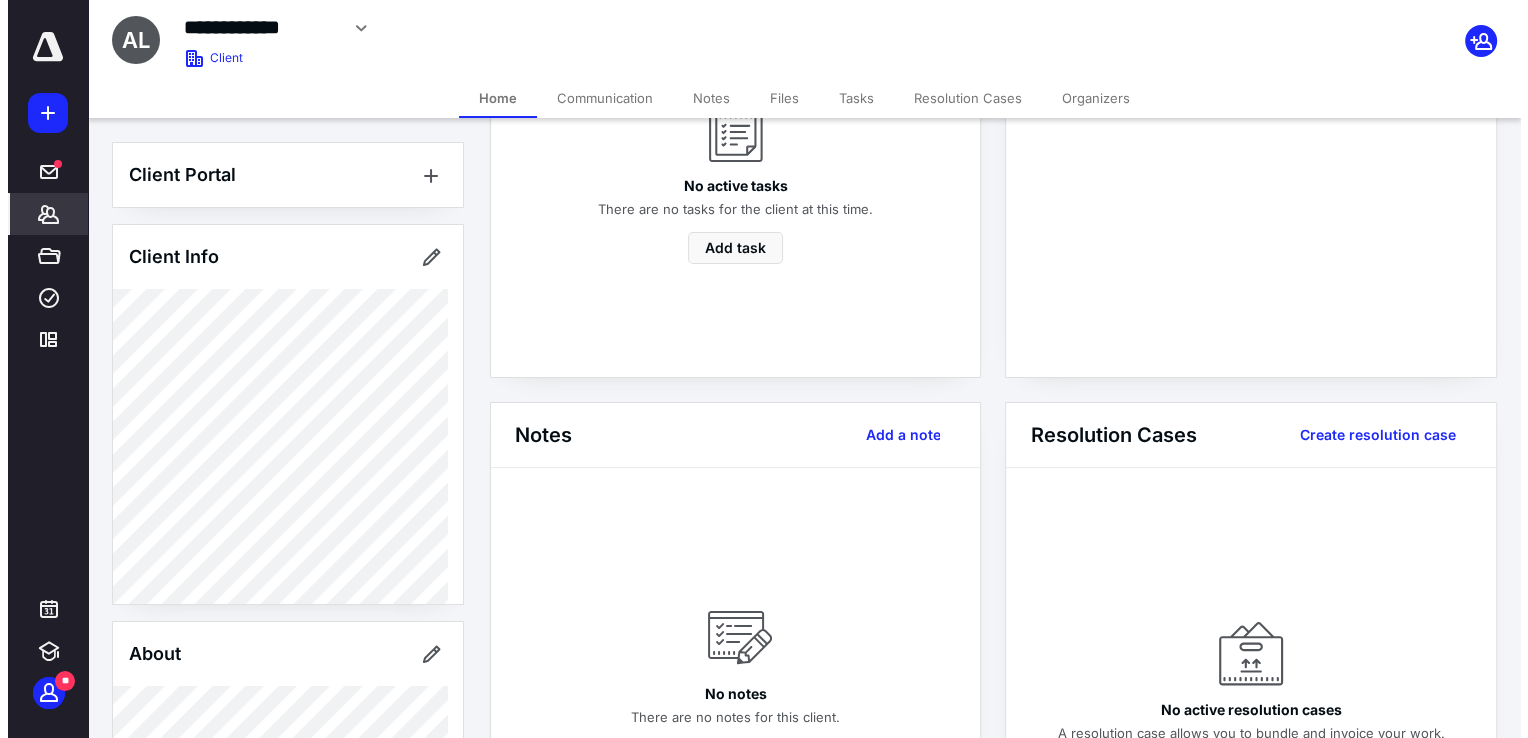 scroll, scrollTop: 100, scrollLeft: 0, axis: vertical 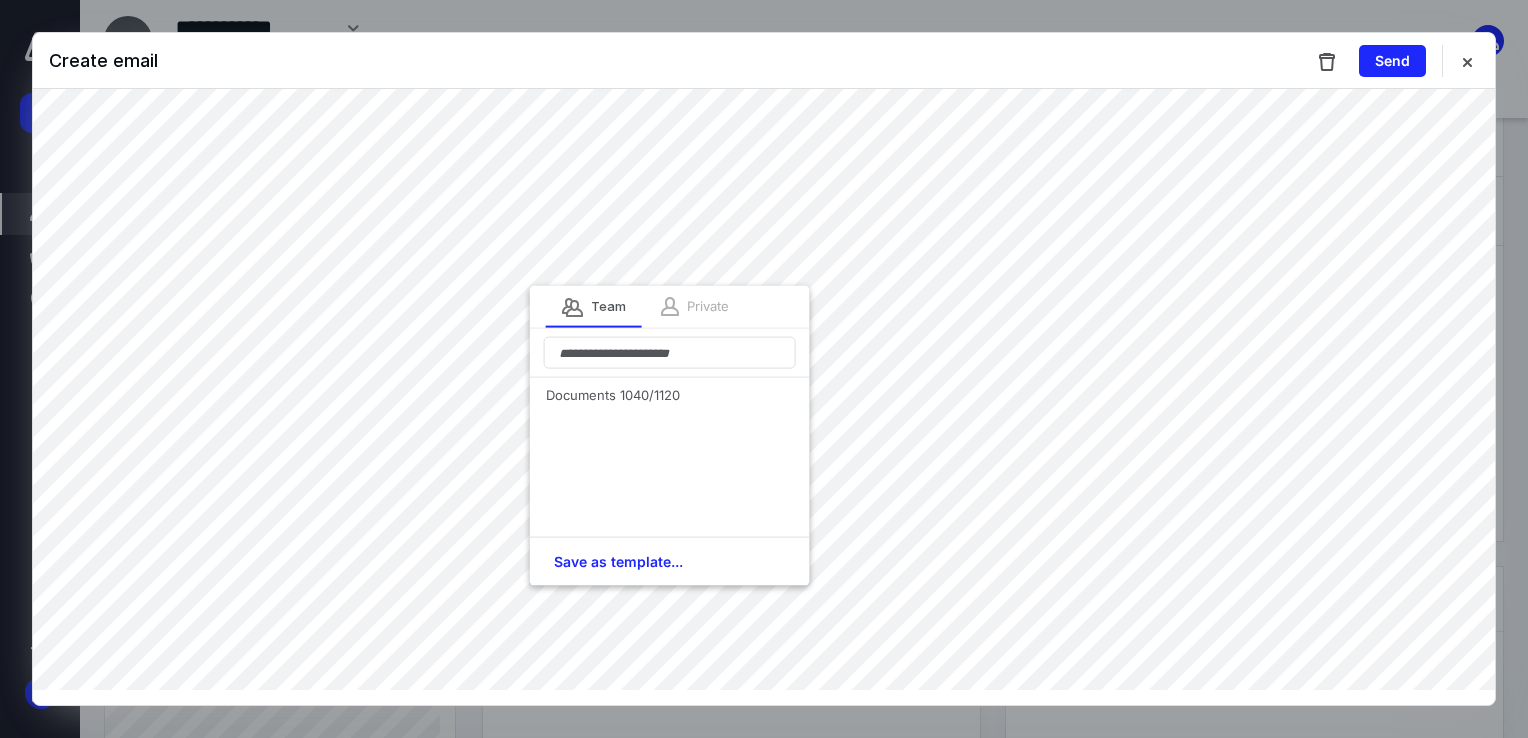 click on "Private" at bounding box center (693, 307) 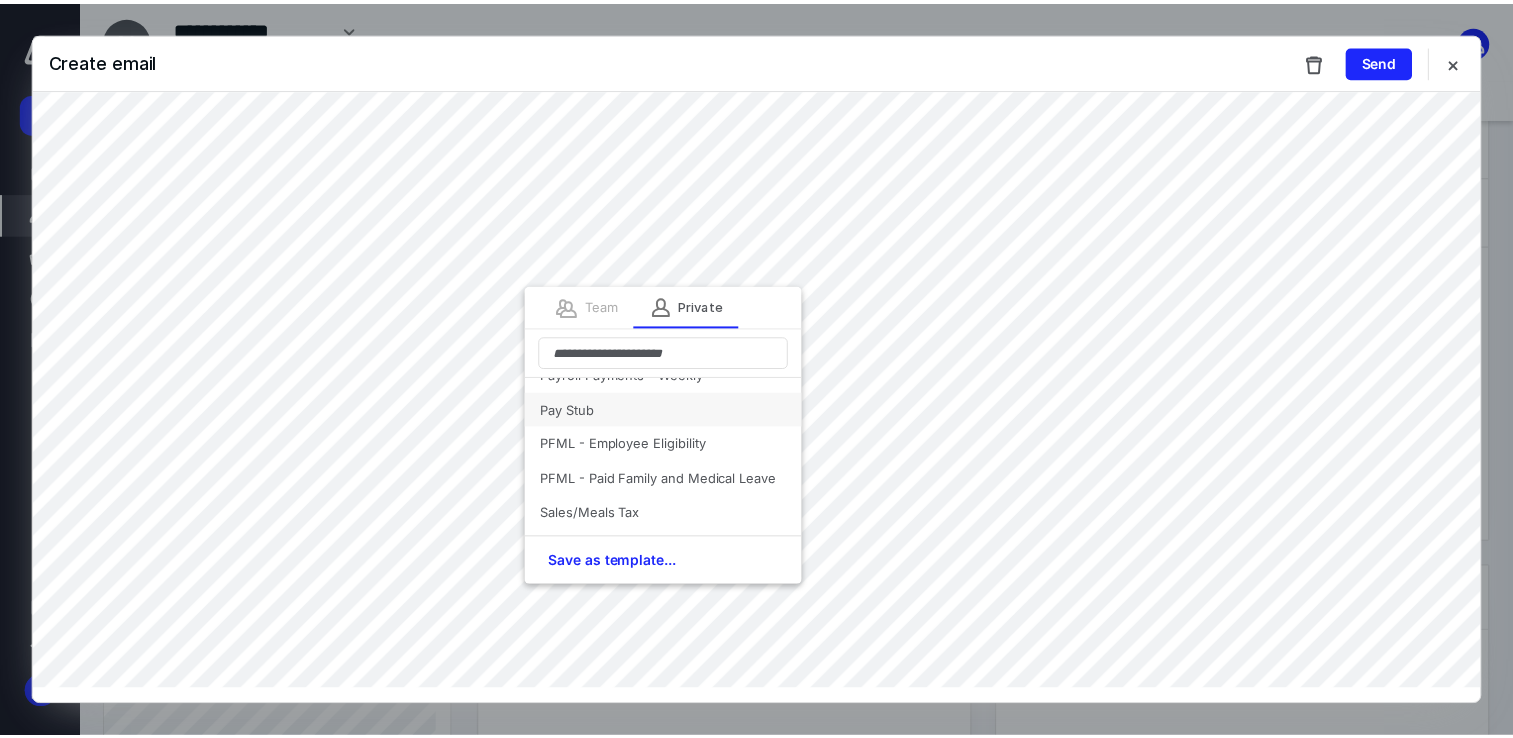 scroll, scrollTop: 300, scrollLeft: 0, axis: vertical 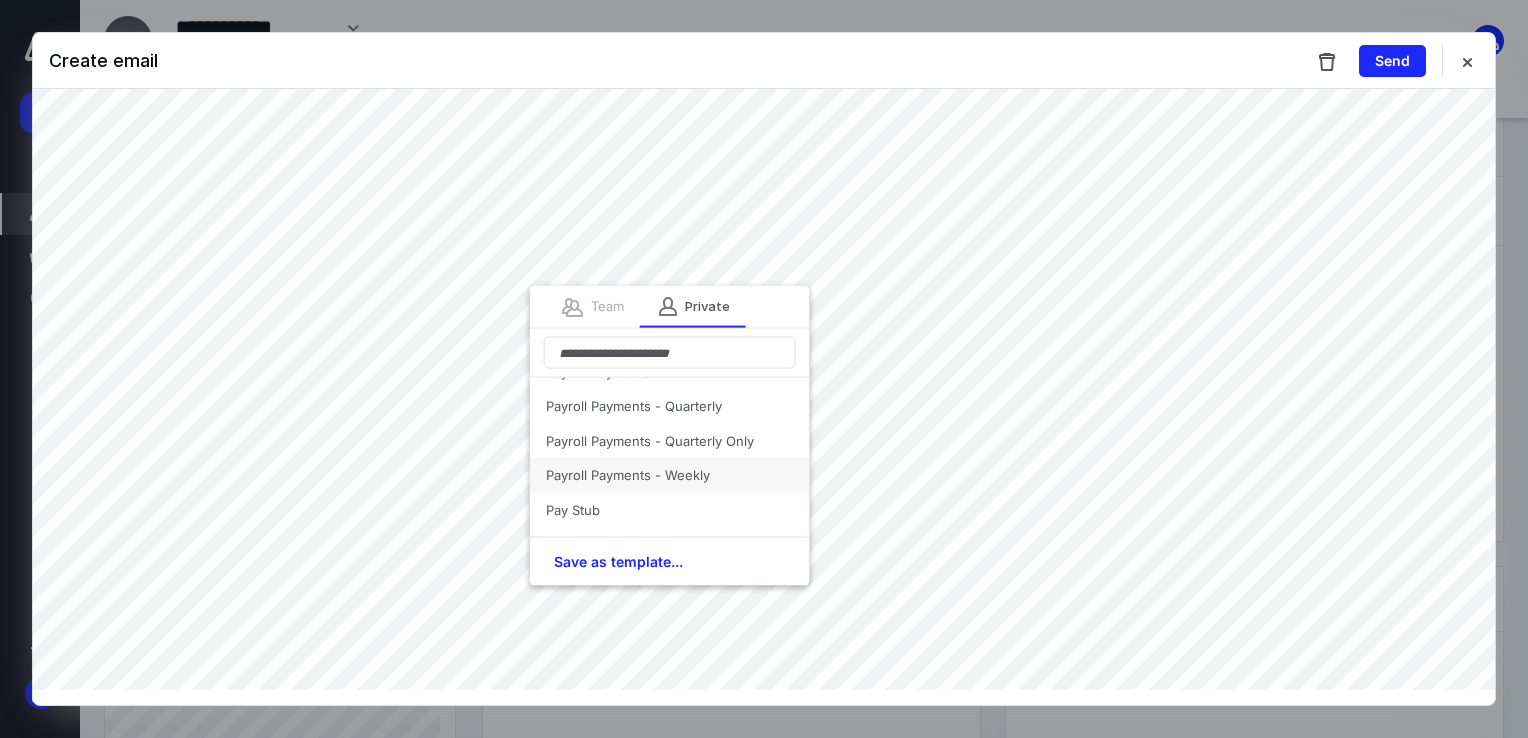 click on "Payroll Payments - Weekly" at bounding box center [670, 475] 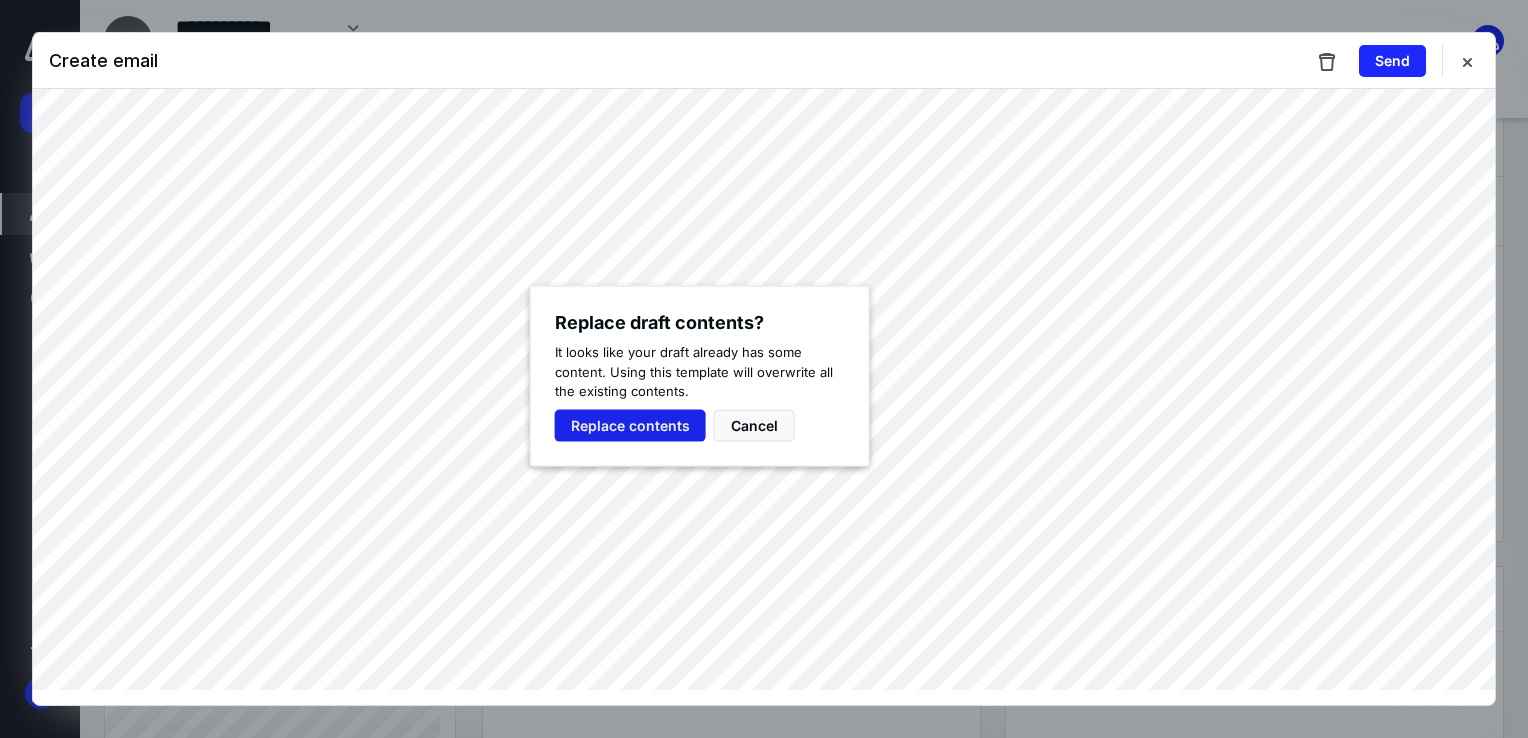 click on "Replace contents" at bounding box center [630, 425] 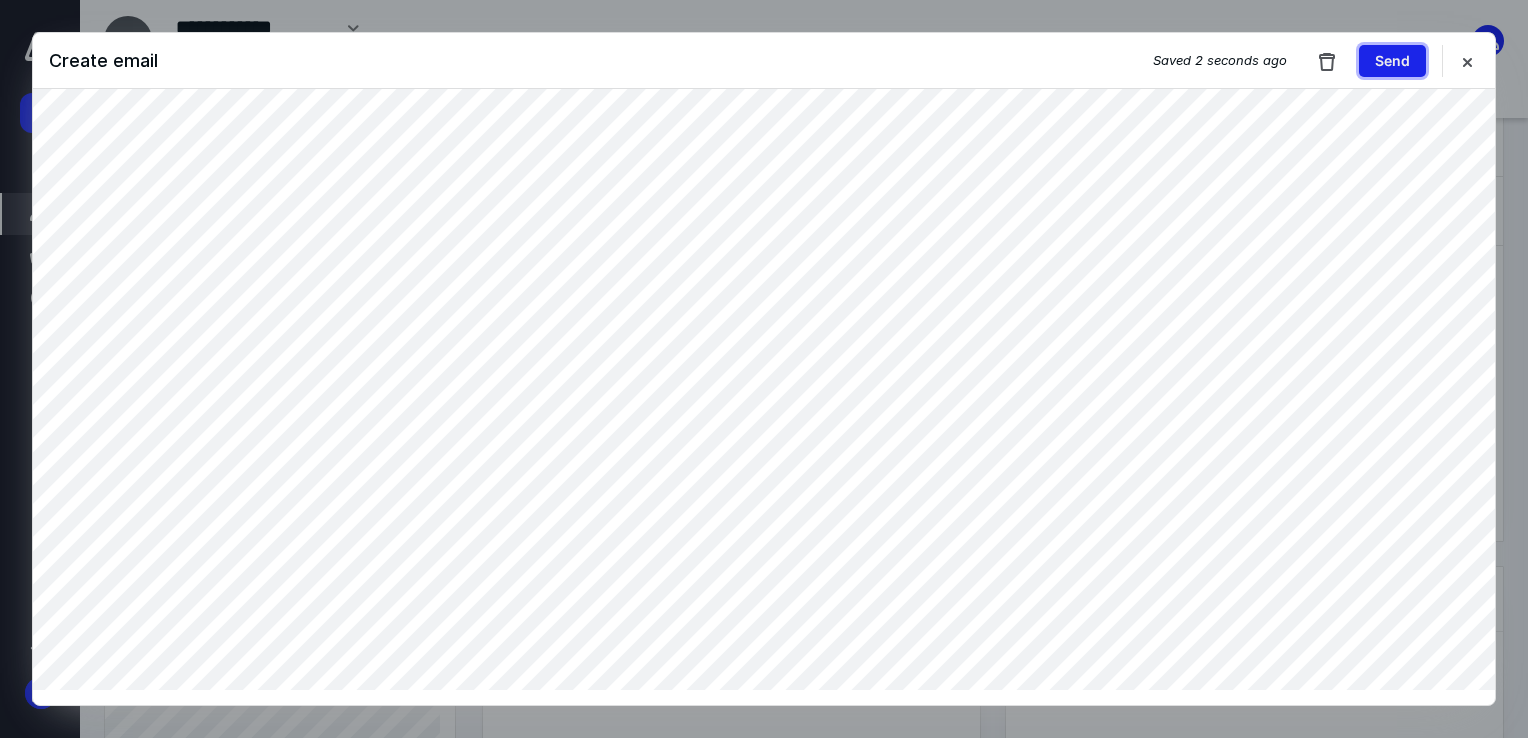 click on "Send" at bounding box center [1392, 61] 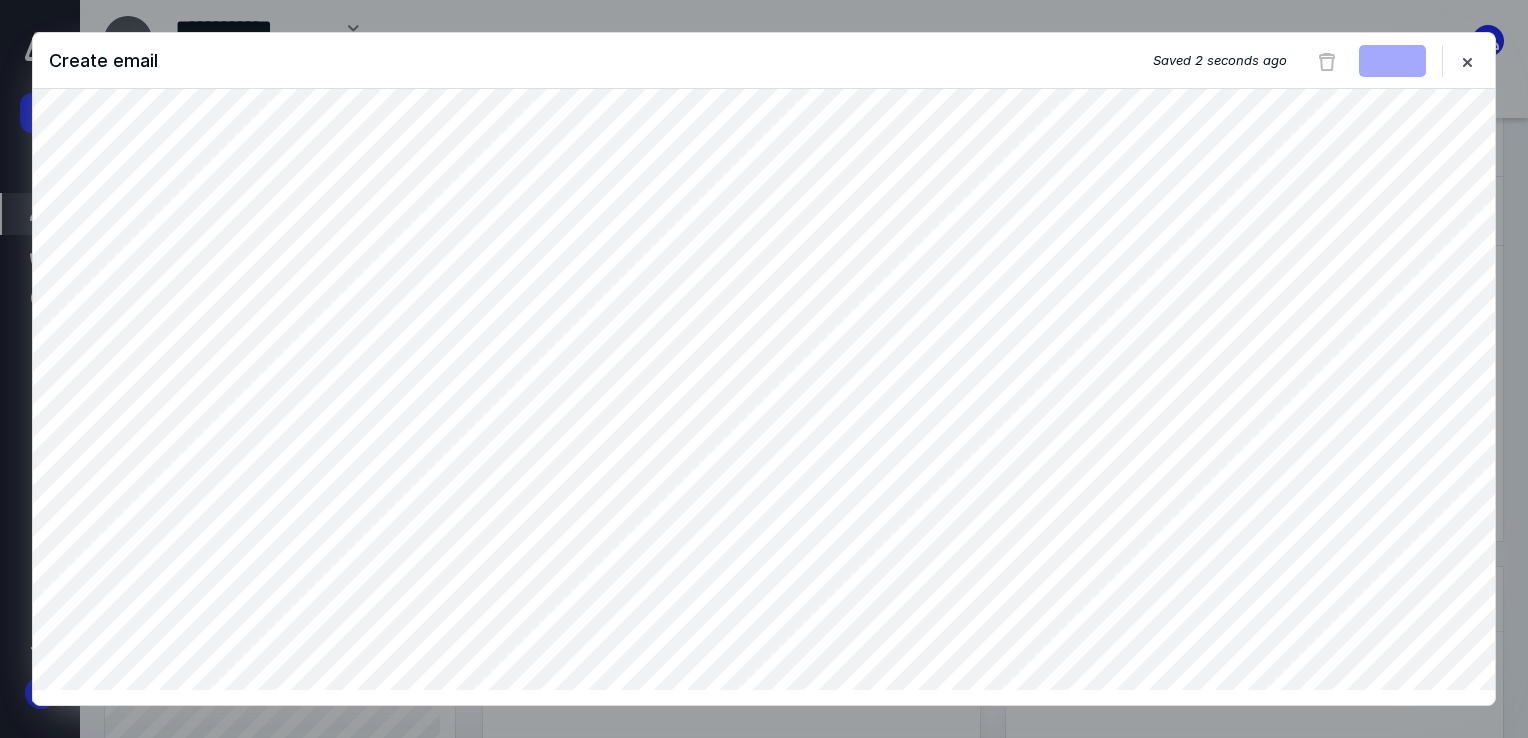 type 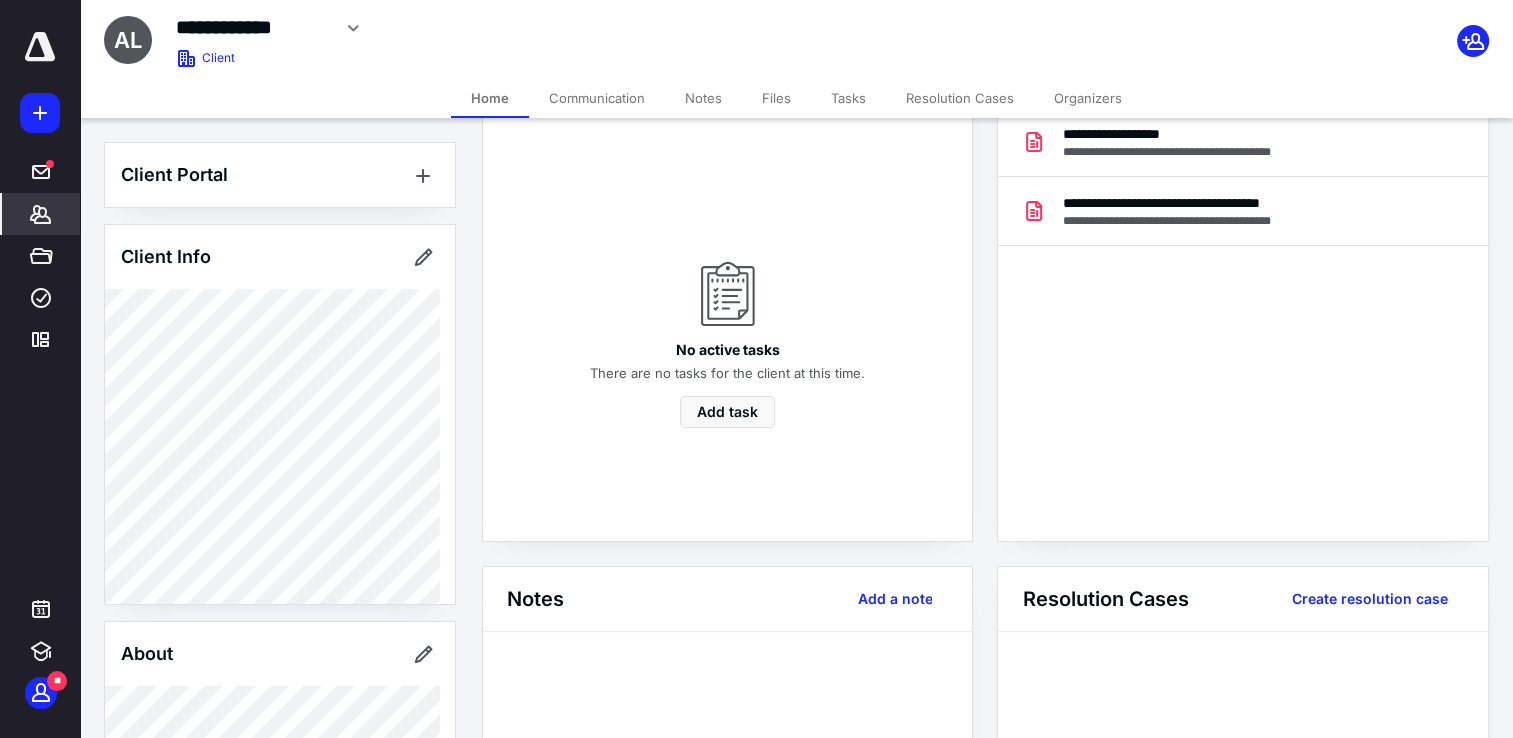 click at bounding box center [40, 58] 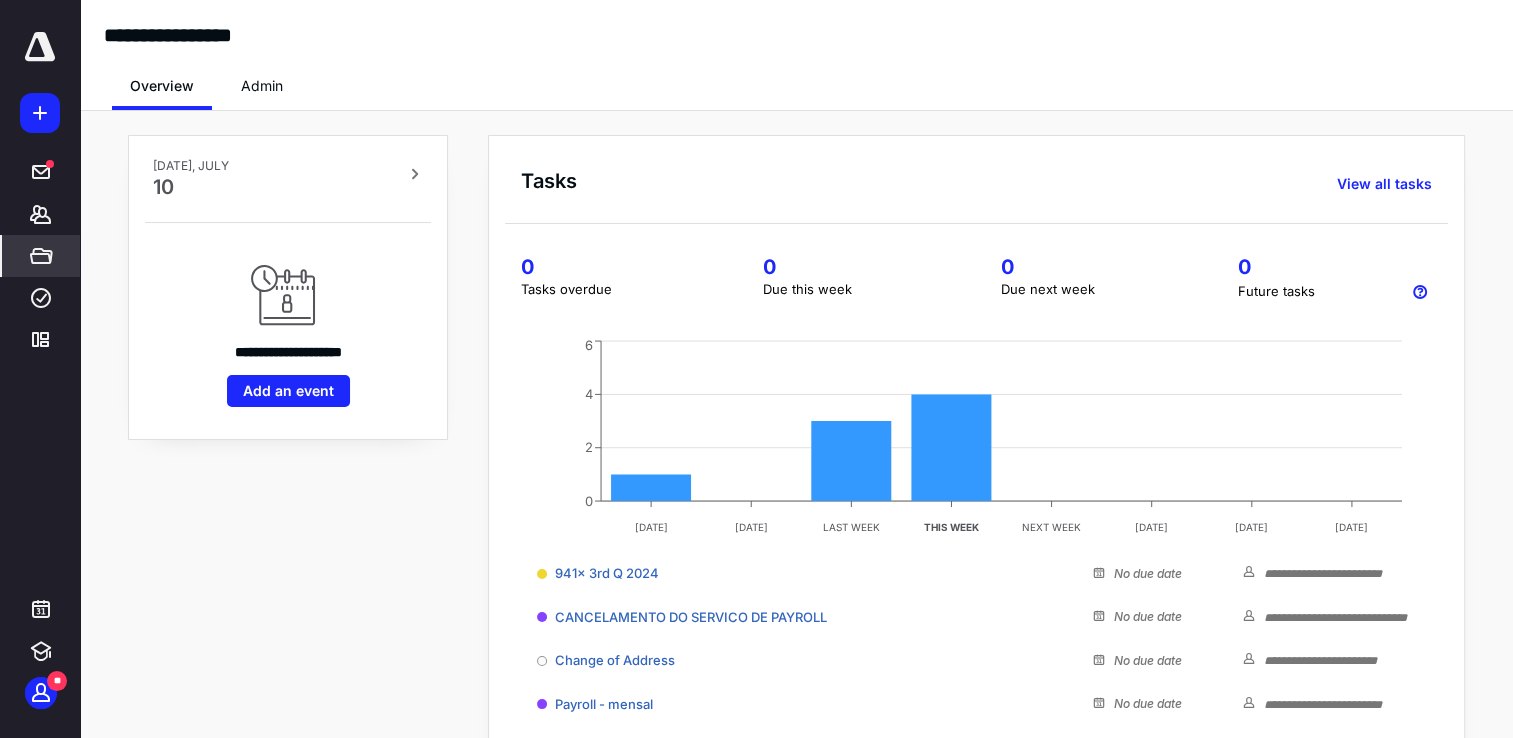 click on "*****" at bounding box center [41, 256] 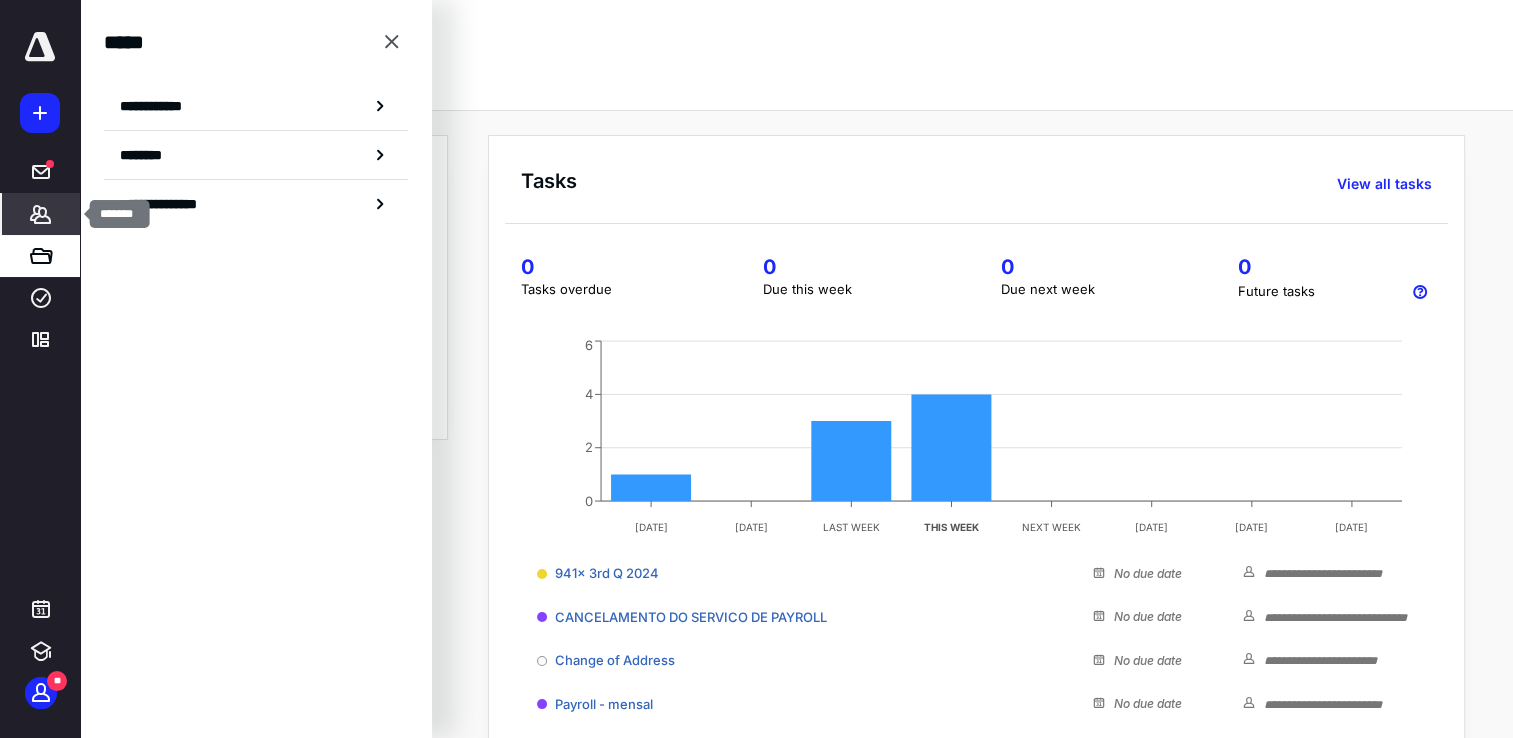 click 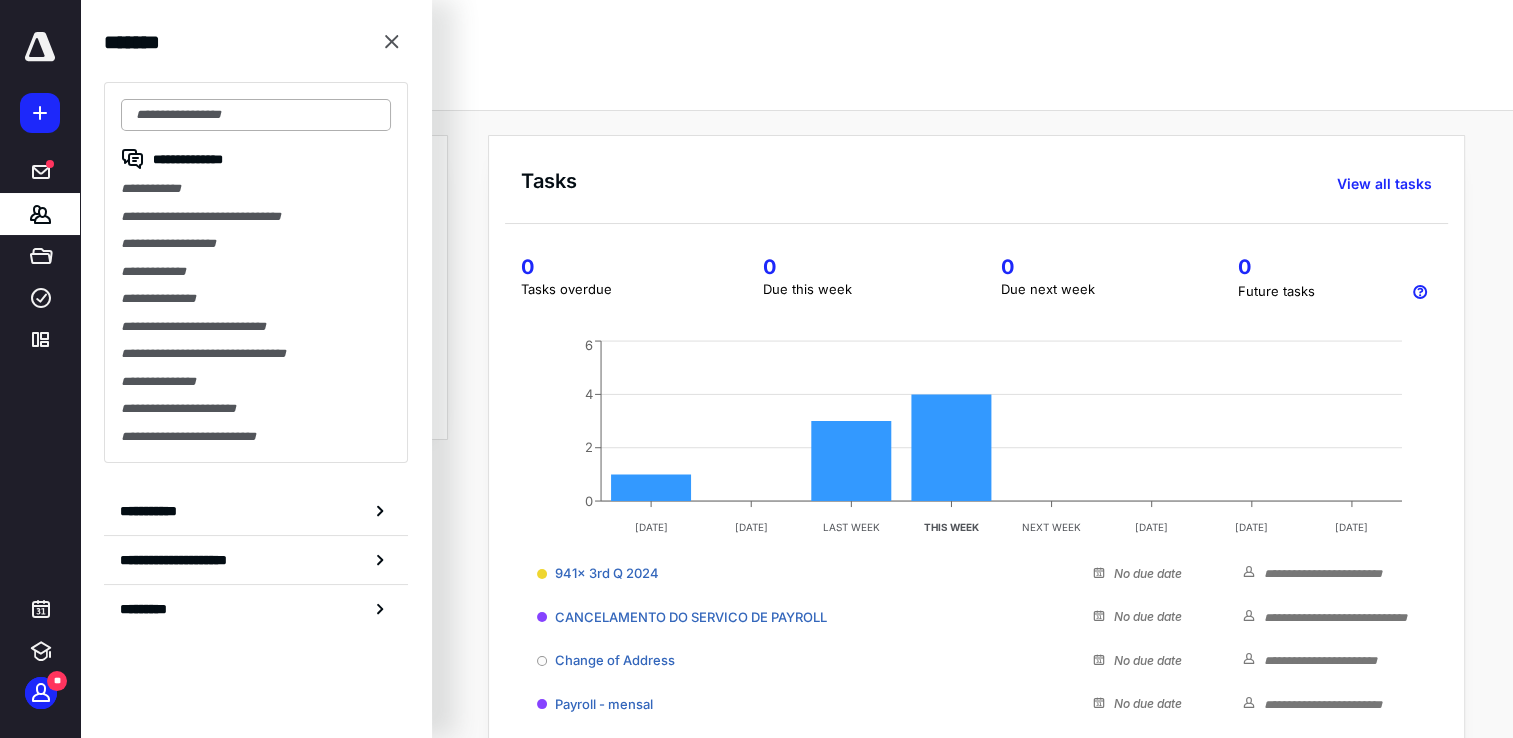 click at bounding box center [256, 115] 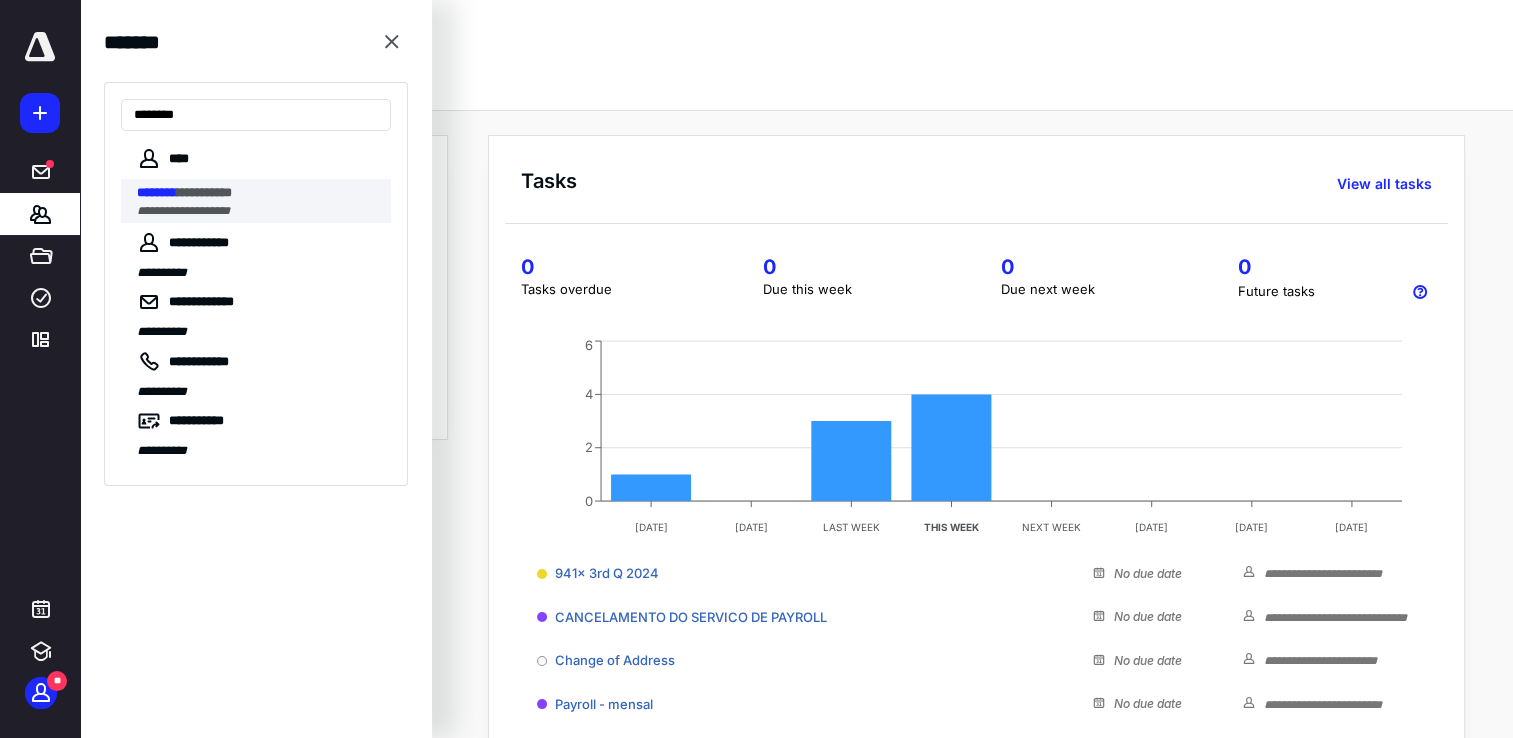 type on "********" 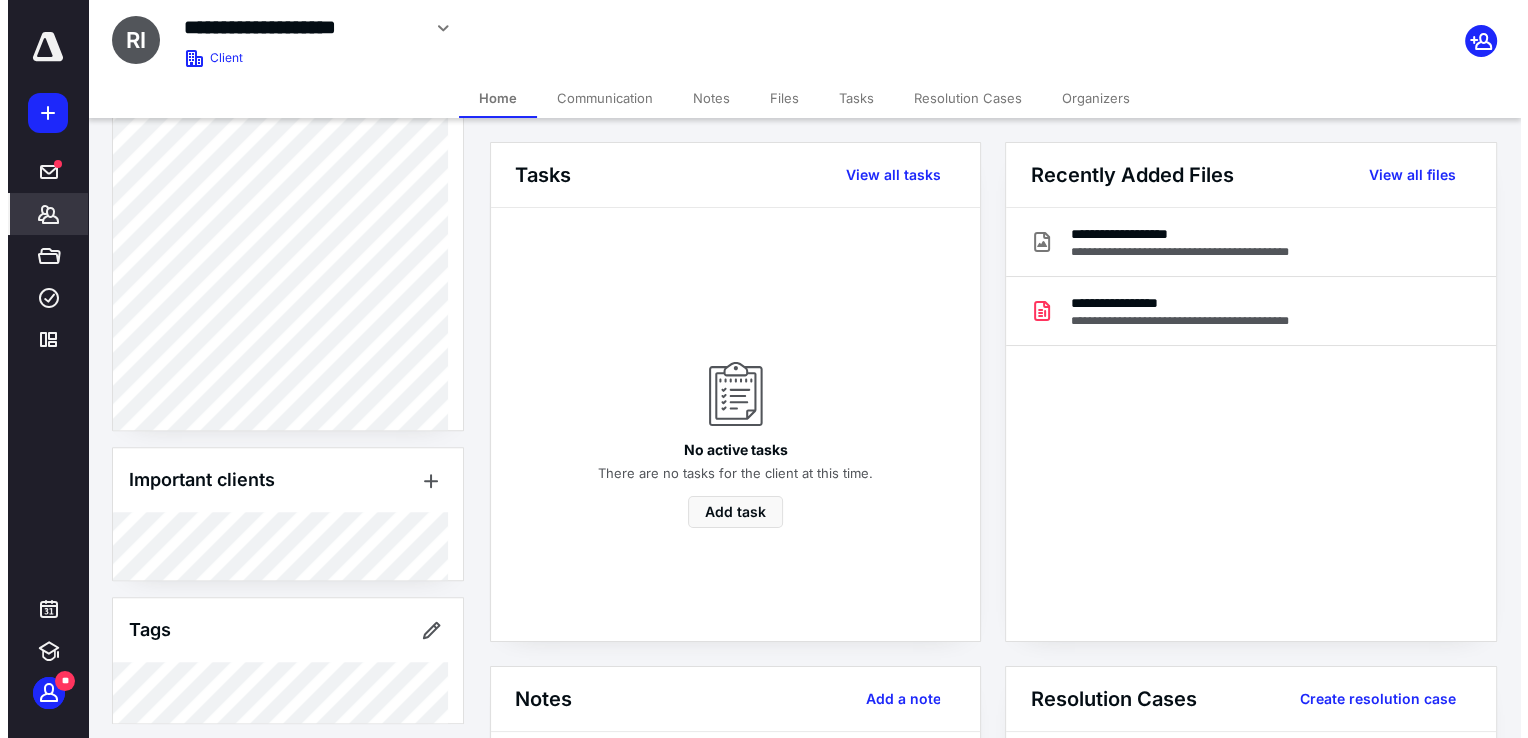 scroll, scrollTop: 1727, scrollLeft: 0, axis: vertical 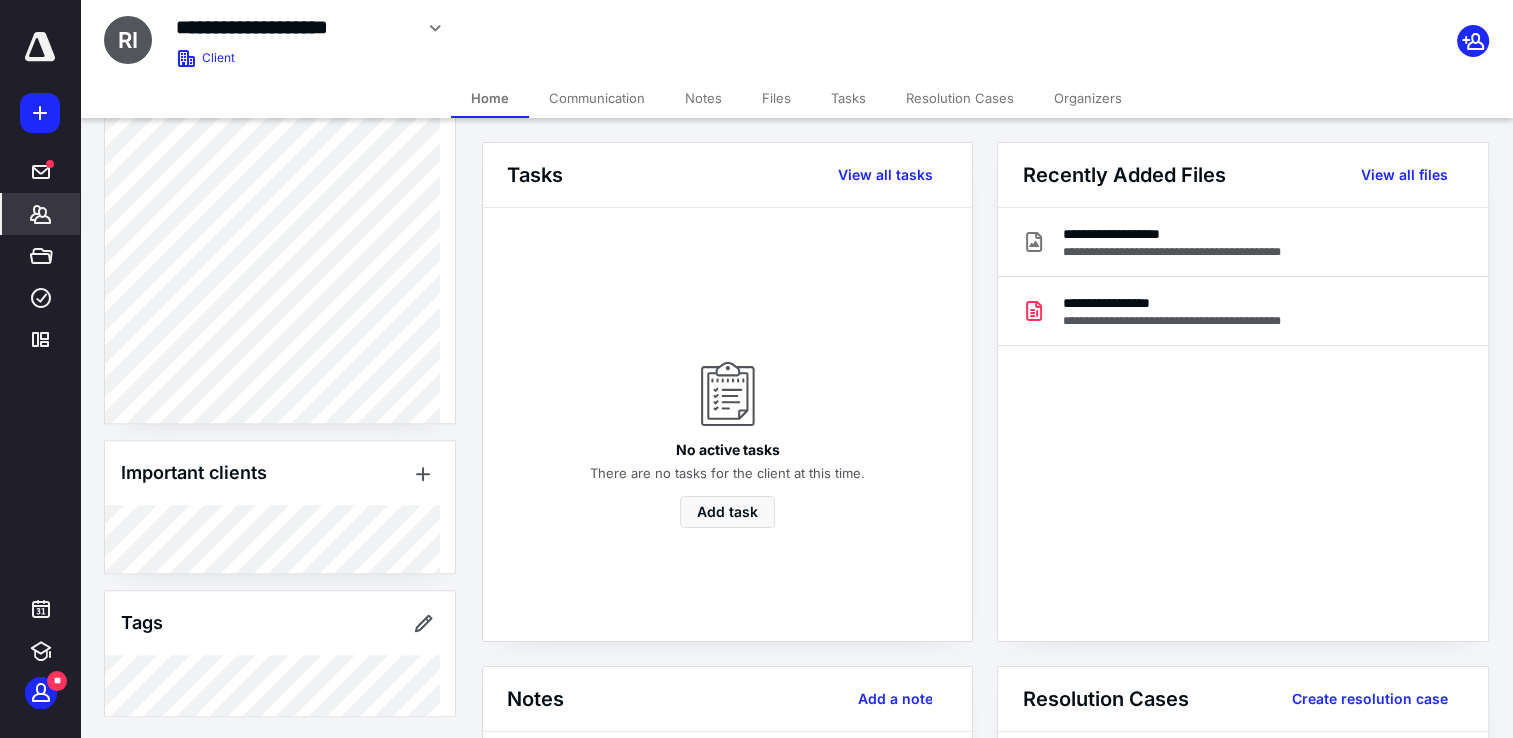 click on "**********" at bounding box center (996, 884) 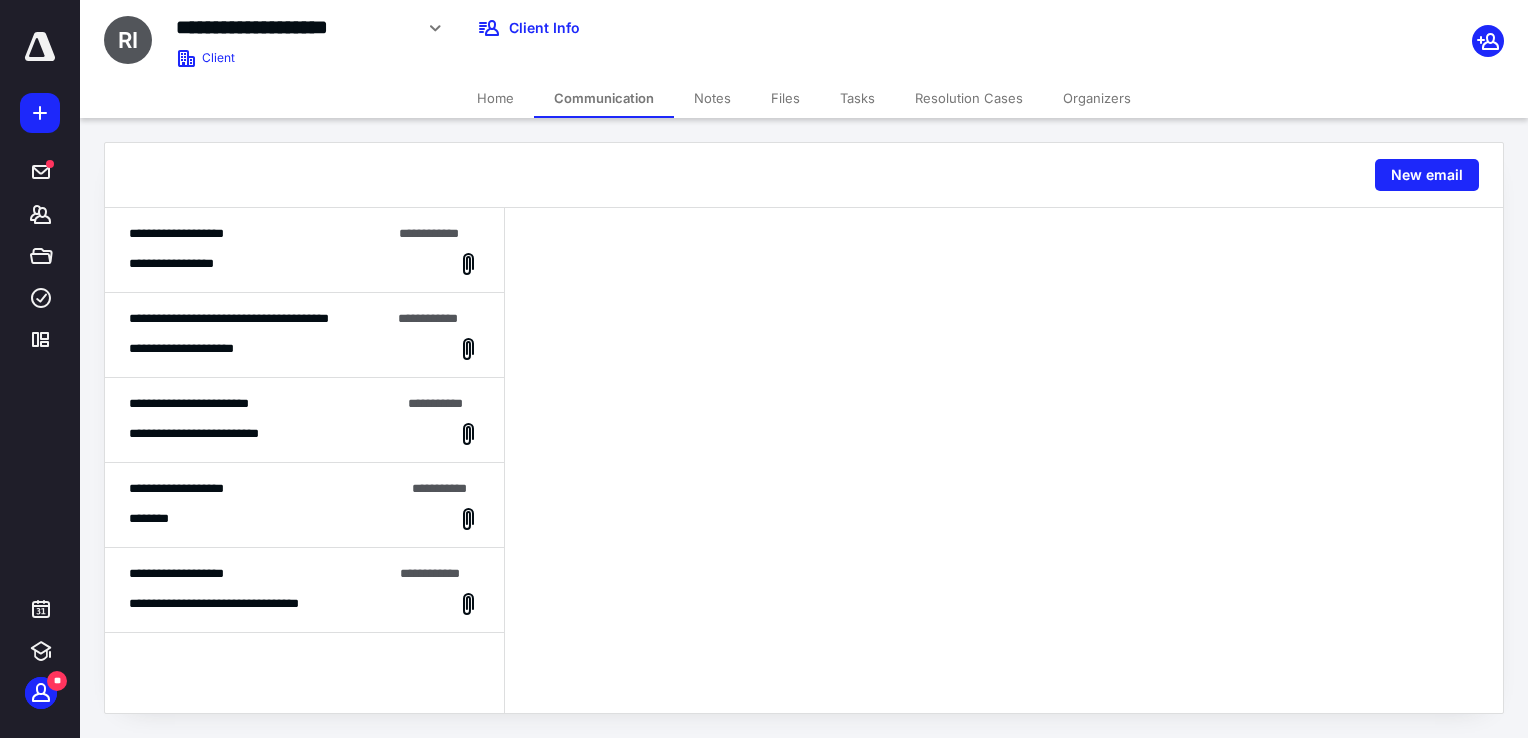 click on "**********" at bounding box center [304, 434] 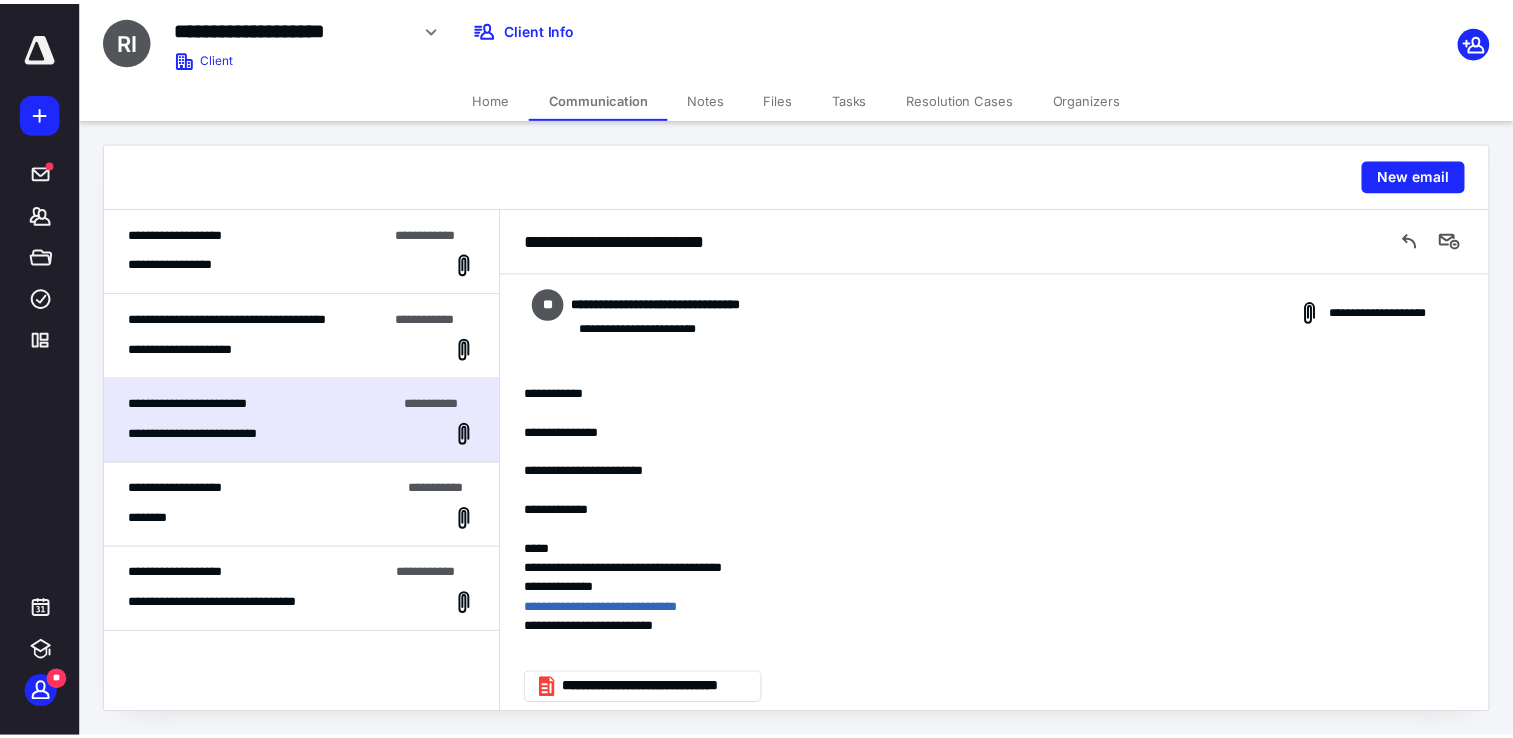 scroll, scrollTop: 0, scrollLeft: 0, axis: both 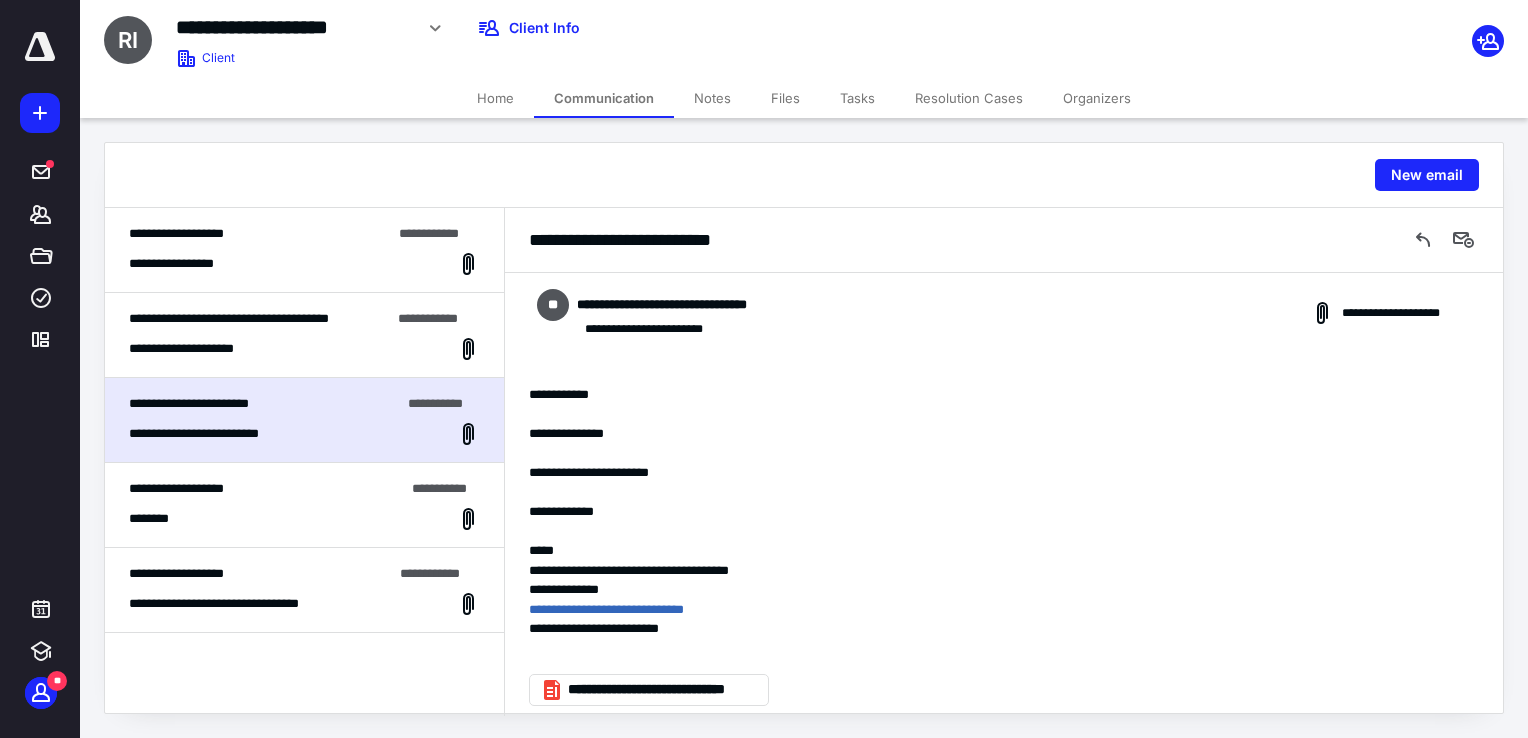 click on "Home" at bounding box center [495, 98] 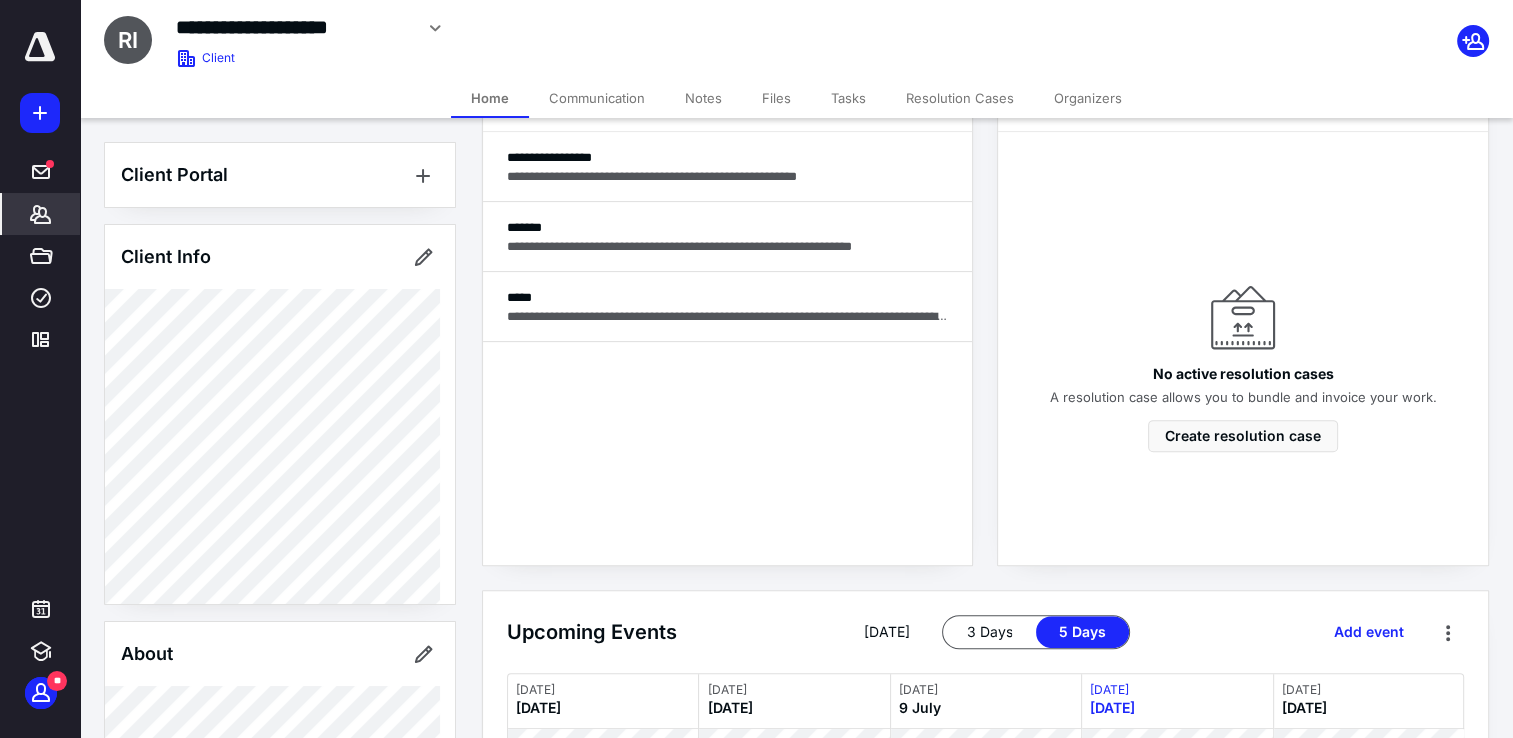 scroll, scrollTop: 500, scrollLeft: 0, axis: vertical 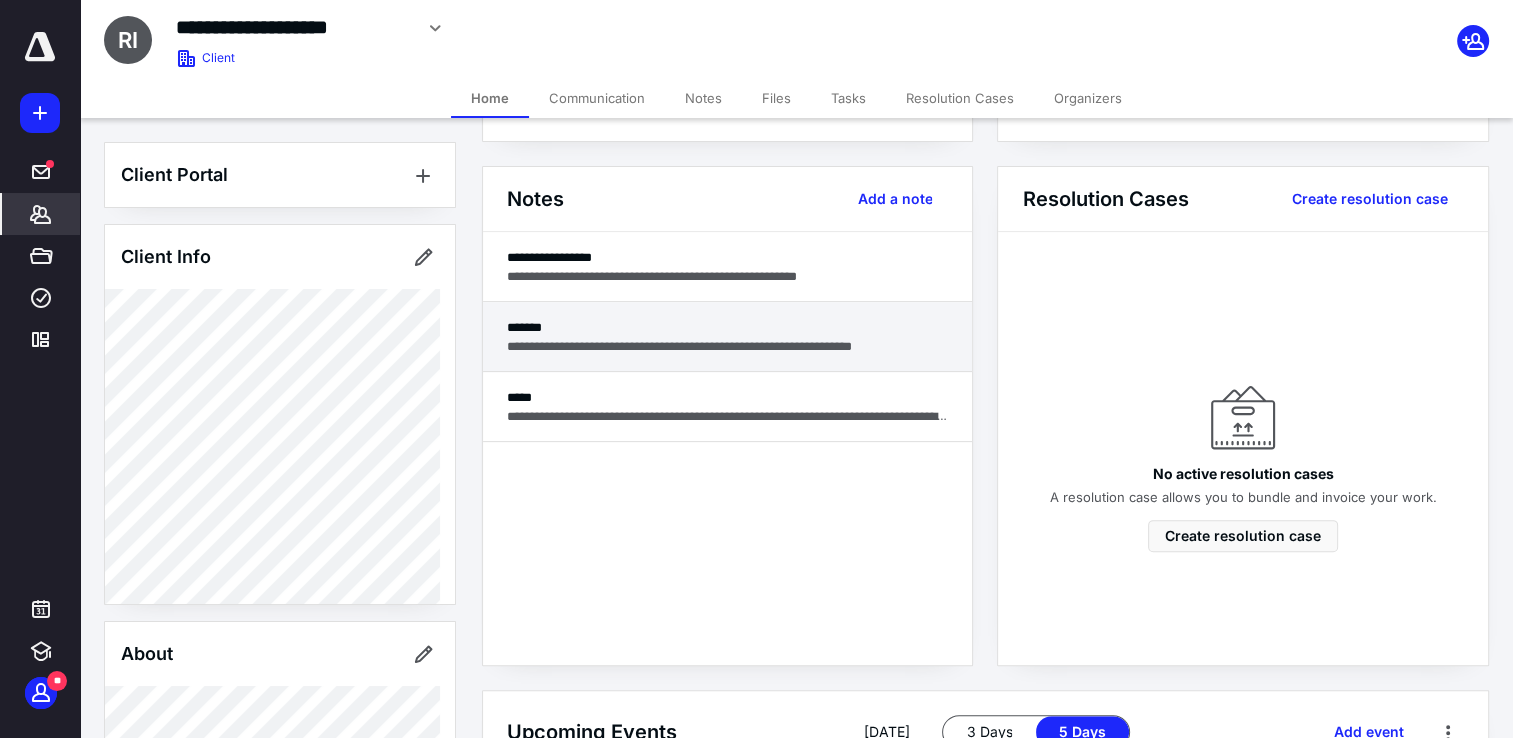 click on "**********" at bounding box center [728, 346] 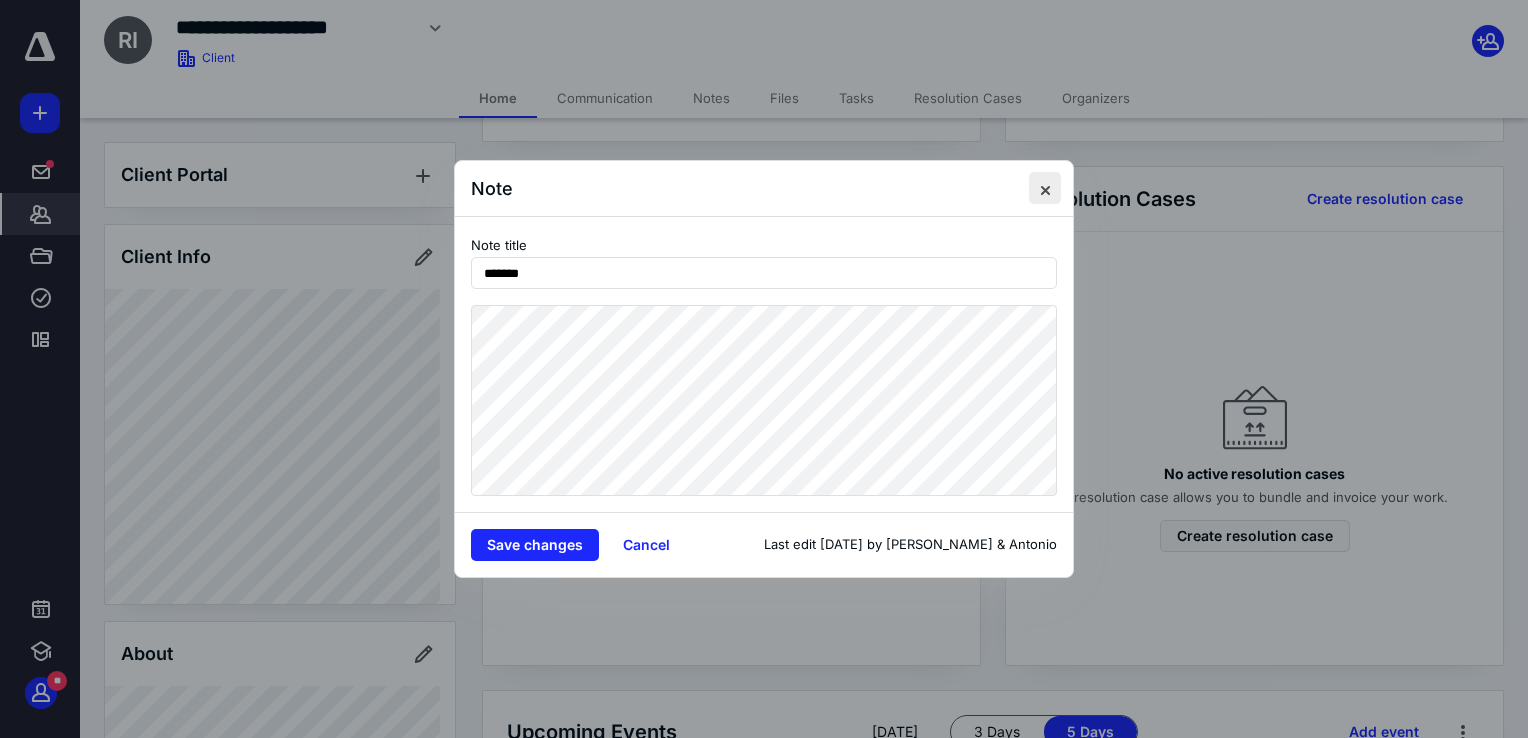 click at bounding box center [1045, 188] 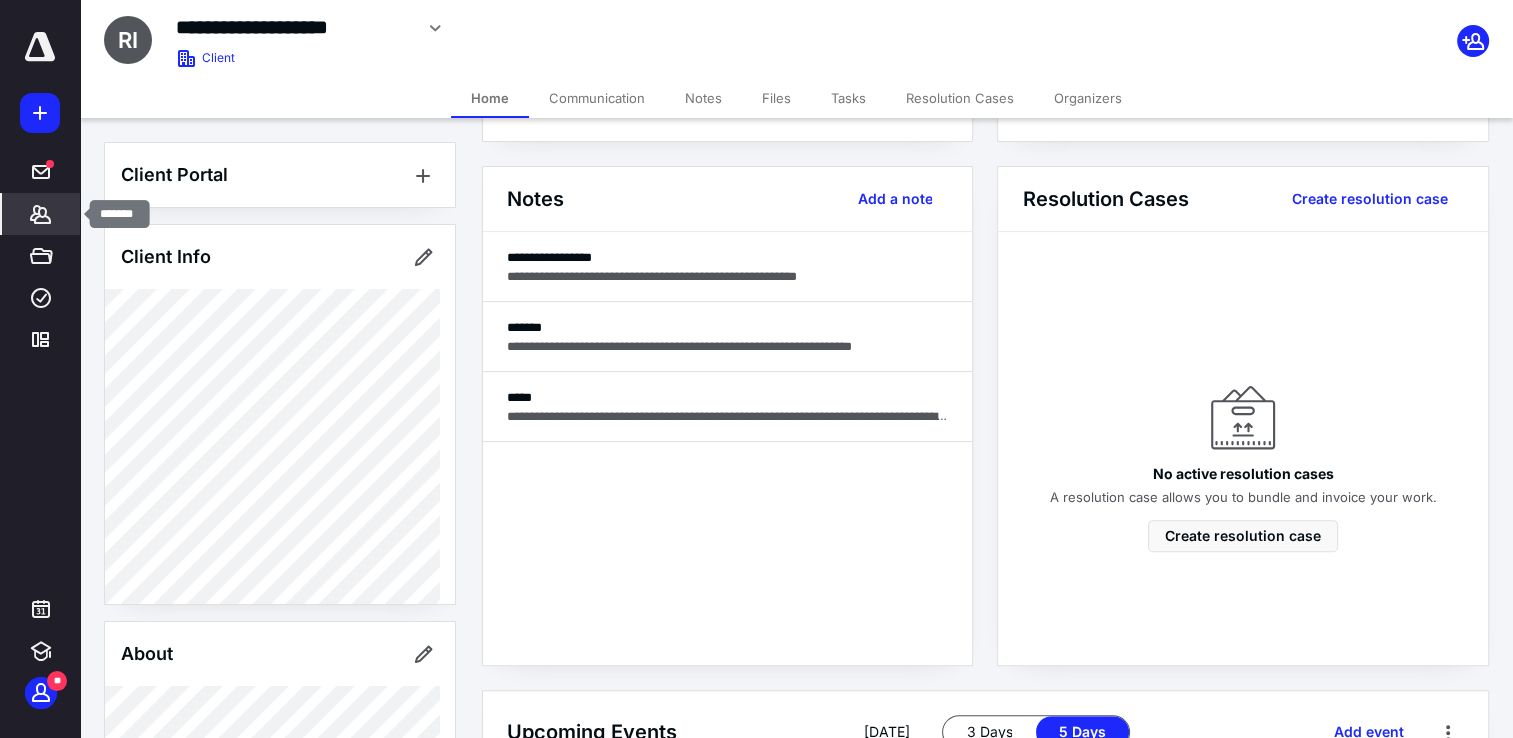 click 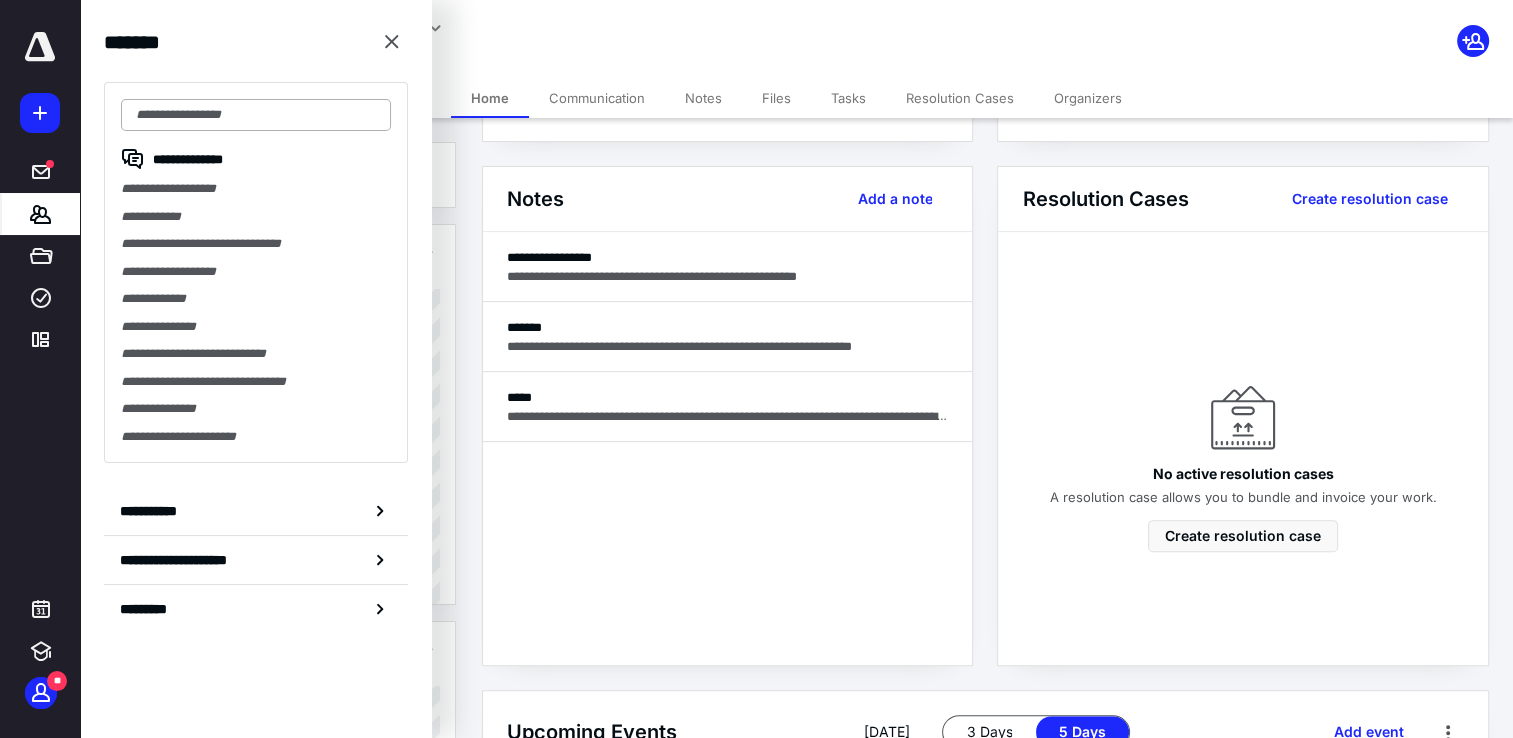 click at bounding box center [256, 115] 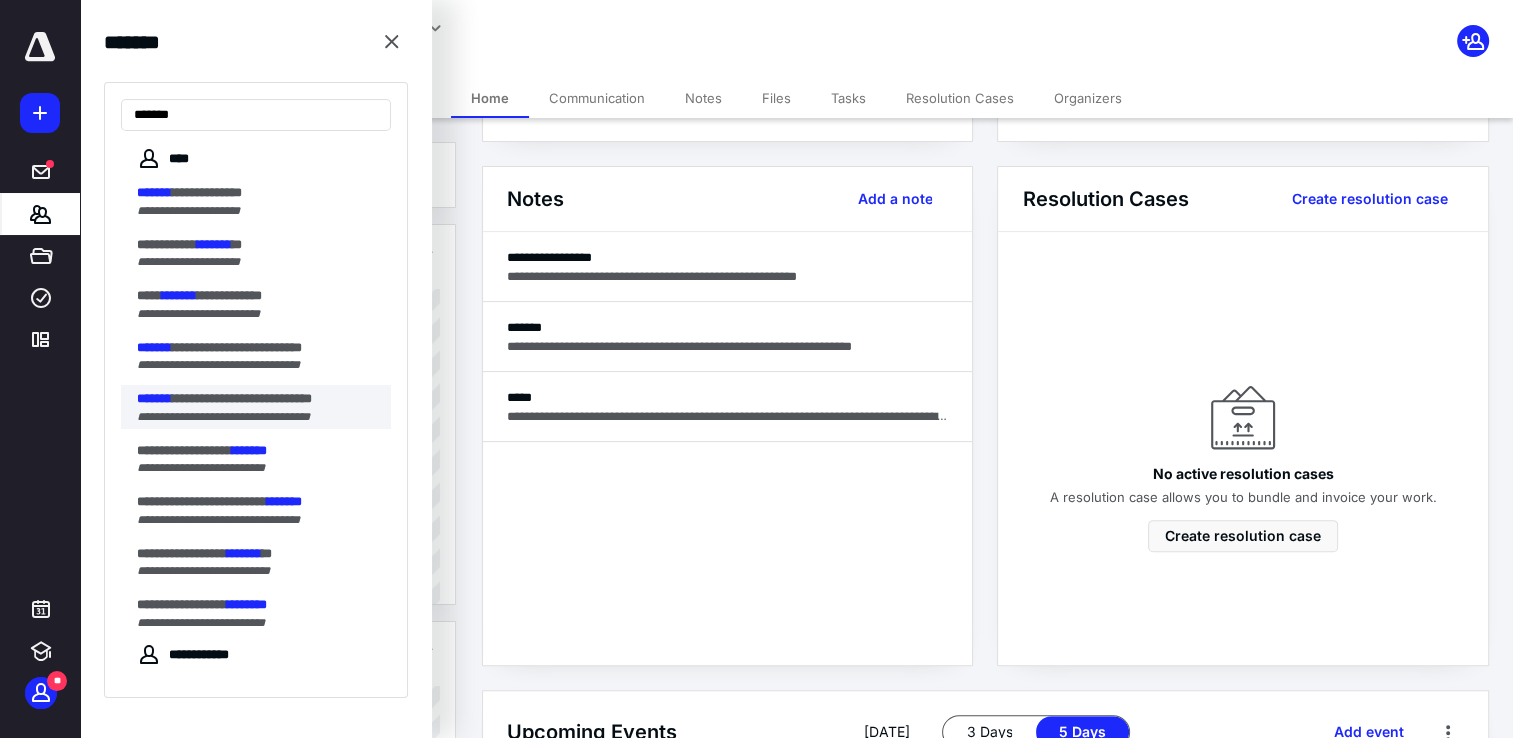 type on "*******" 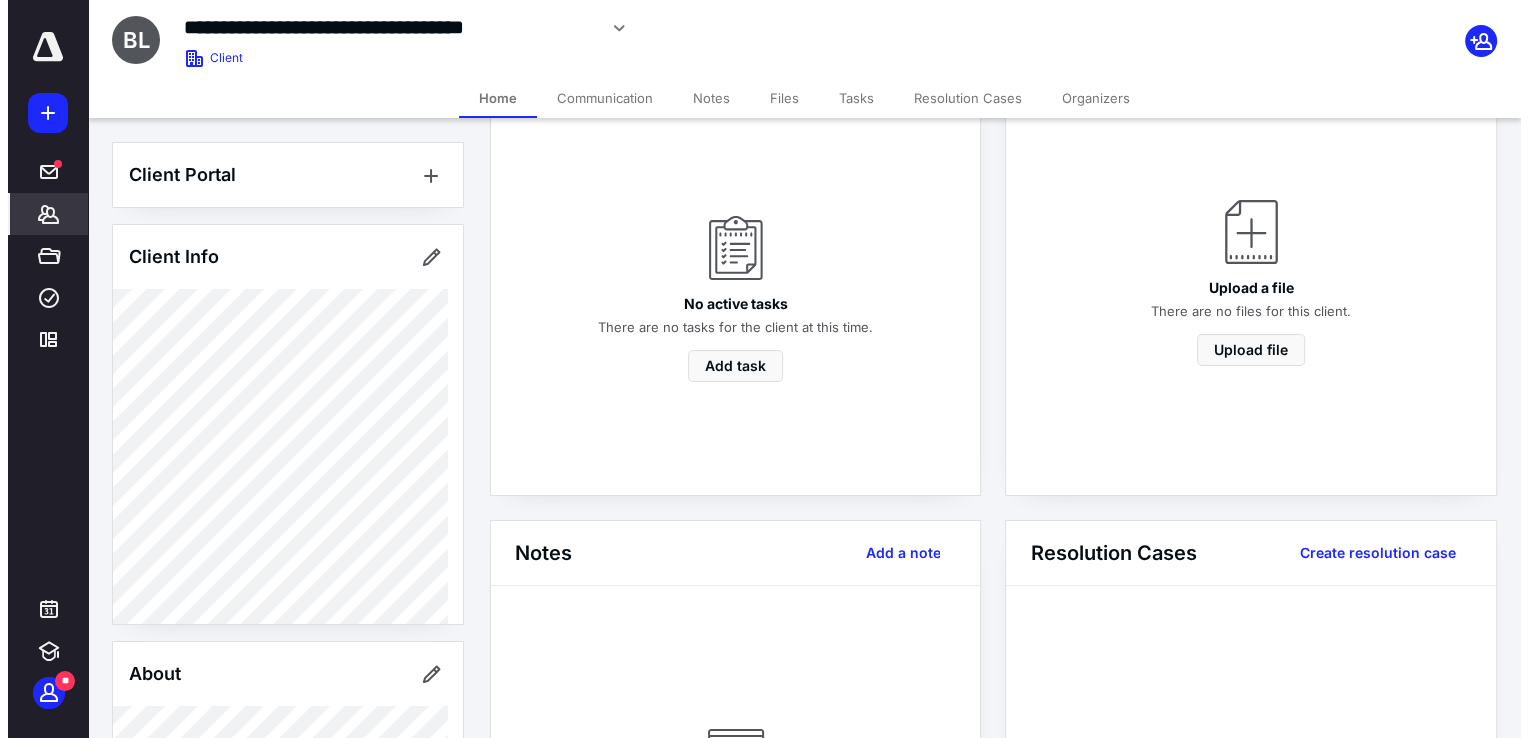 scroll, scrollTop: 0, scrollLeft: 0, axis: both 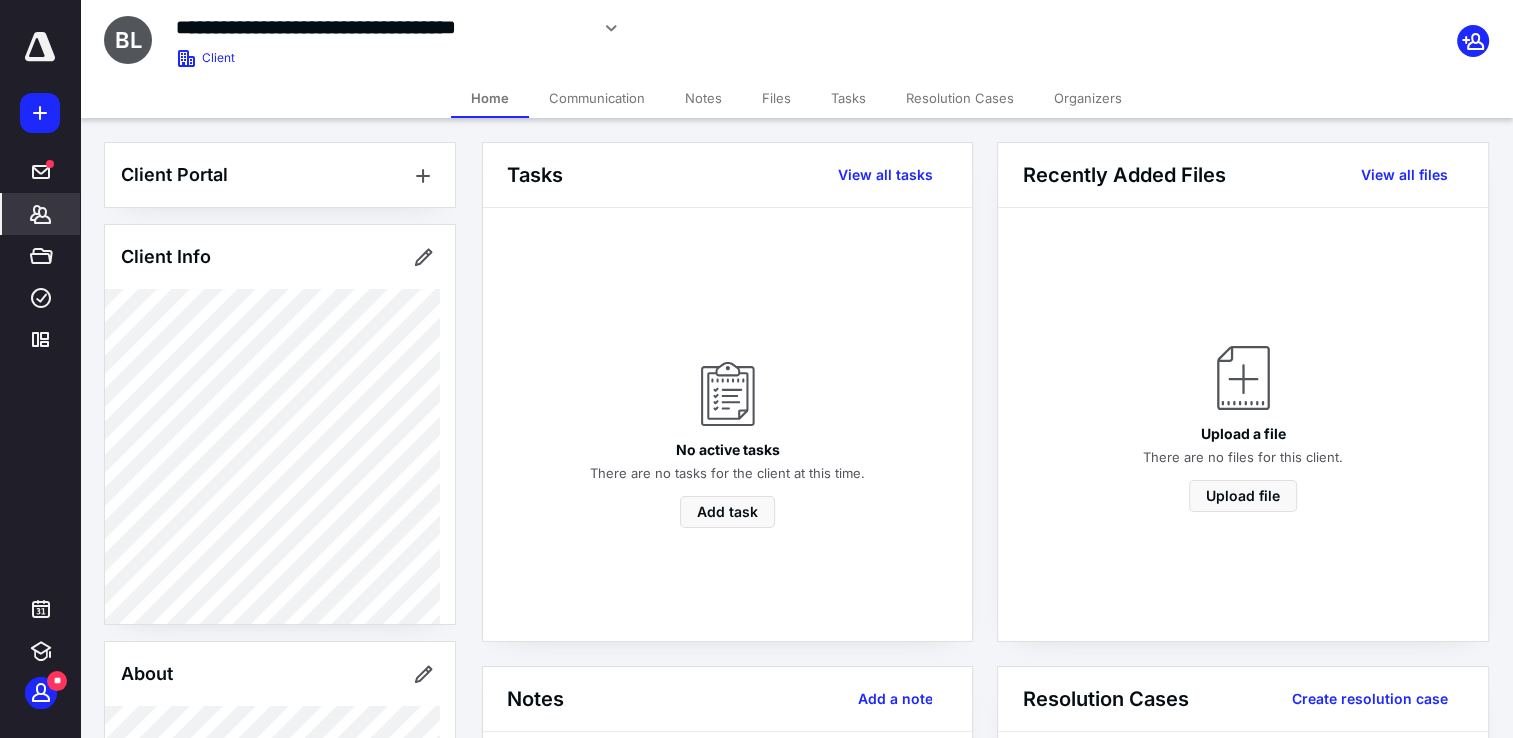 click on "Communication" at bounding box center (597, 98) 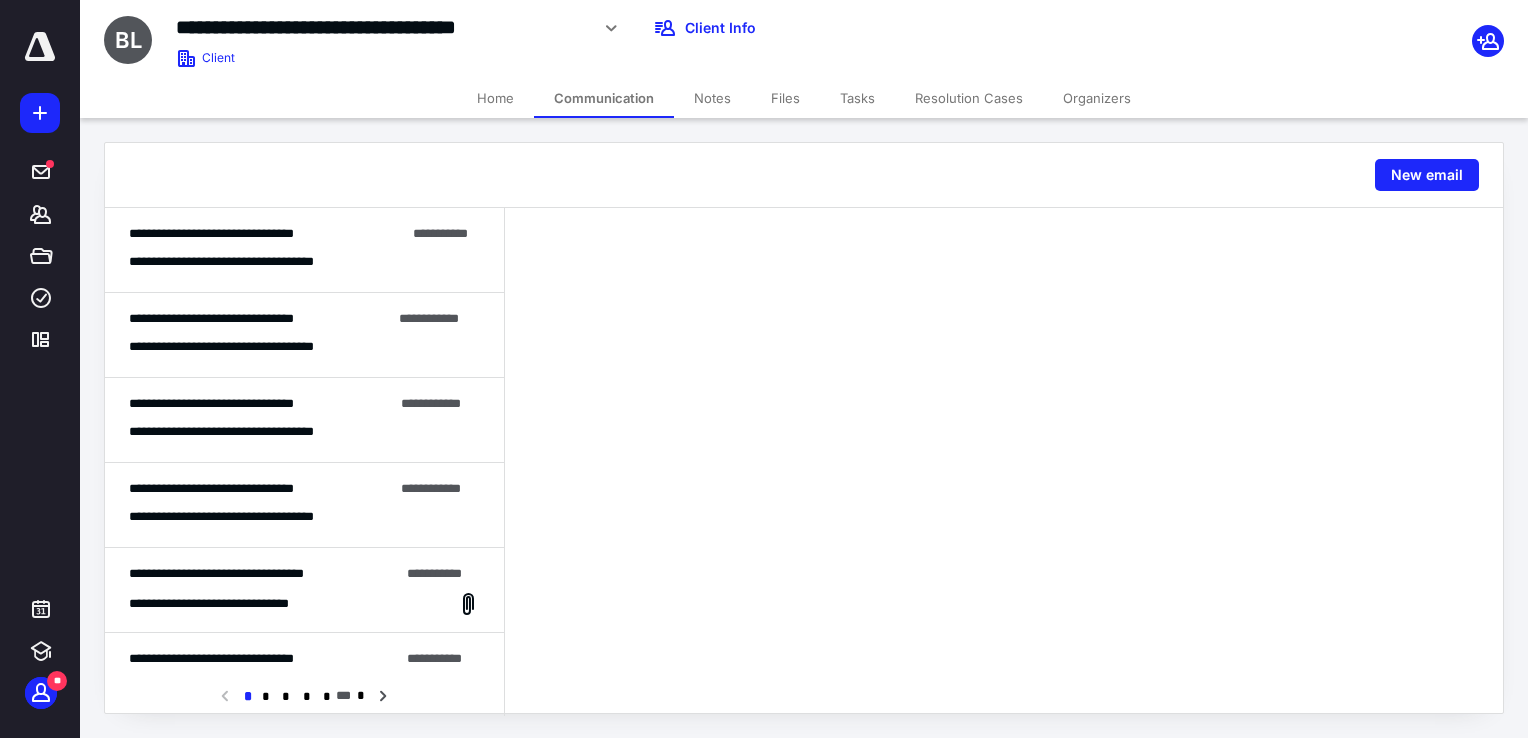 click on "Home" at bounding box center [495, 98] 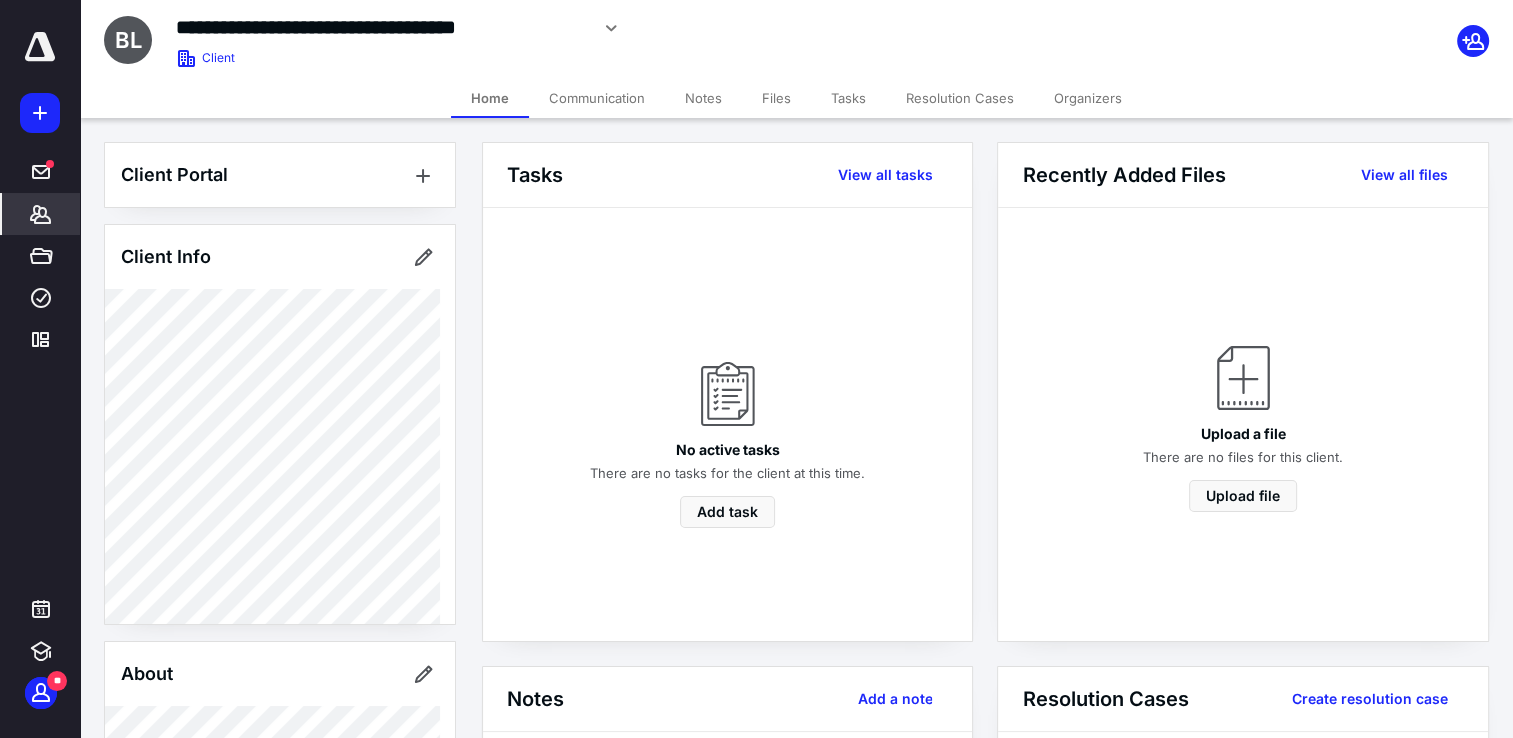 click on "Communication" at bounding box center (597, 98) 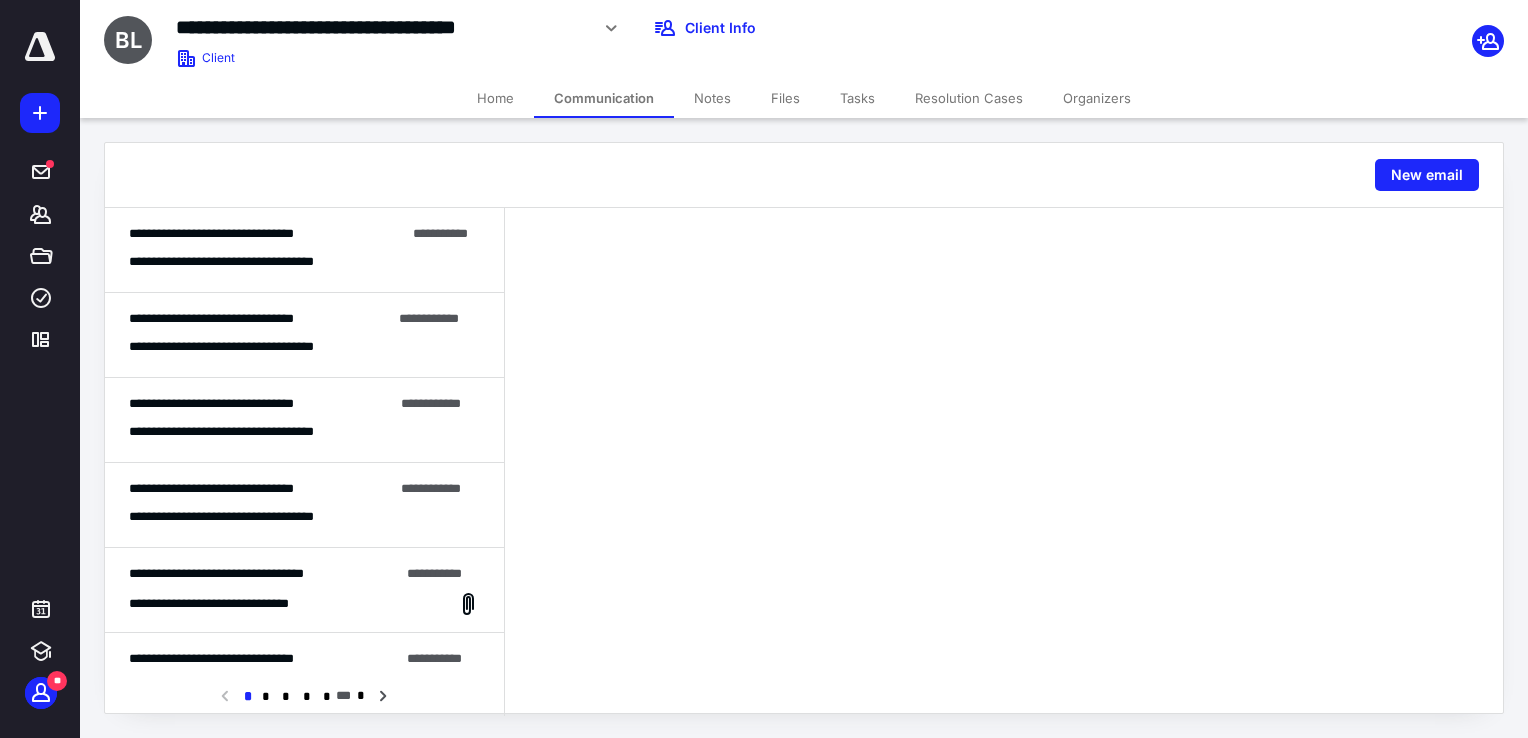 click on "Home" at bounding box center (495, 98) 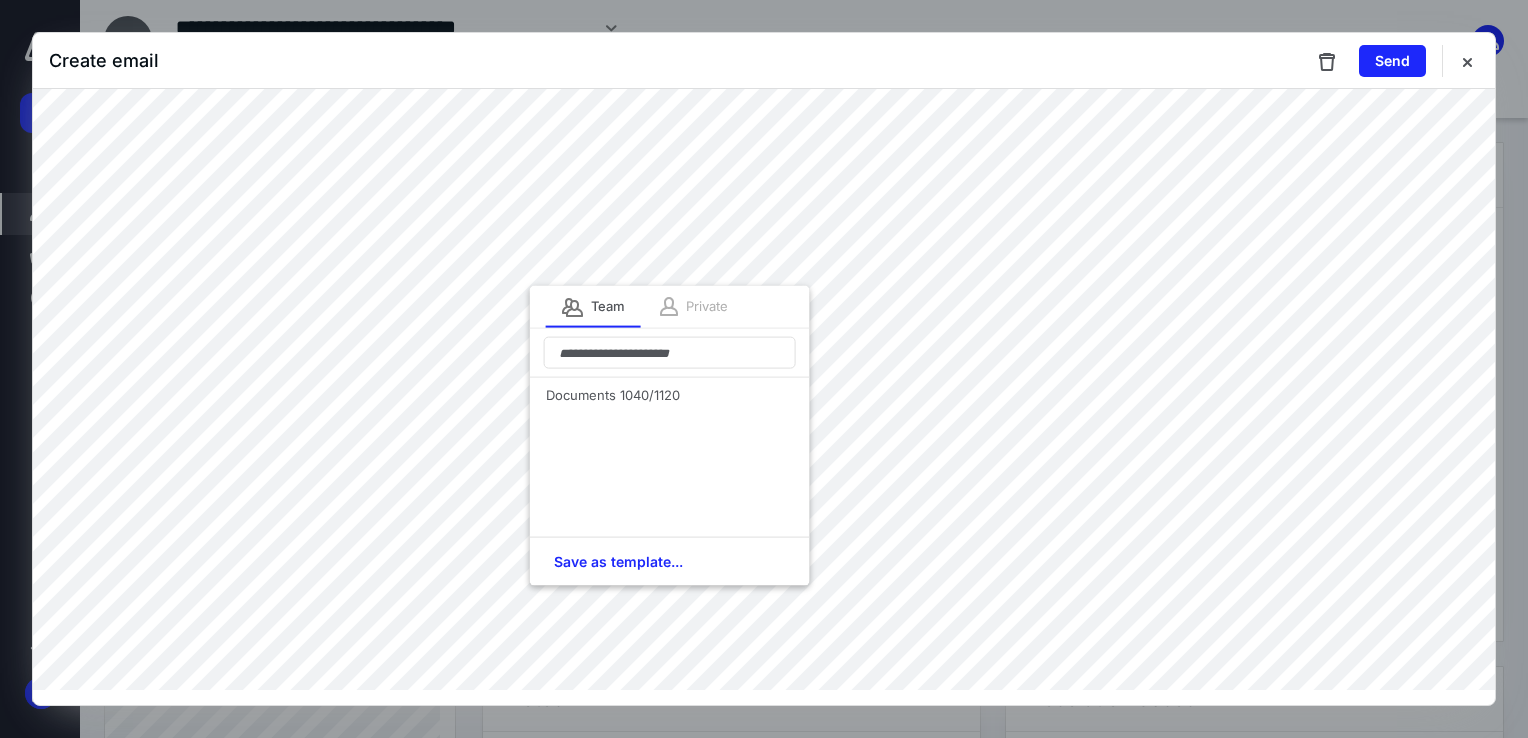 click on "Private" at bounding box center [707, 307] 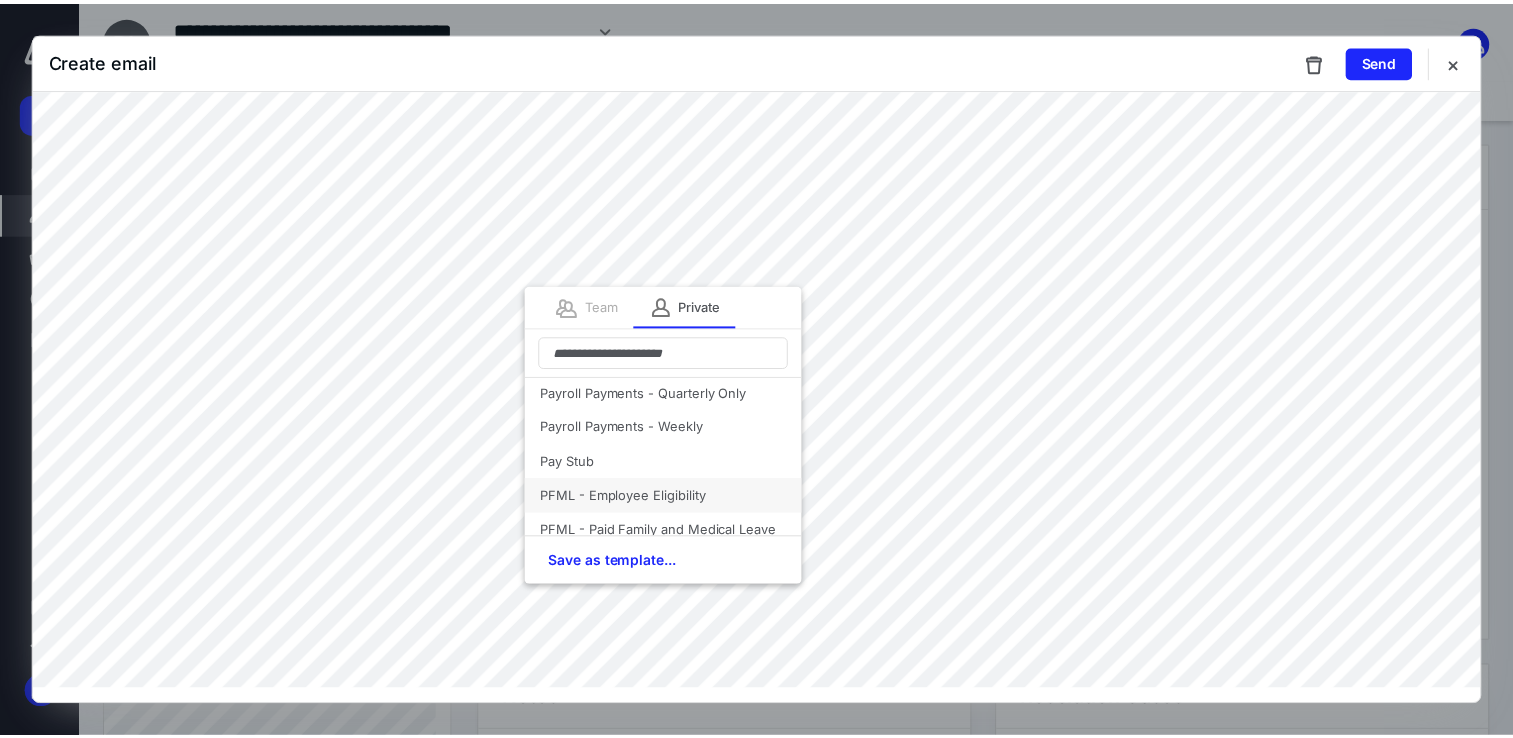 scroll, scrollTop: 300, scrollLeft: 0, axis: vertical 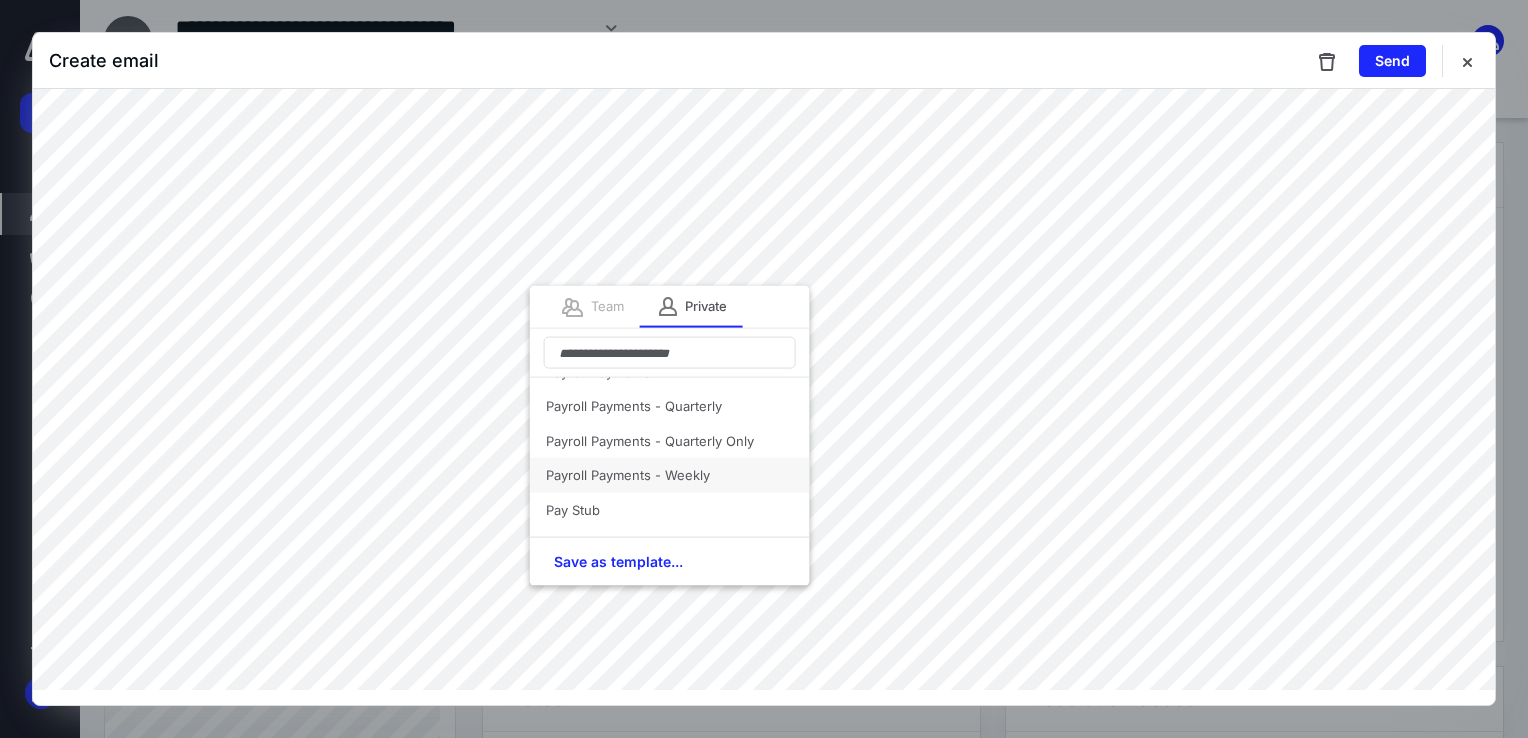 click on "Payroll Payments - Weekly" at bounding box center (670, 475) 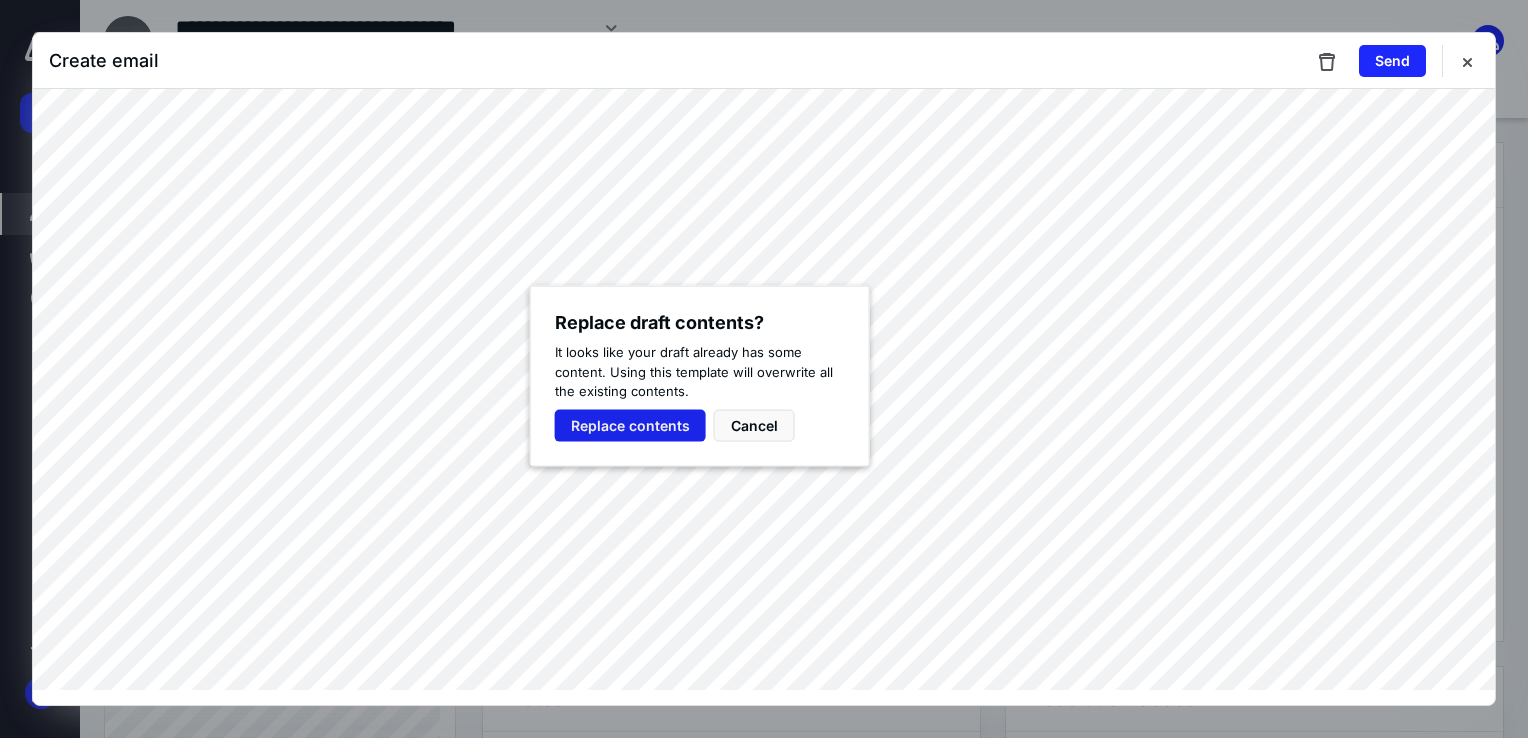 click on "Replace contents" at bounding box center [630, 425] 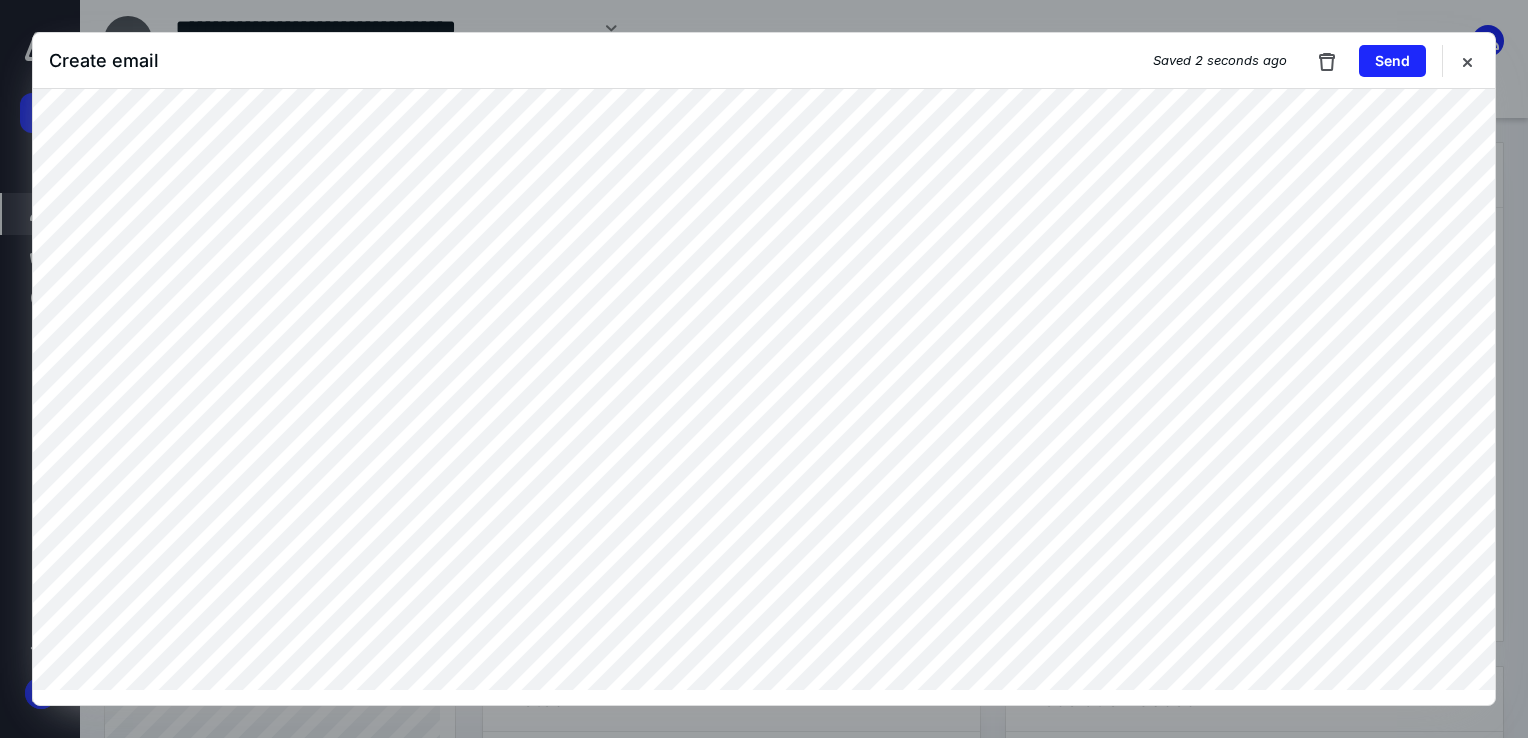 click on "**********" at bounding box center [764, 369] 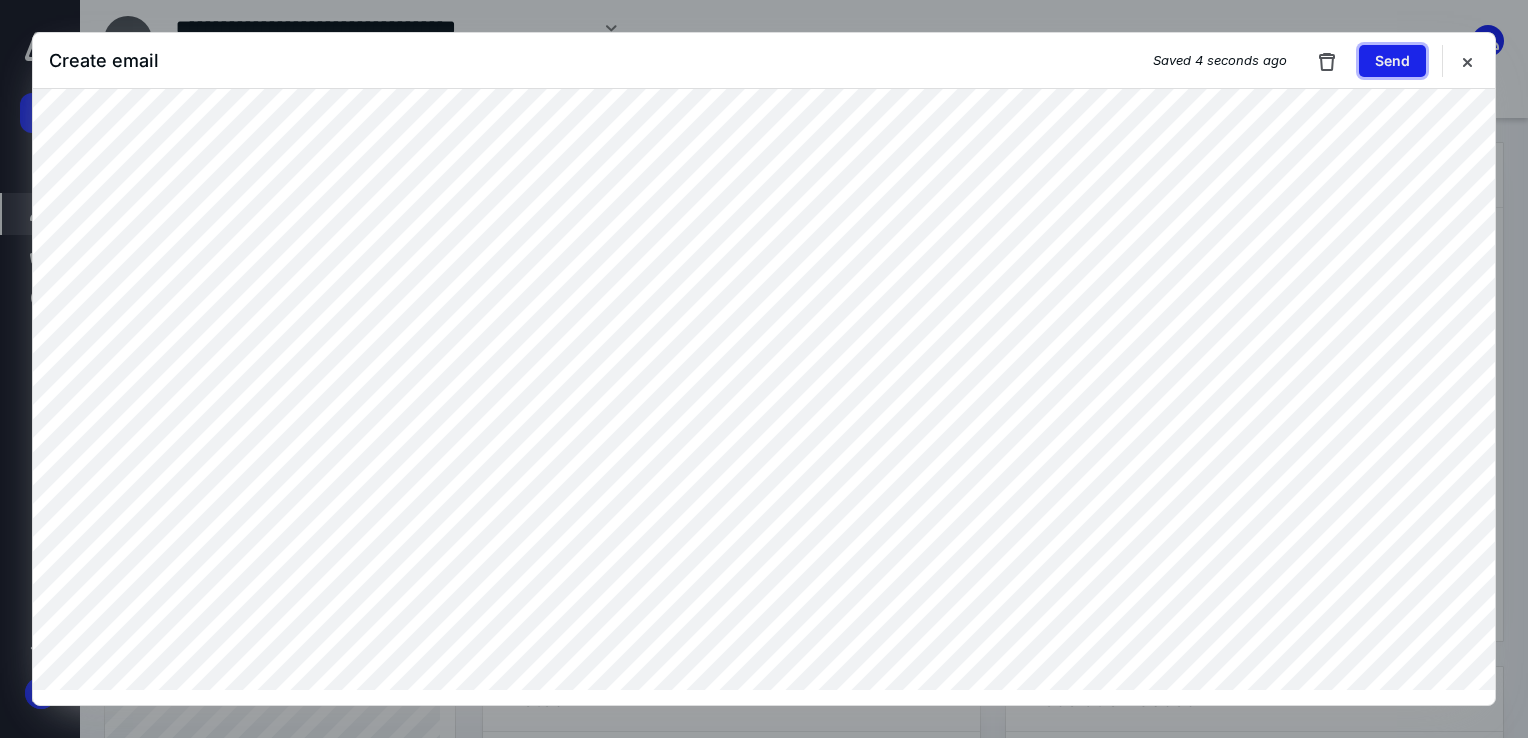 click on "Send" at bounding box center [1392, 61] 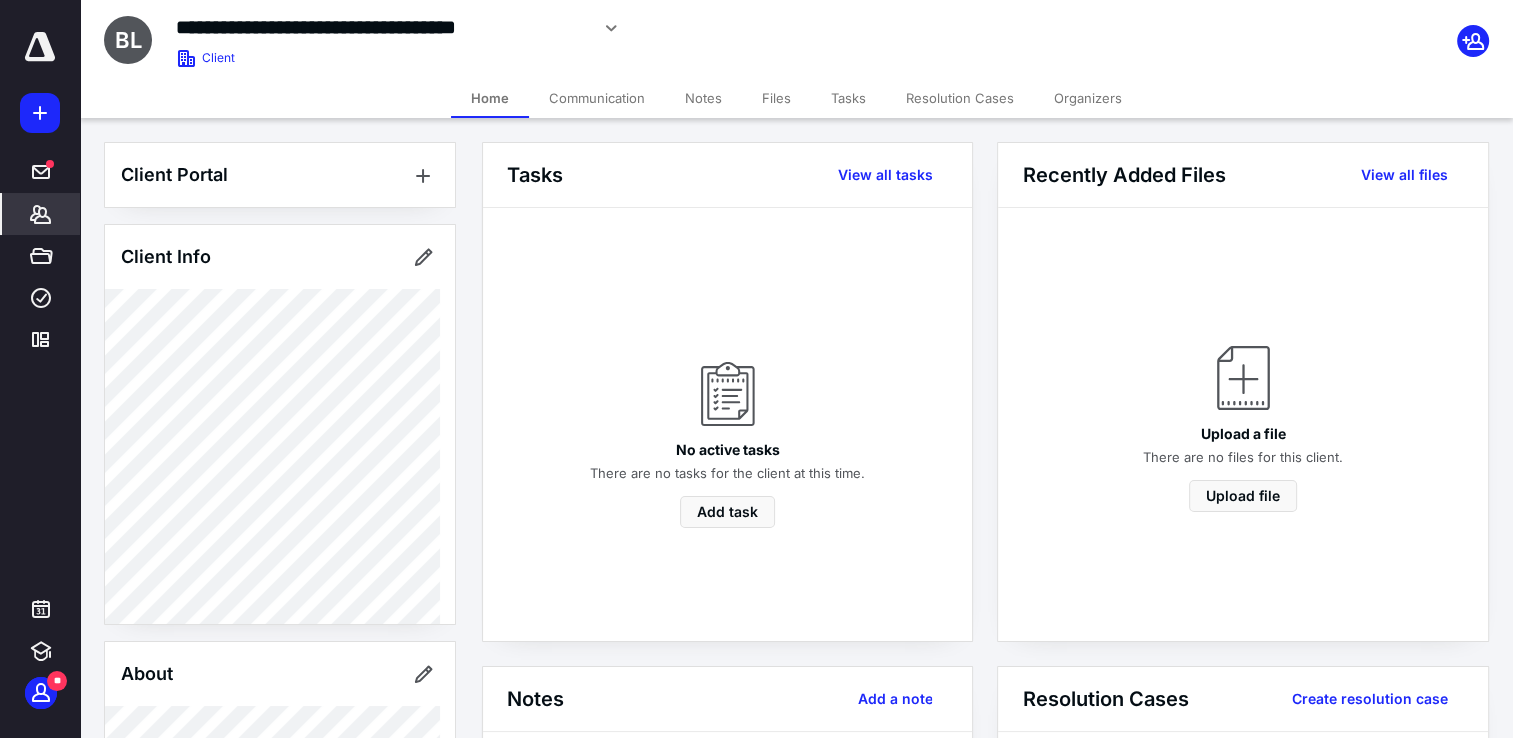 click at bounding box center [40, 47] 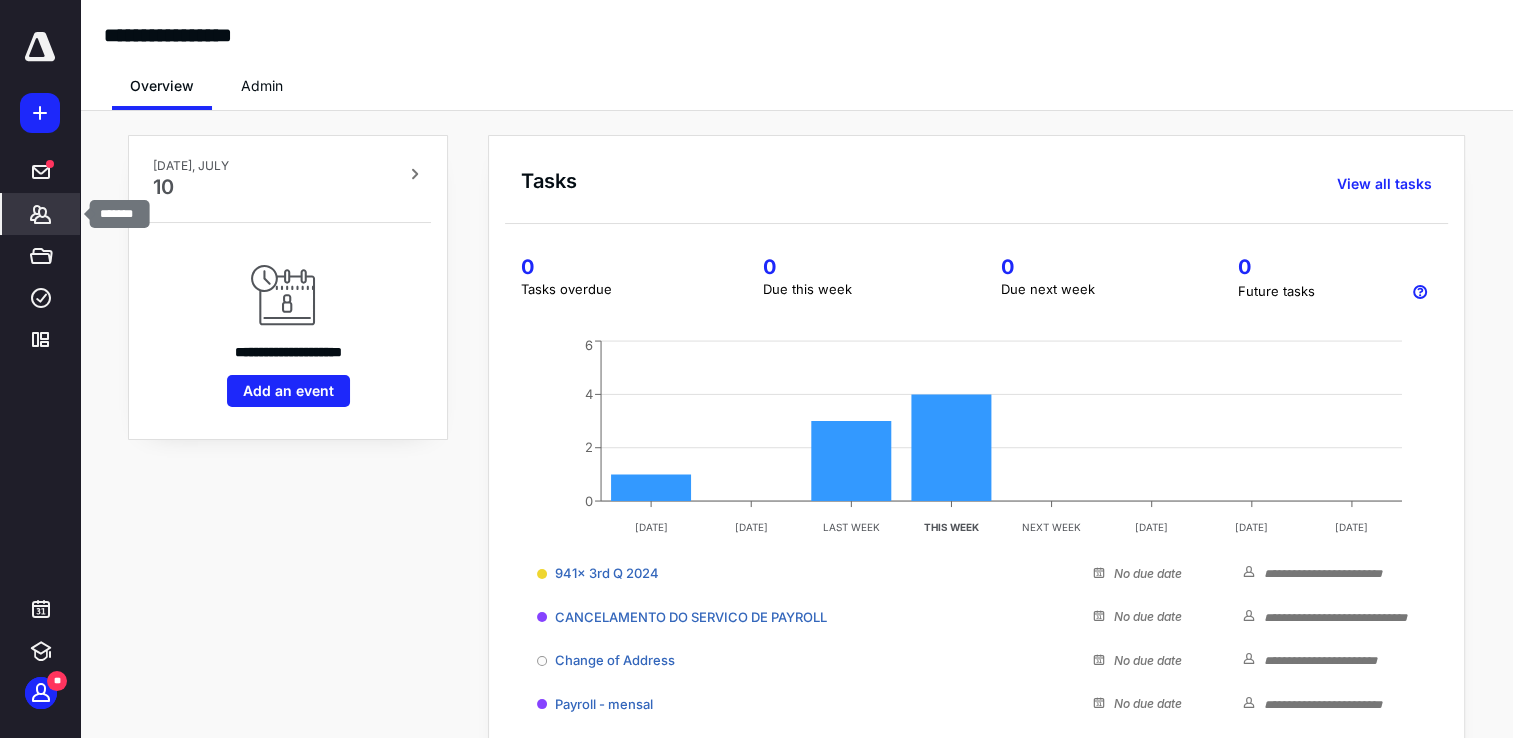 click on "*******" at bounding box center (41, 214) 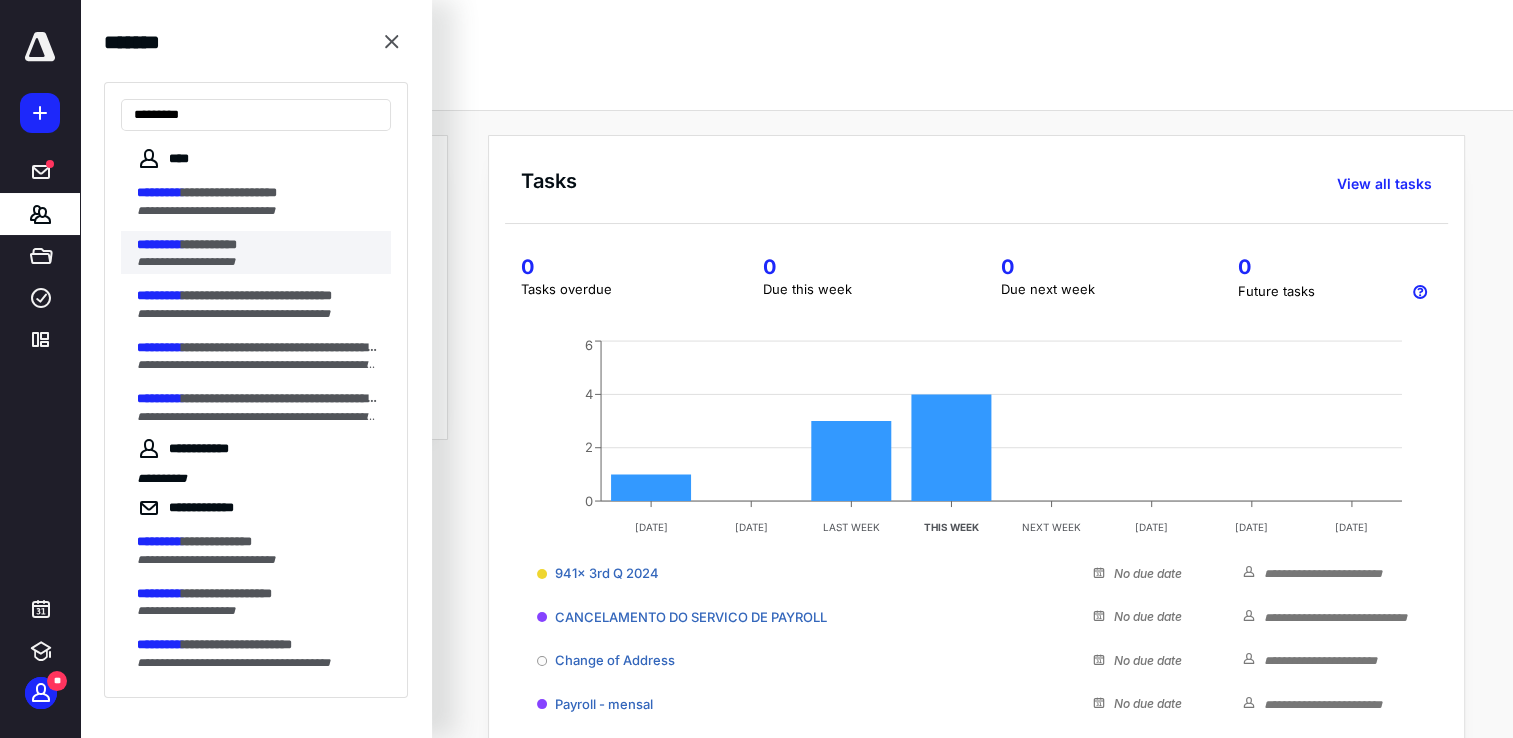 type on "*********" 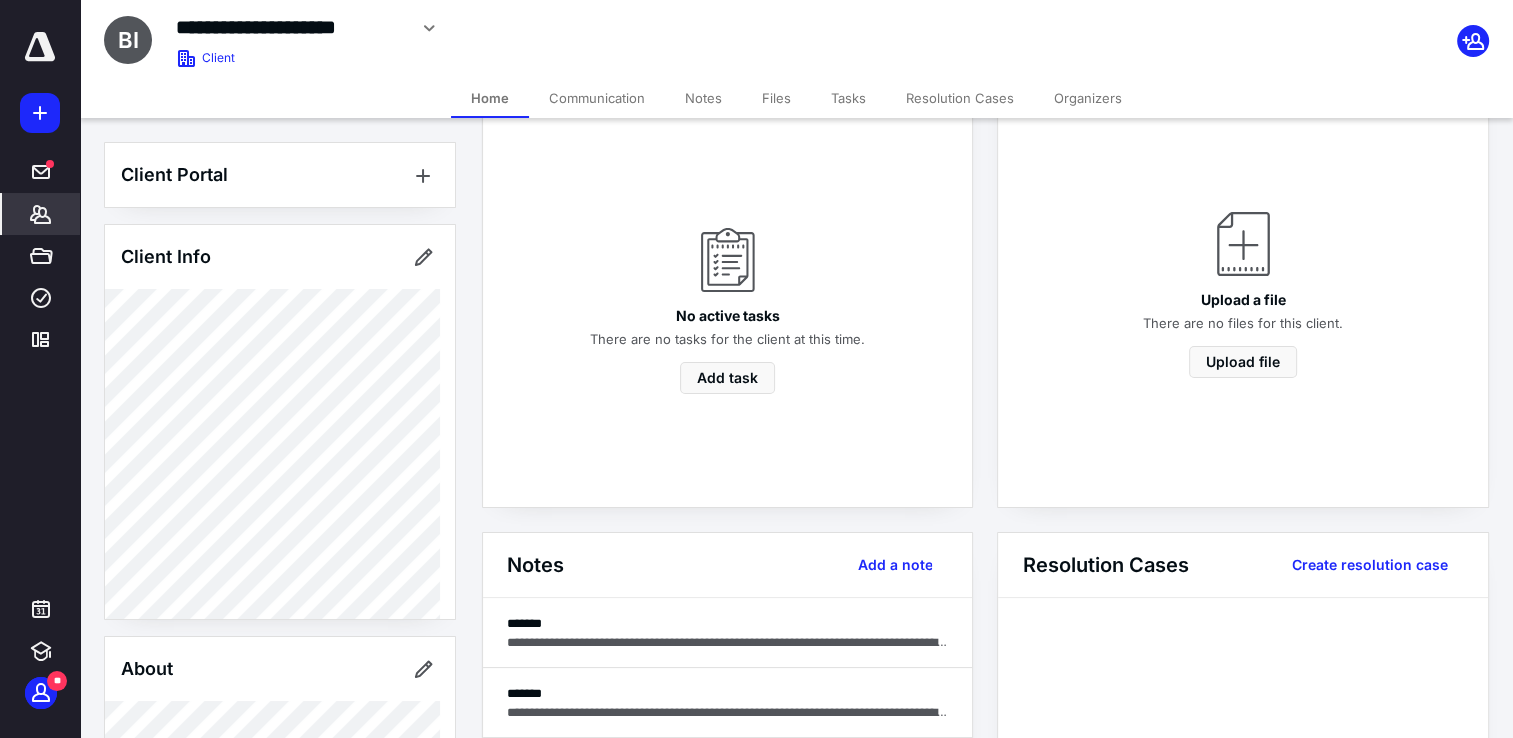 scroll, scrollTop: 400, scrollLeft: 0, axis: vertical 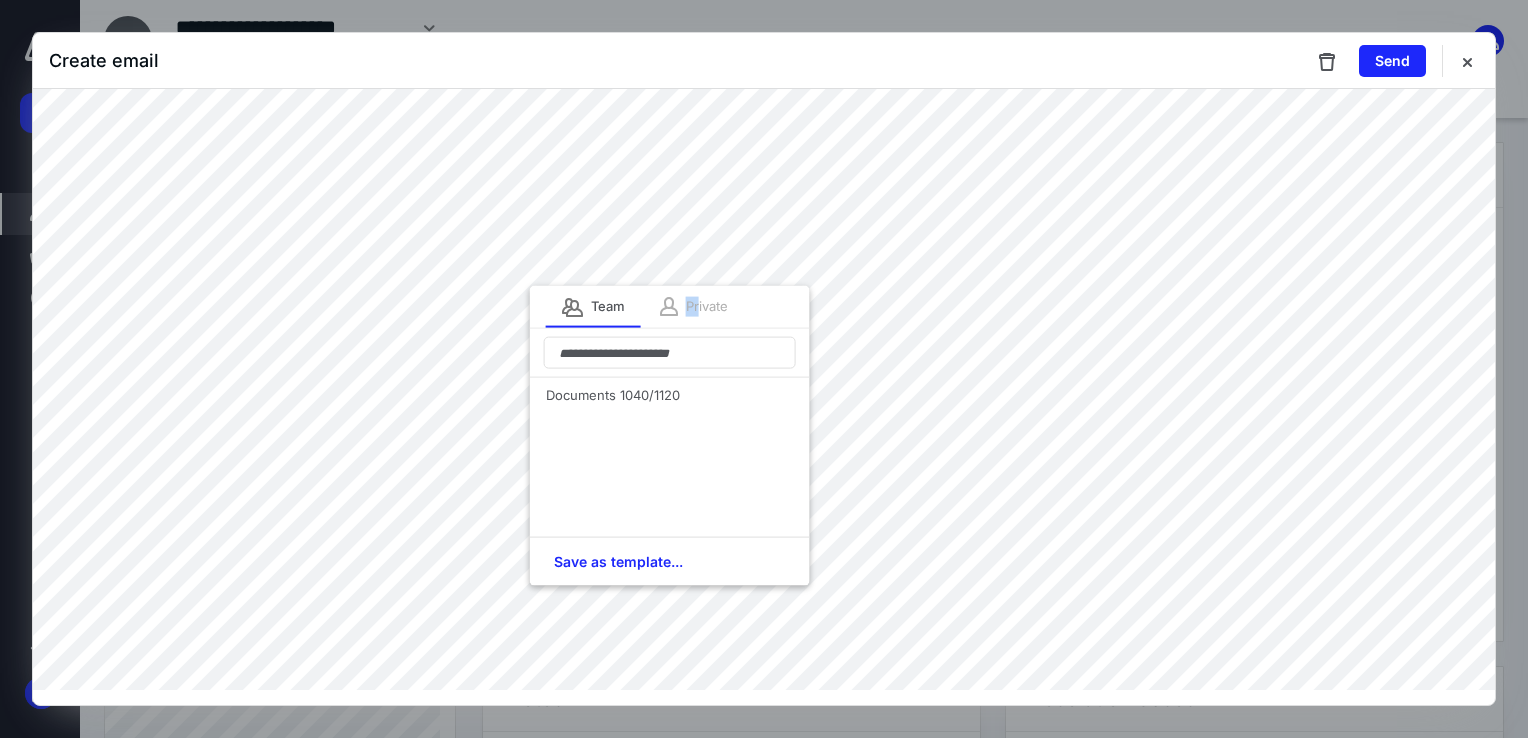 click on "Private" at bounding box center [692, 307] 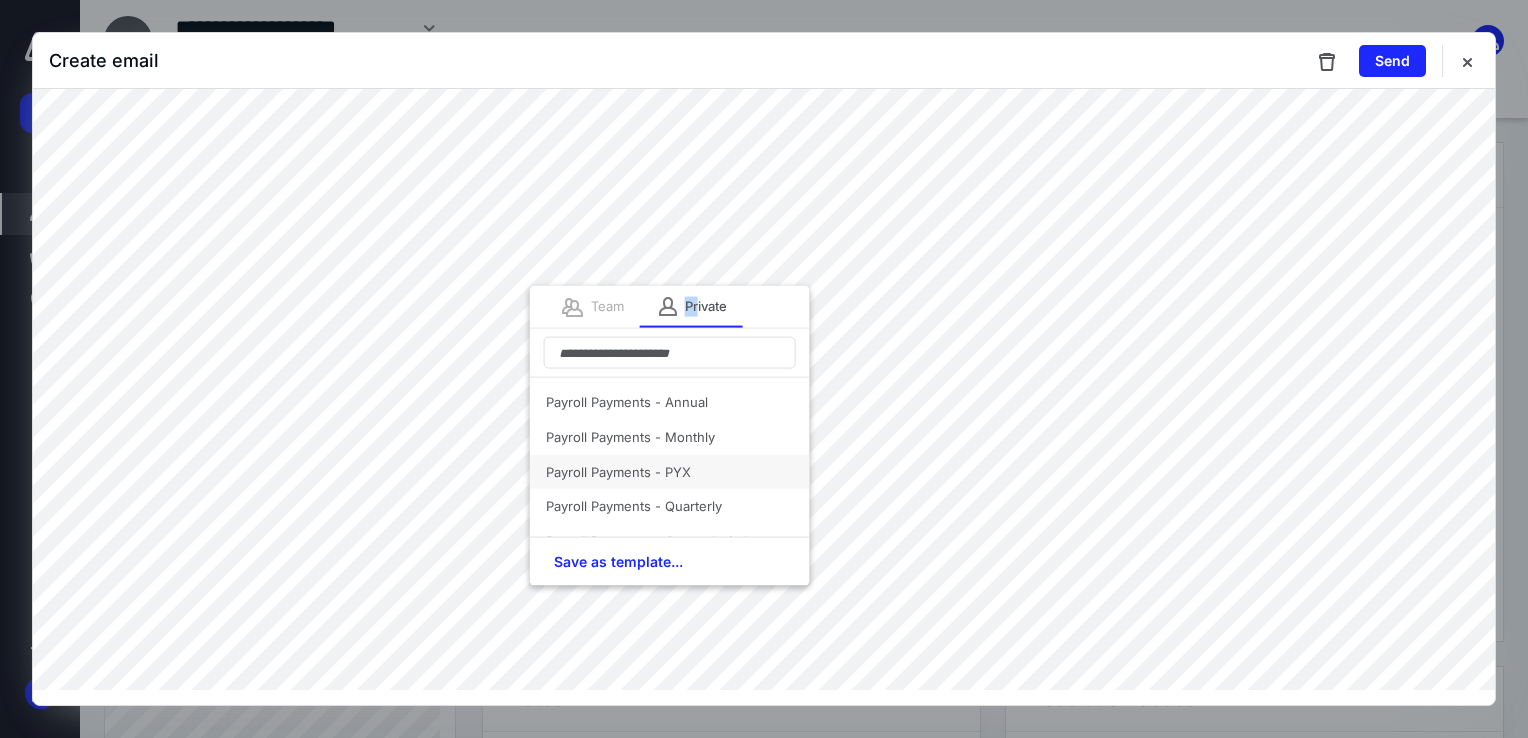 scroll, scrollTop: 300, scrollLeft: 0, axis: vertical 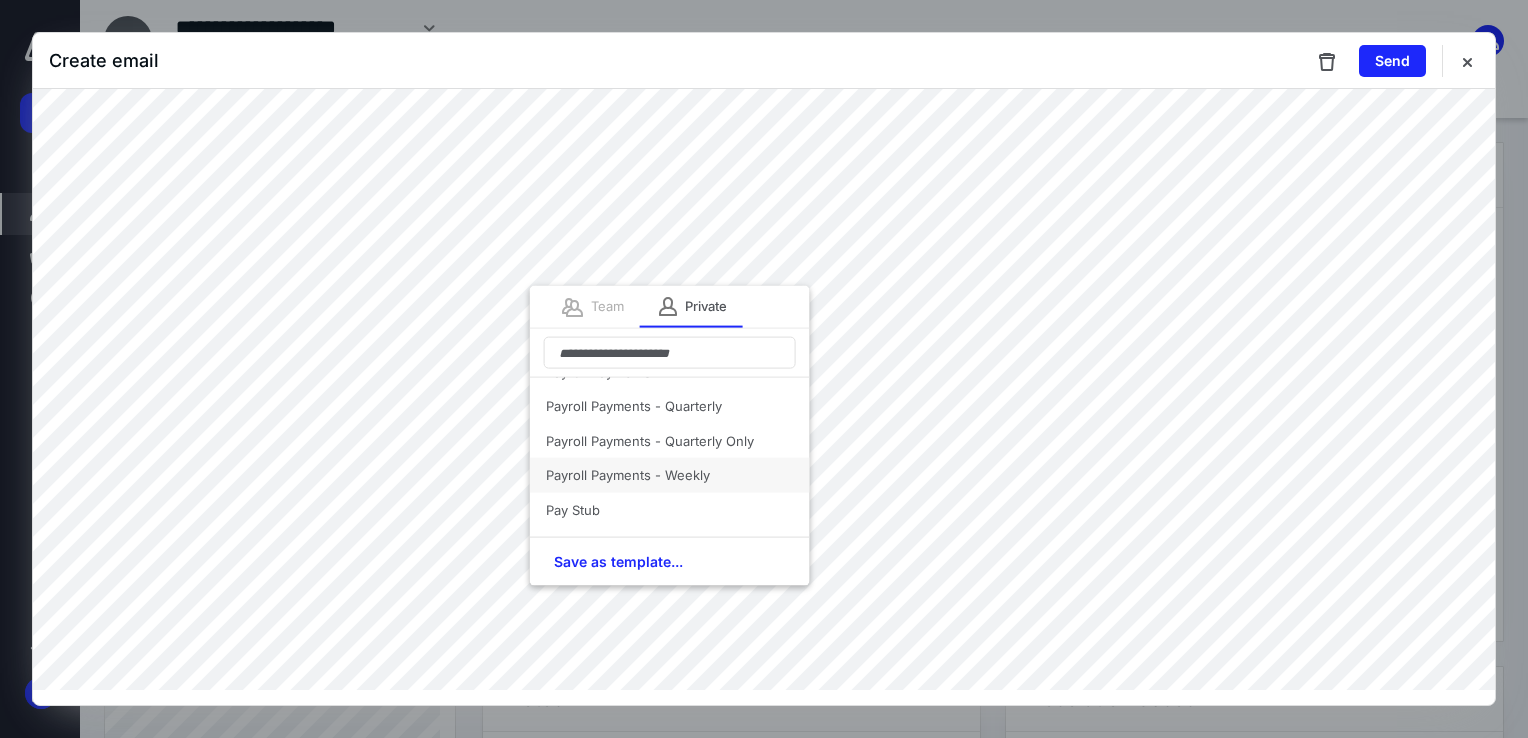 click on "Payroll Payments - Weekly" at bounding box center (670, 475) 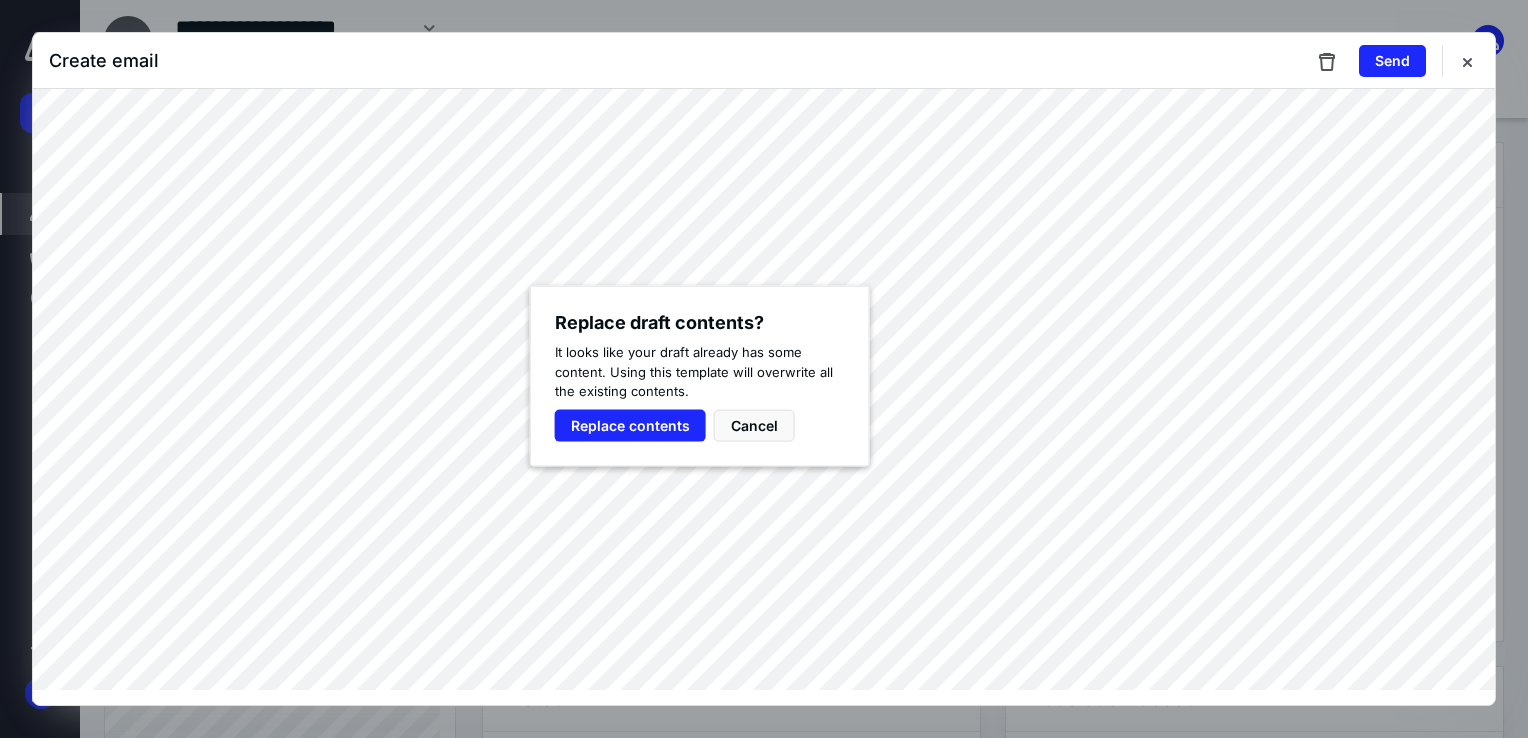 click on "Replace contents" at bounding box center [630, 425] 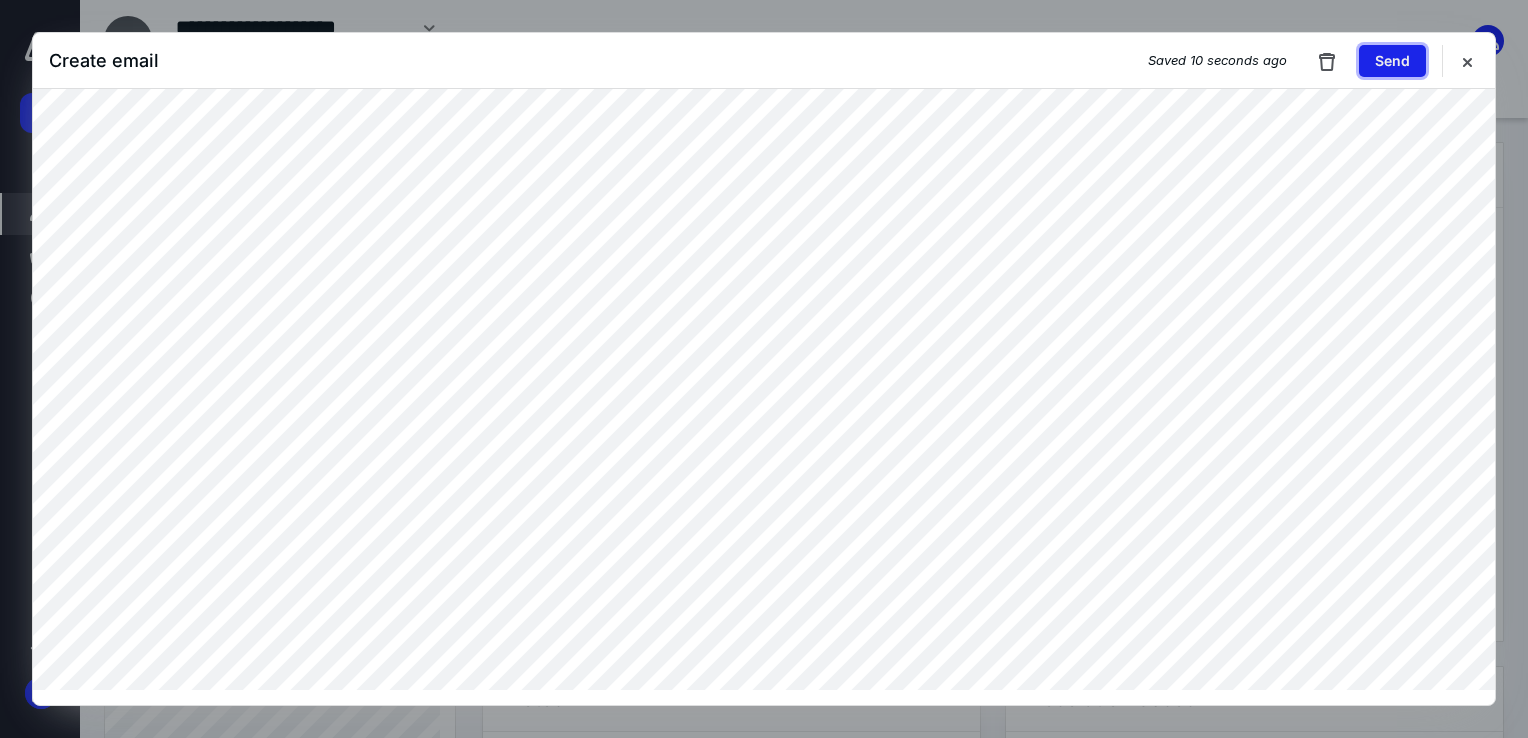 click on "Send" at bounding box center (1392, 61) 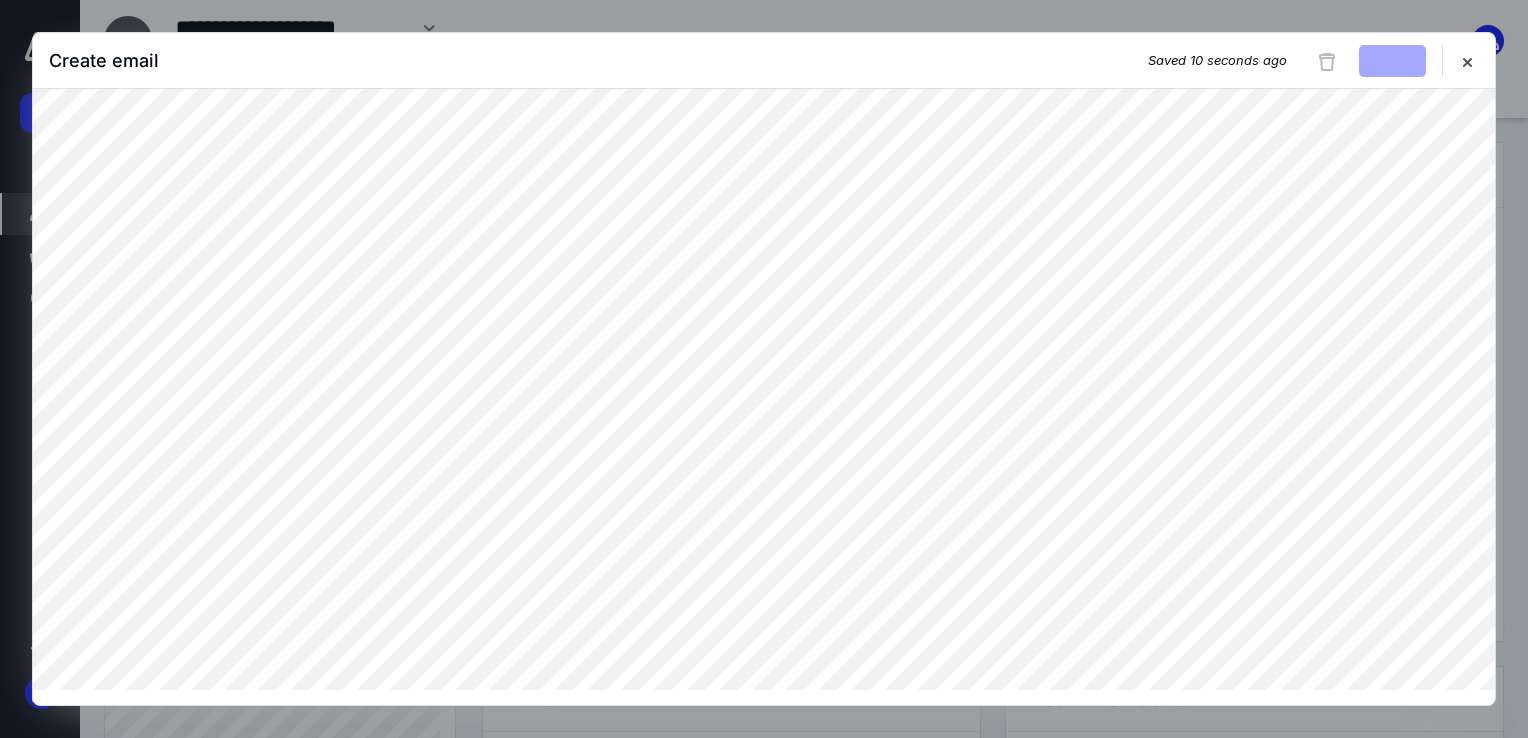 type 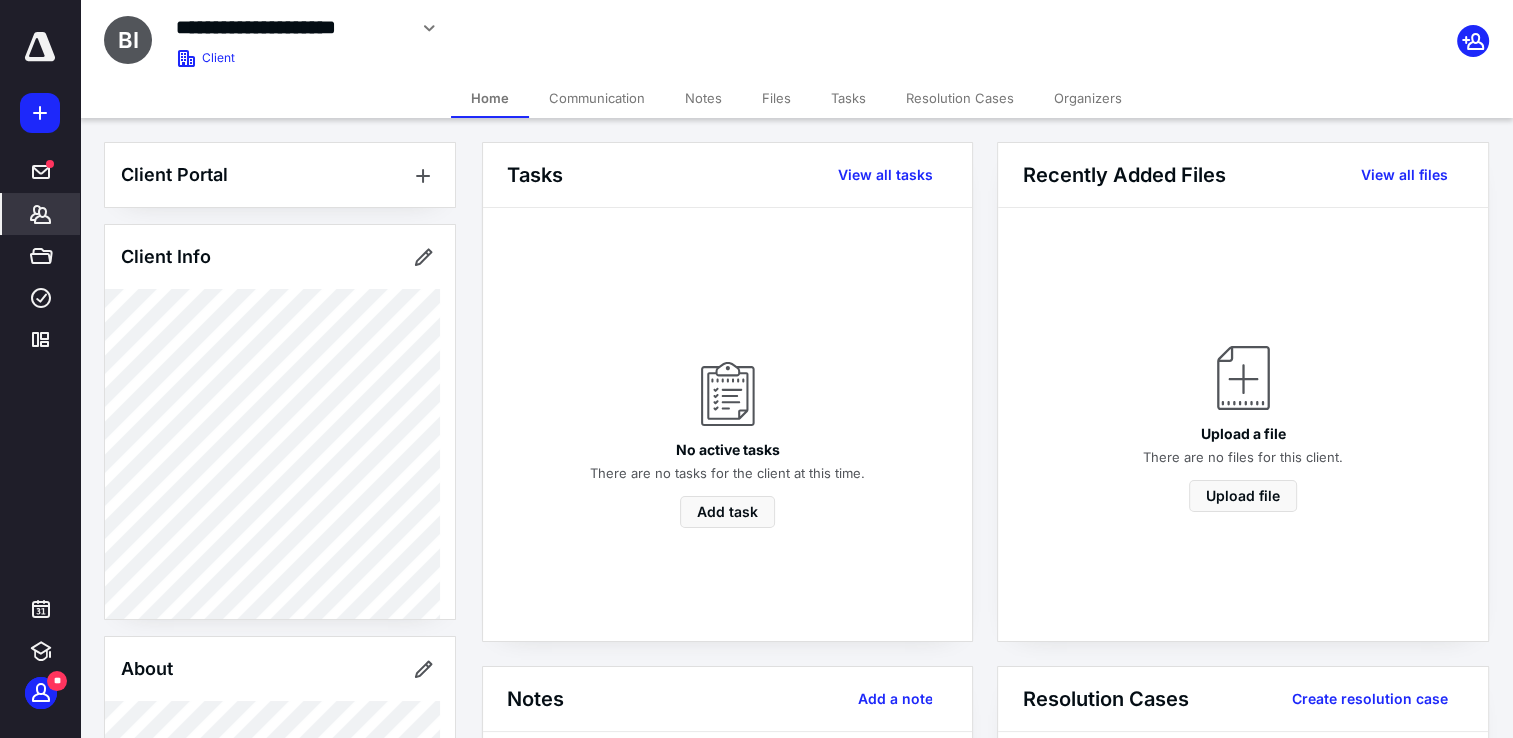 click on "***** ******* ***** **** *********" at bounding box center (40, 196) 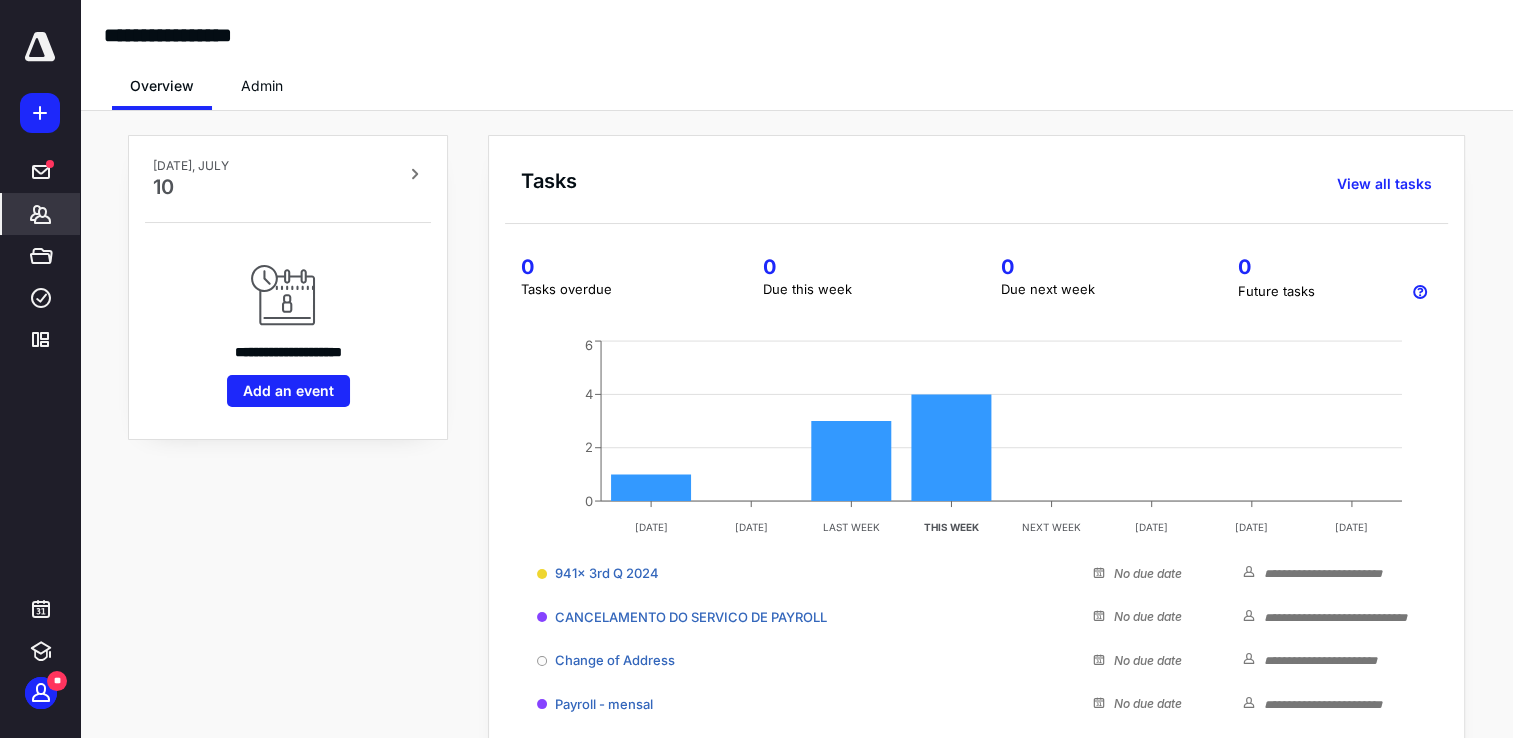 click 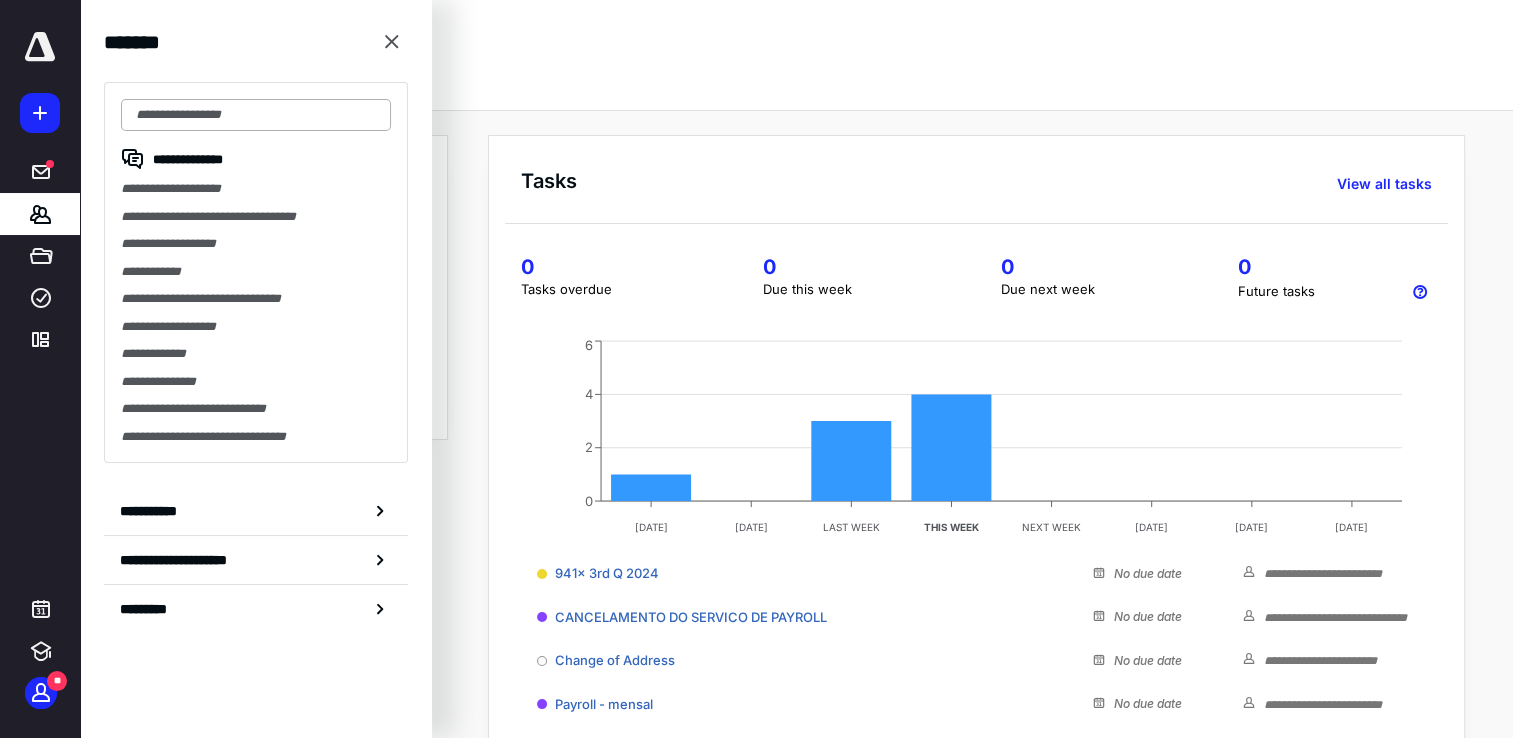click at bounding box center [256, 115] 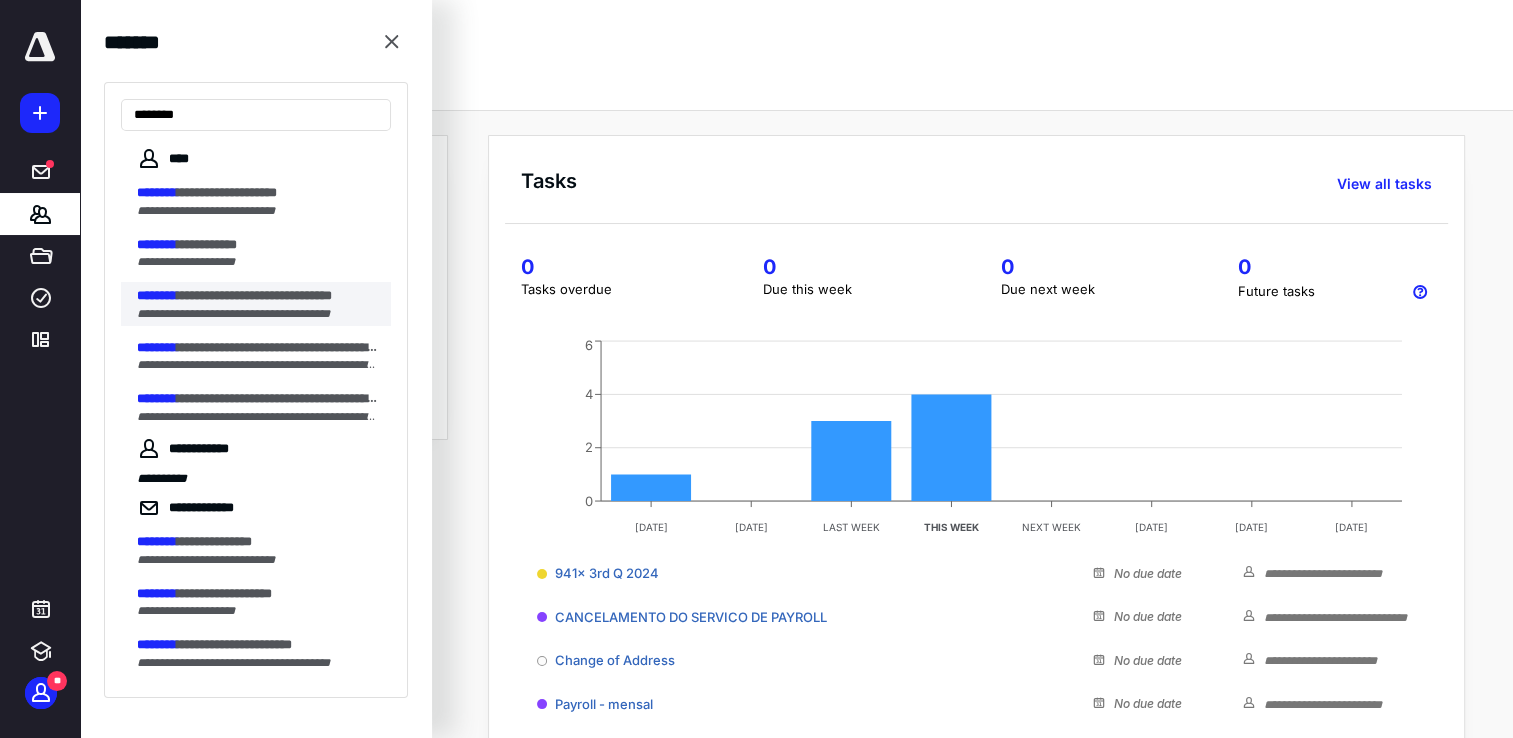 type on "********" 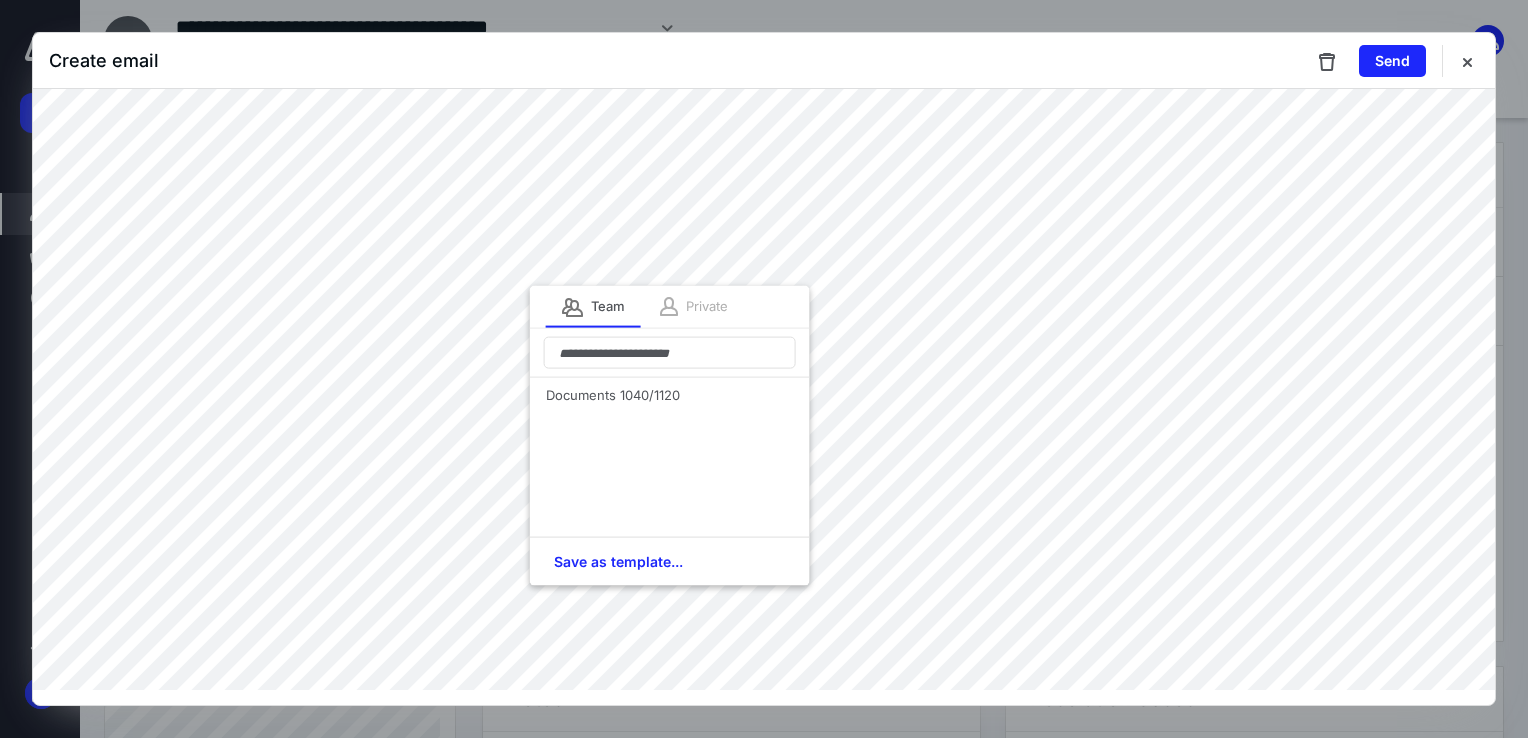 click at bounding box center (669, 307) 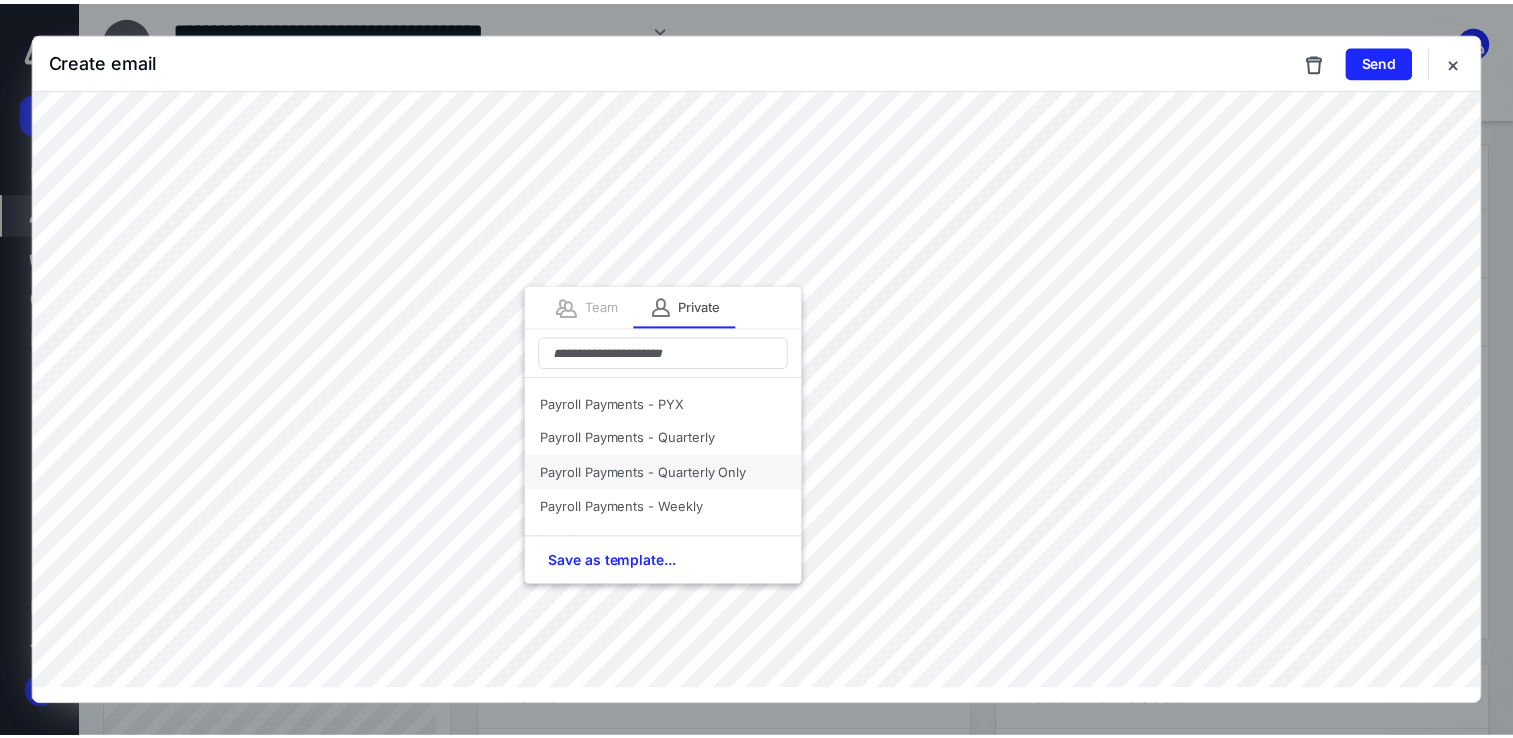 scroll, scrollTop: 300, scrollLeft: 0, axis: vertical 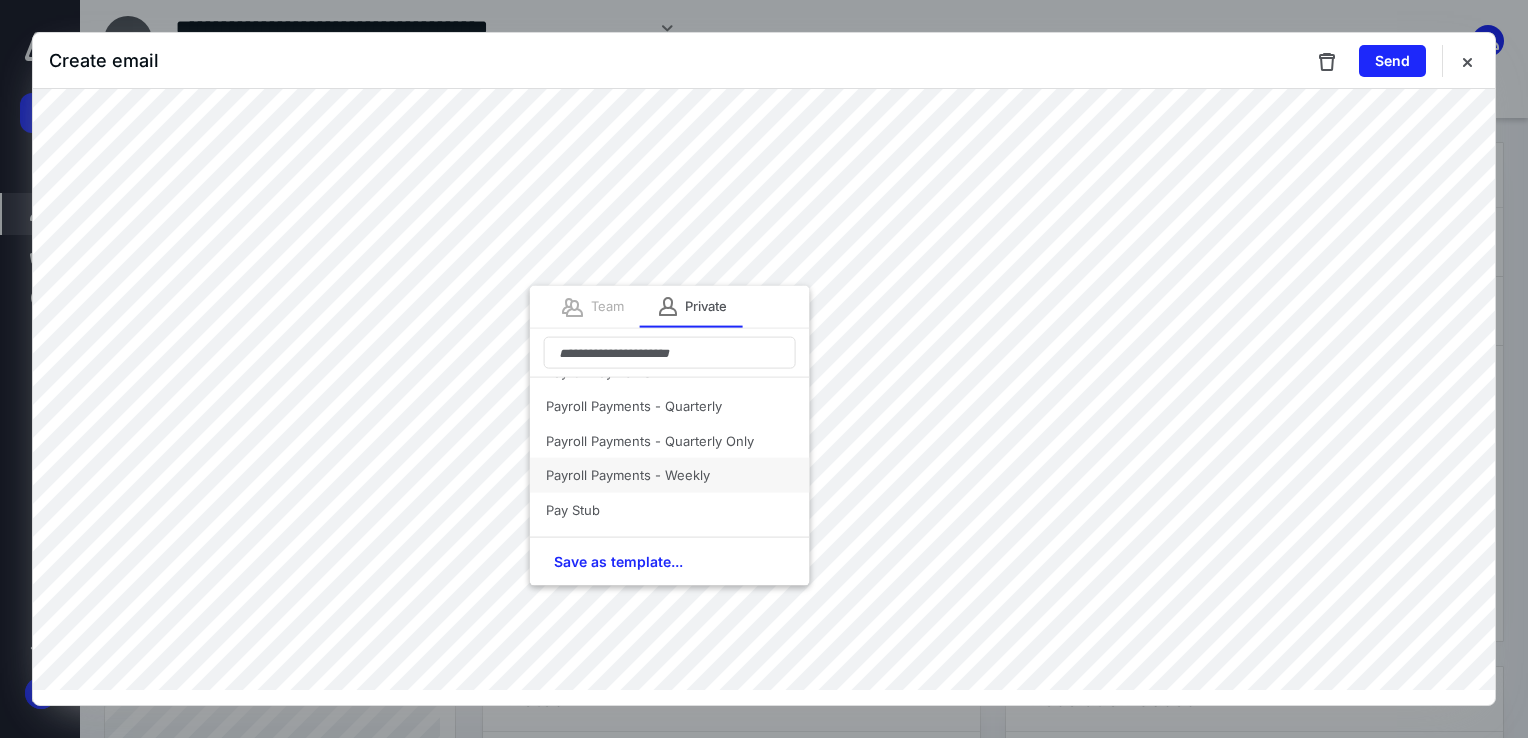 click on "Payroll Payments - Weekly" at bounding box center [670, 475] 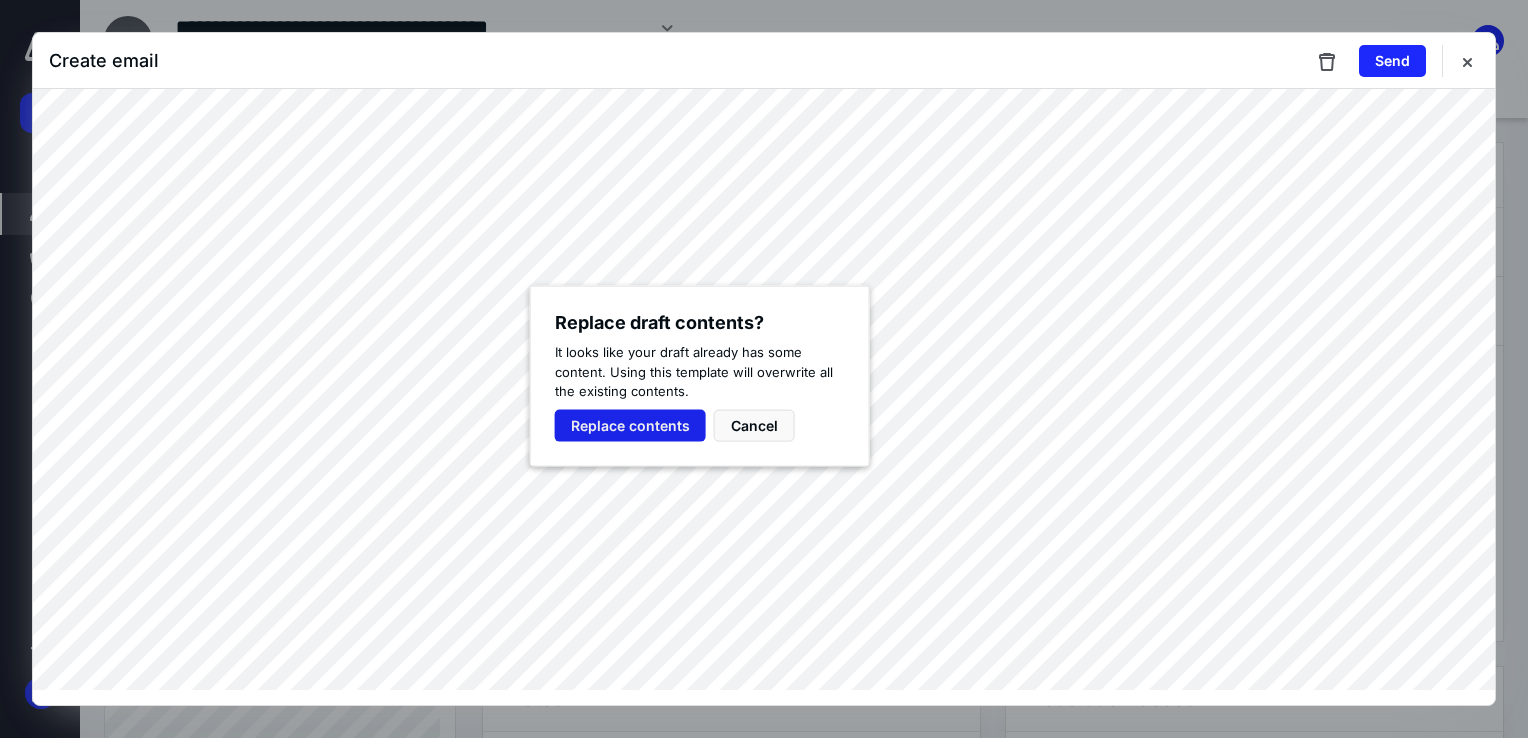 click on "Replace contents" at bounding box center [630, 425] 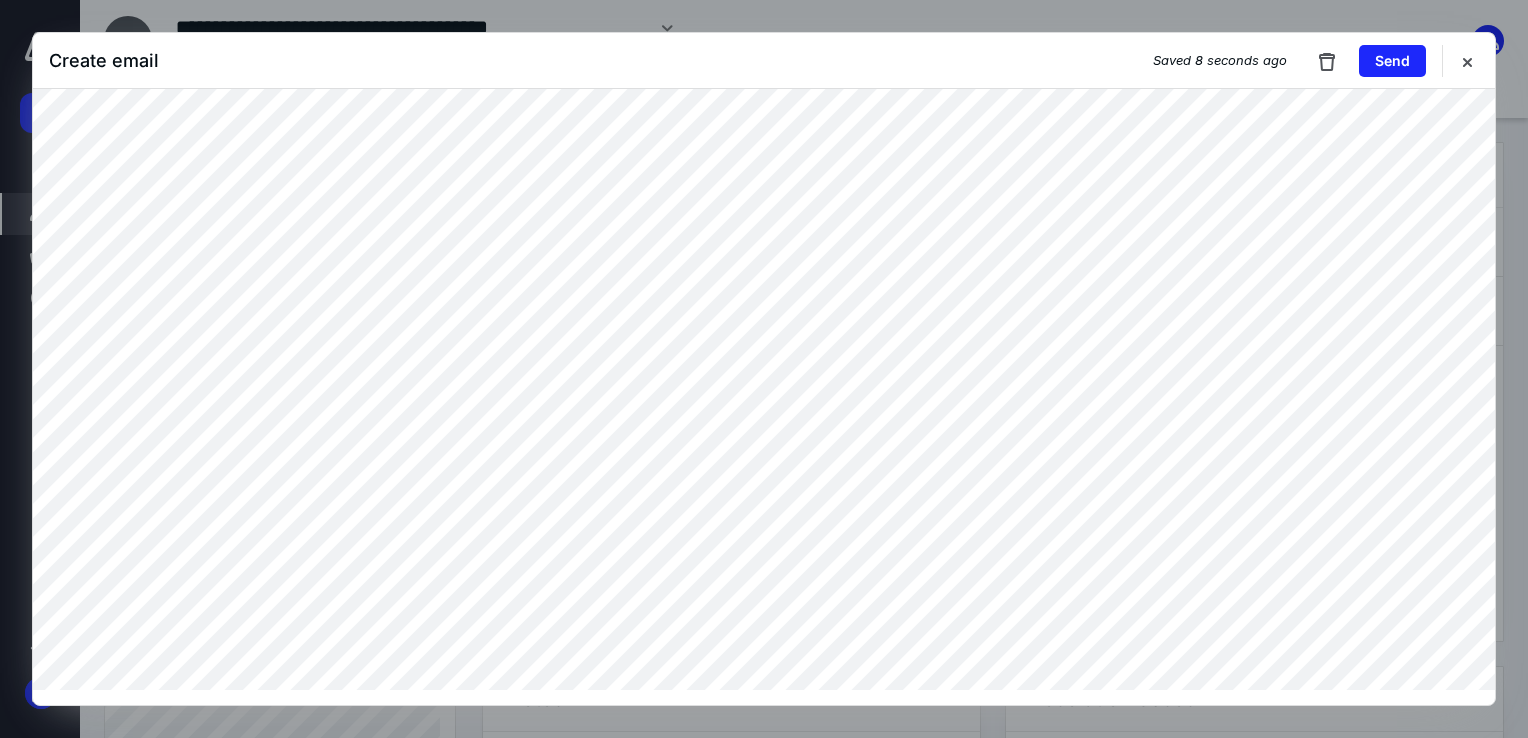 click on "Create email Saved 8 seconds ago Send" at bounding box center (764, 369) 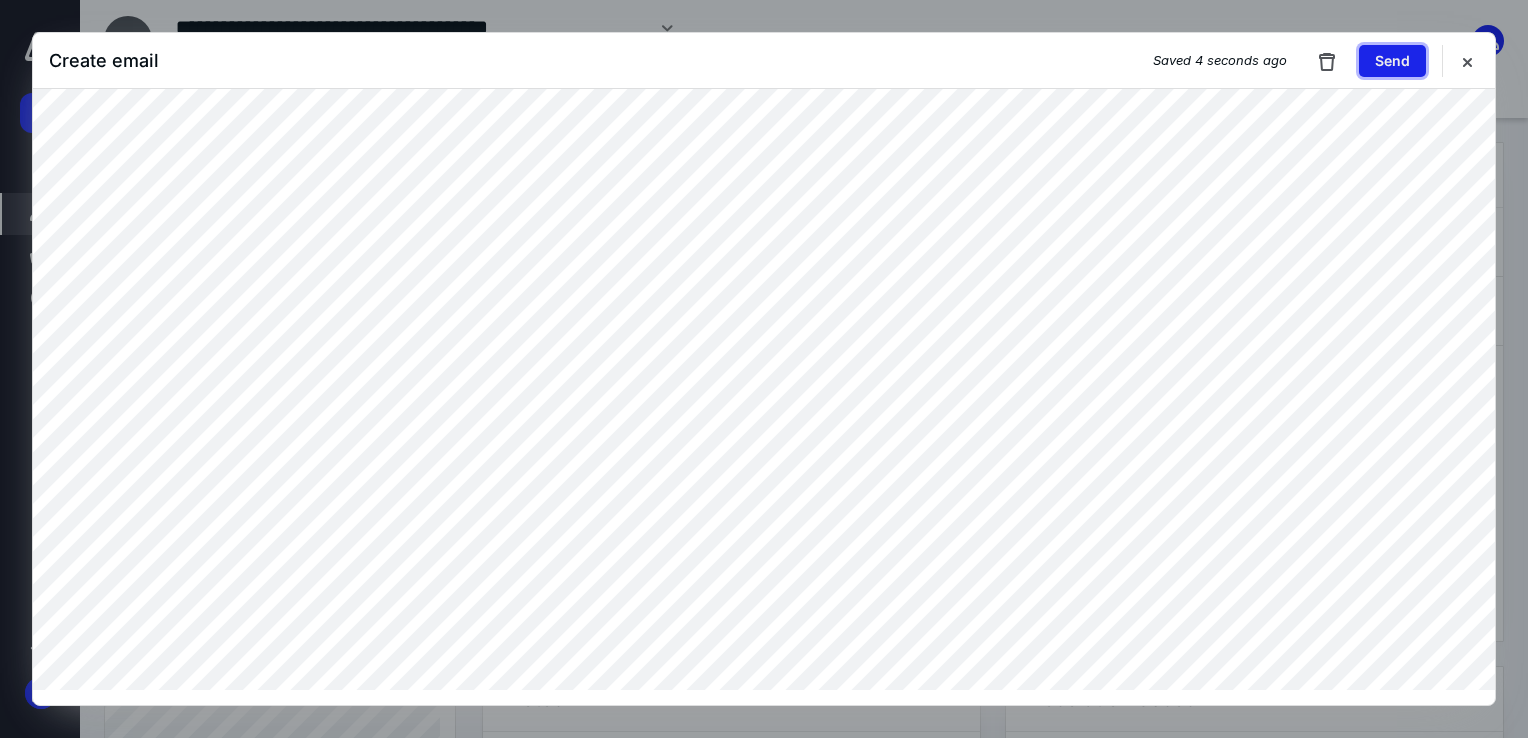 click on "Send" at bounding box center [1392, 61] 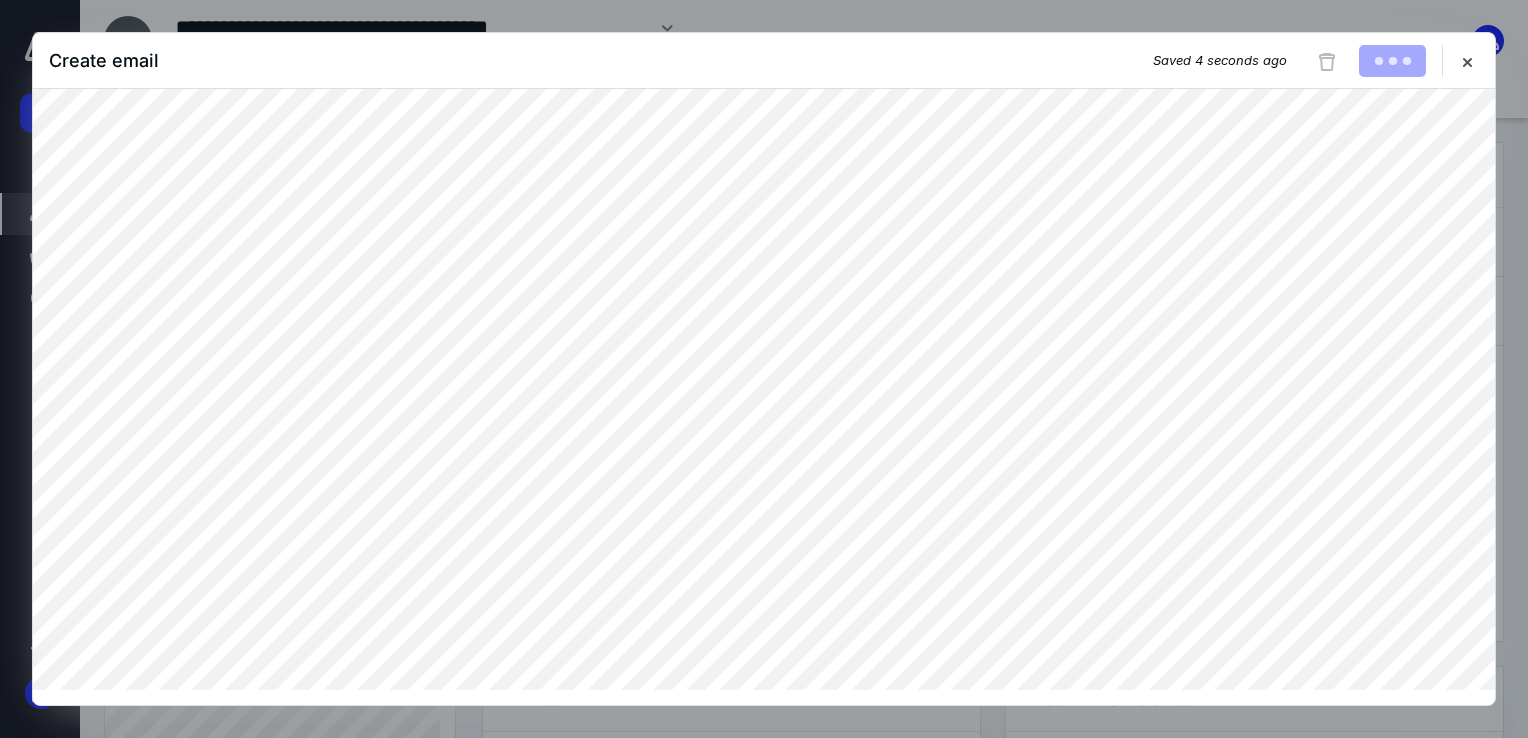 type 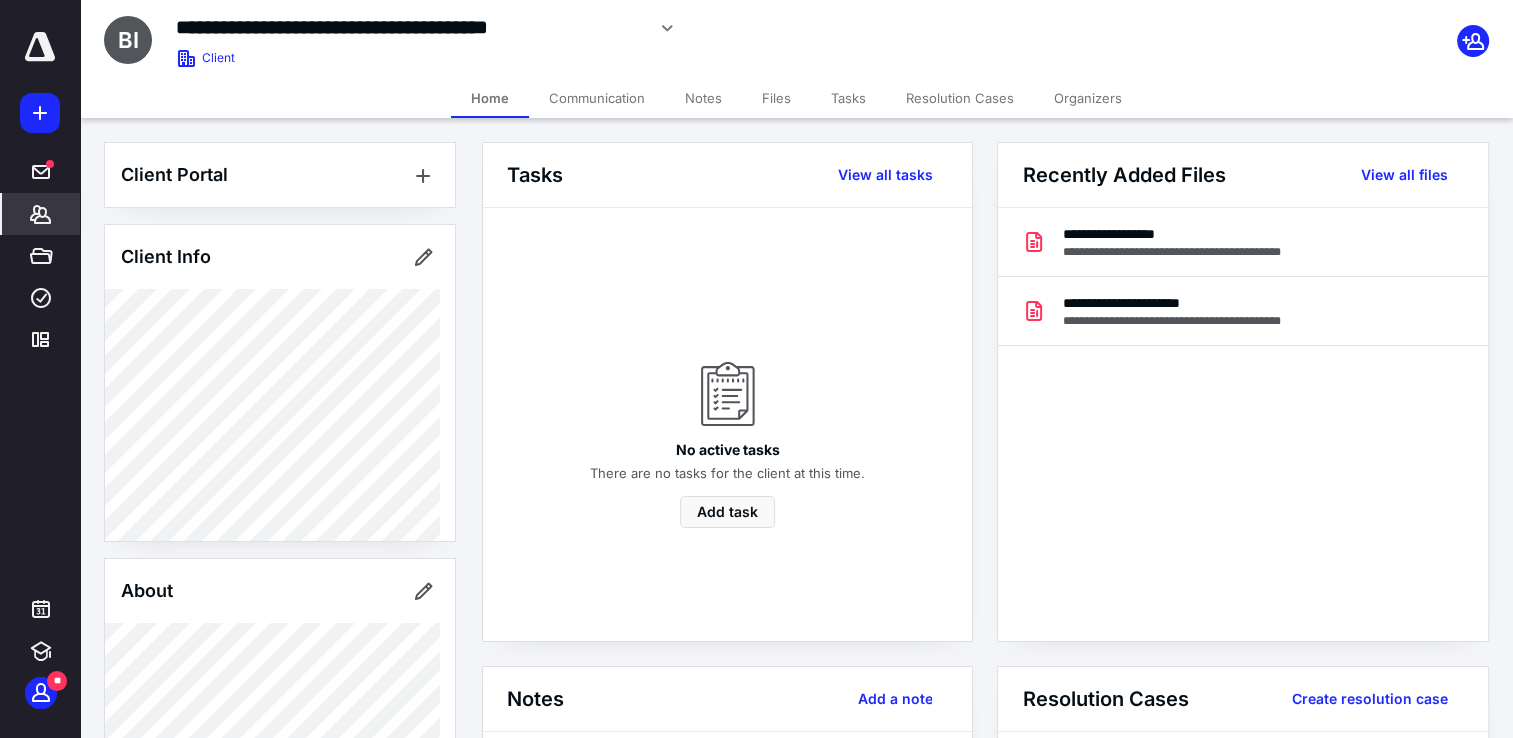 click at bounding box center (40, 47) 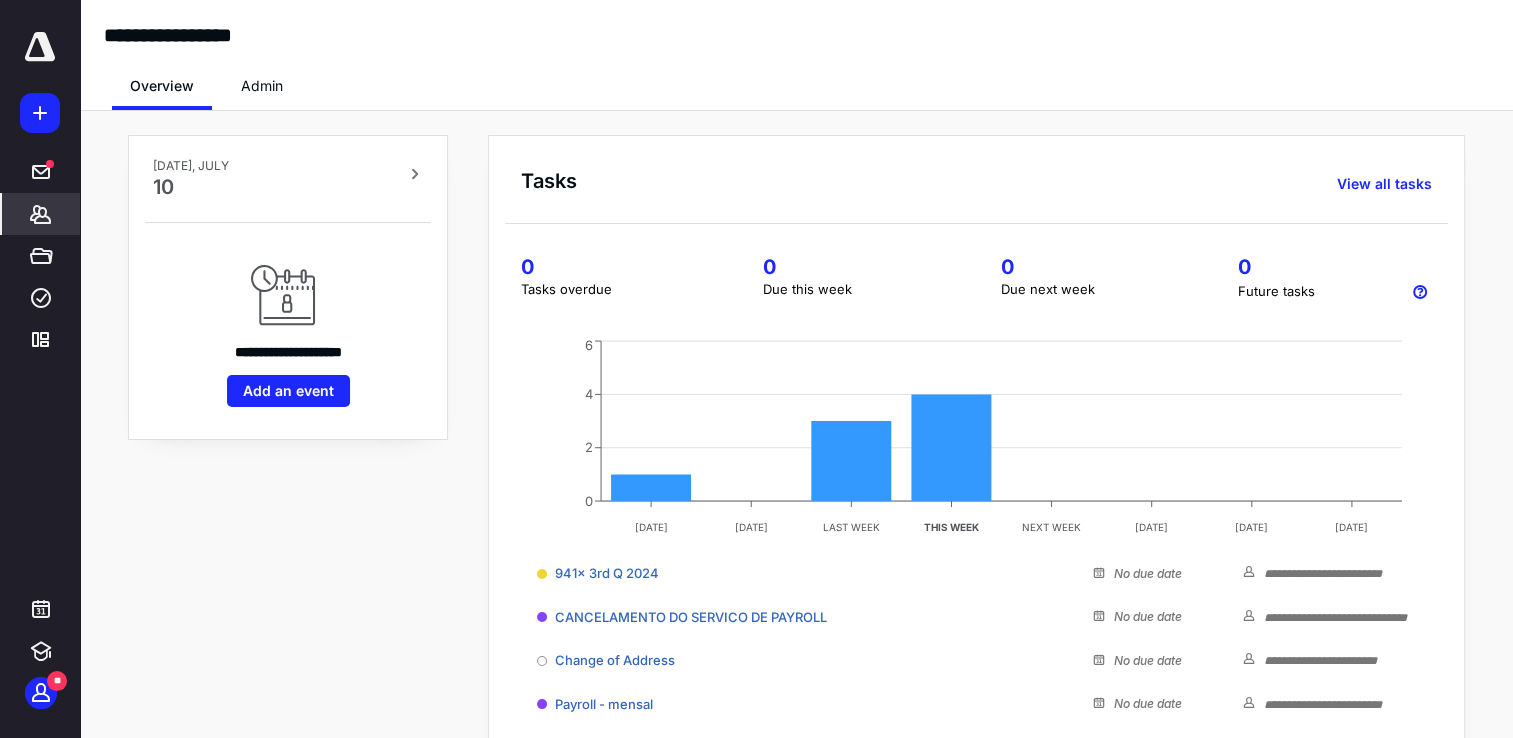 click 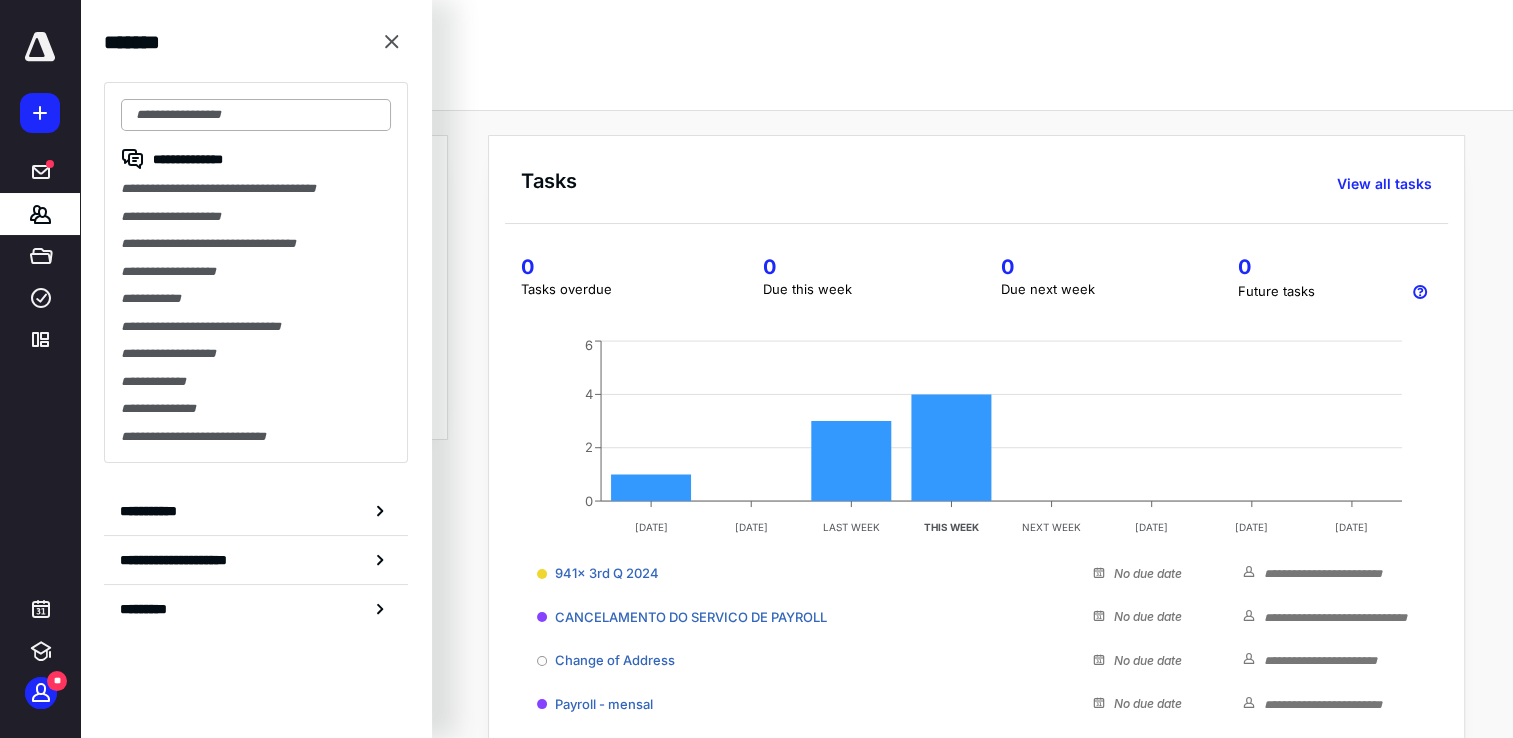 click at bounding box center [256, 115] 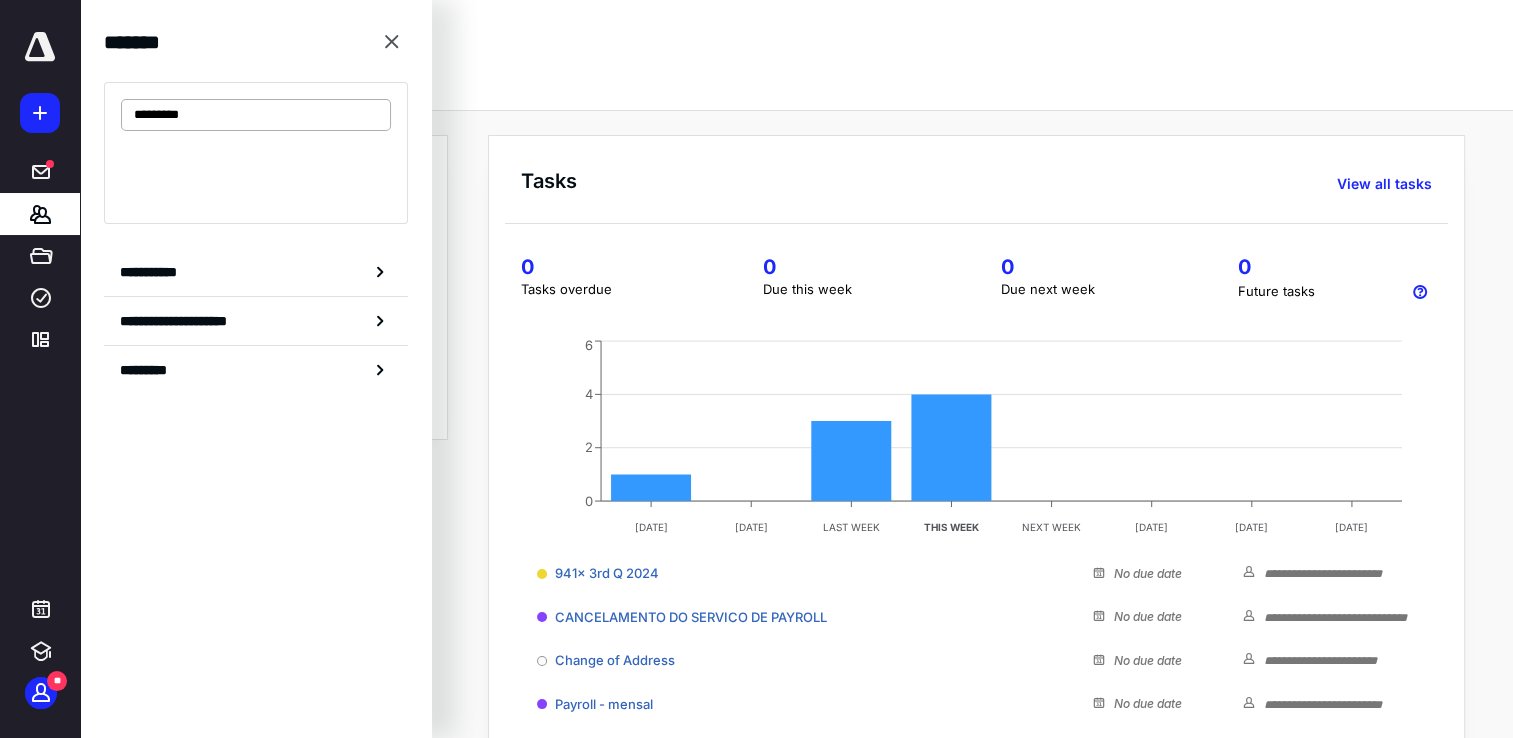 type on "*********" 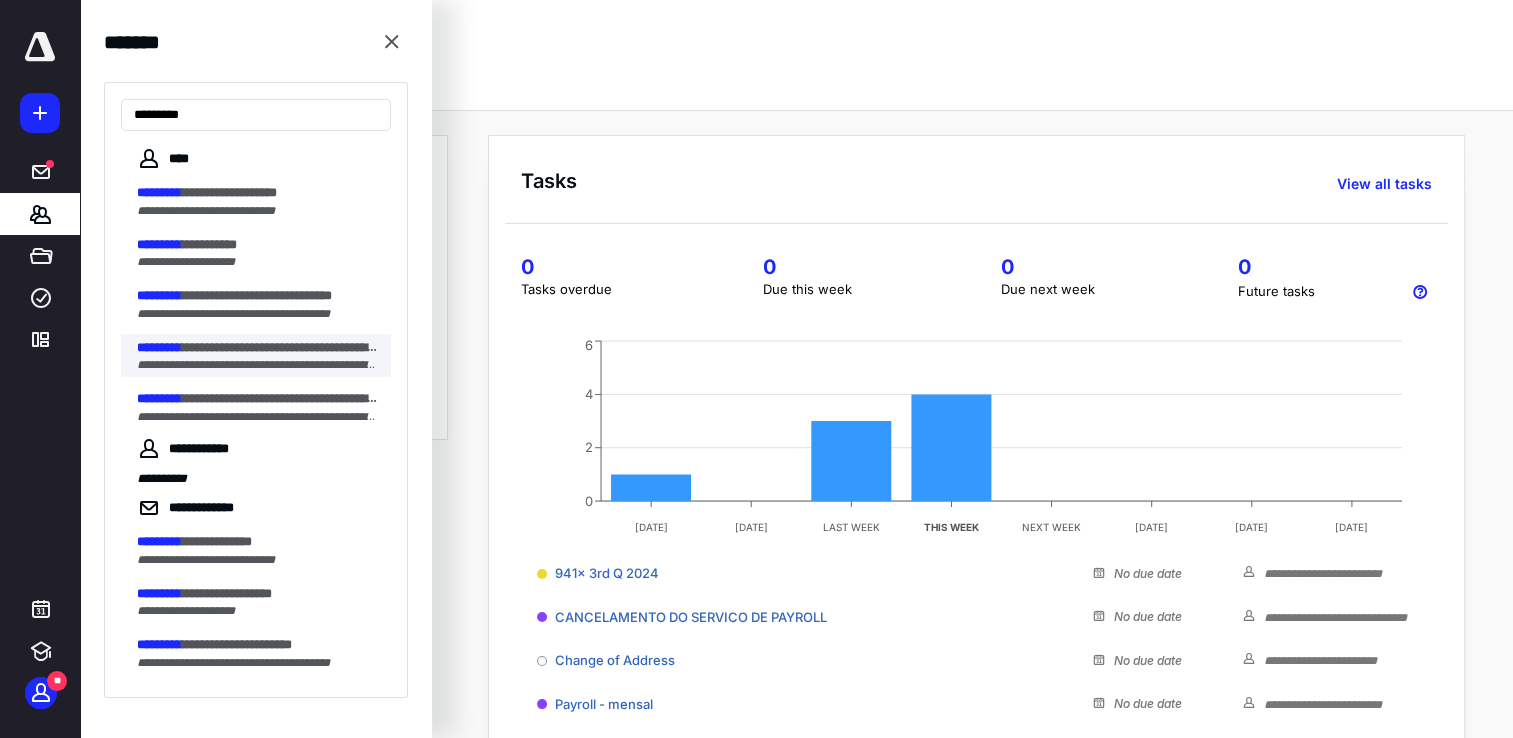 click on "**********" at bounding box center [284, 347] 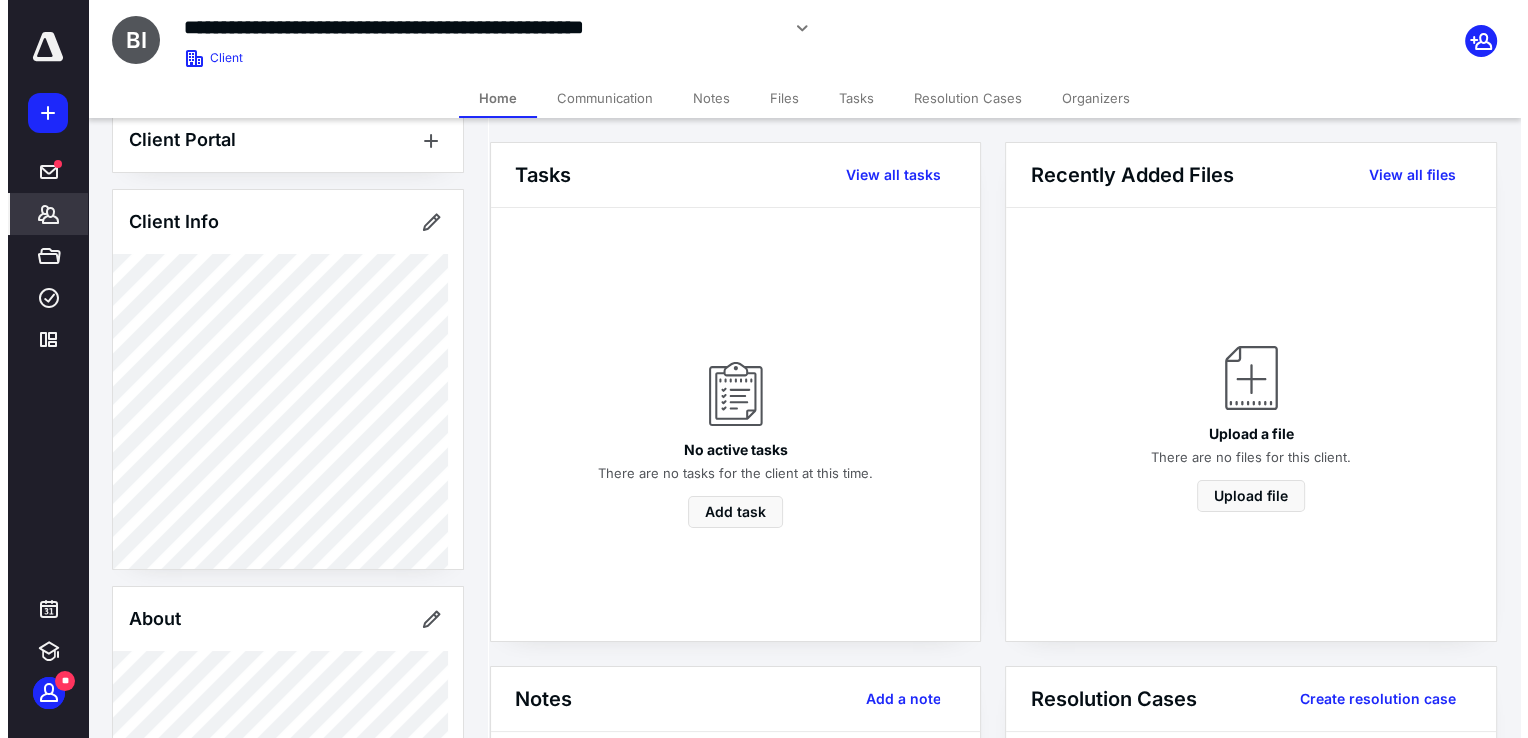 scroll, scrollTop: 0, scrollLeft: 0, axis: both 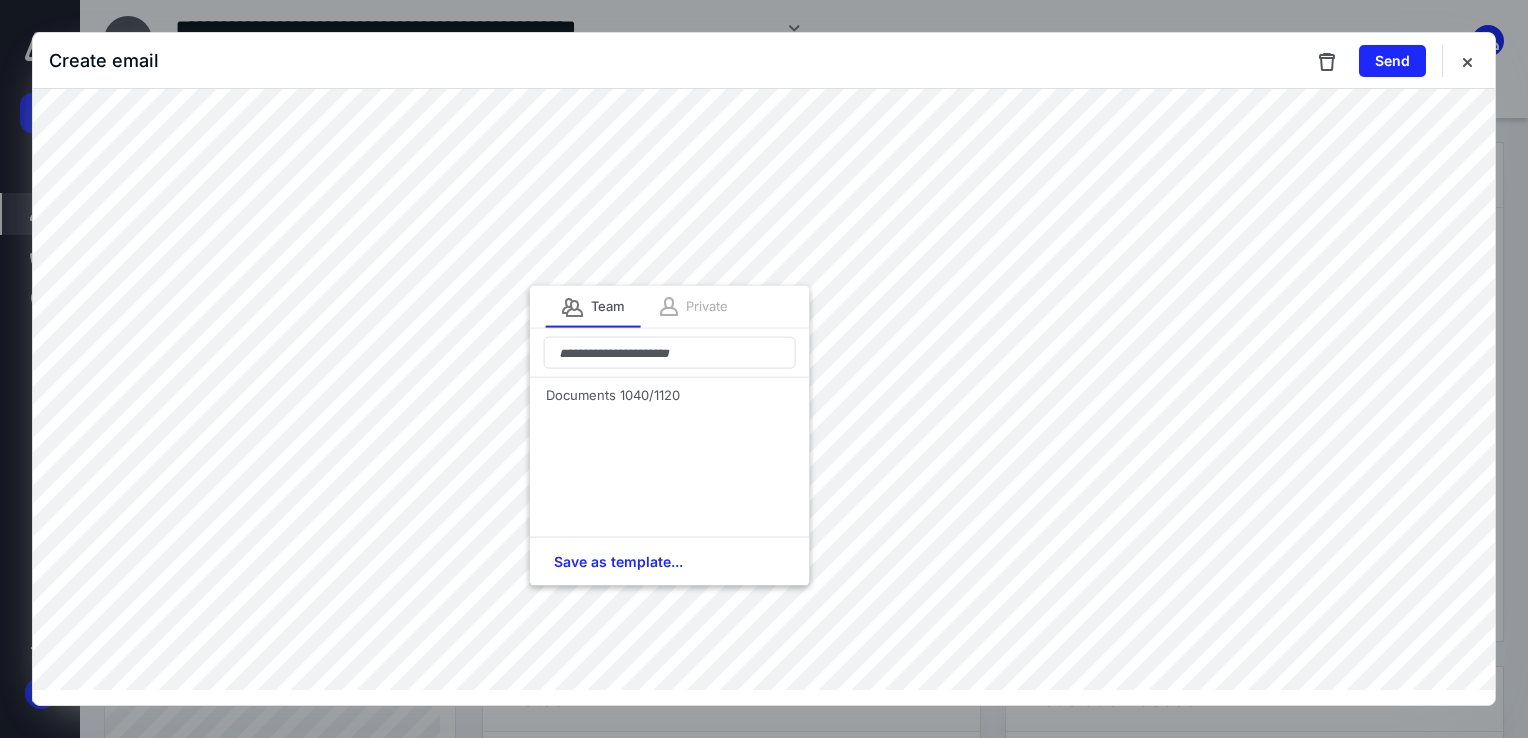 click at bounding box center (683, 306) 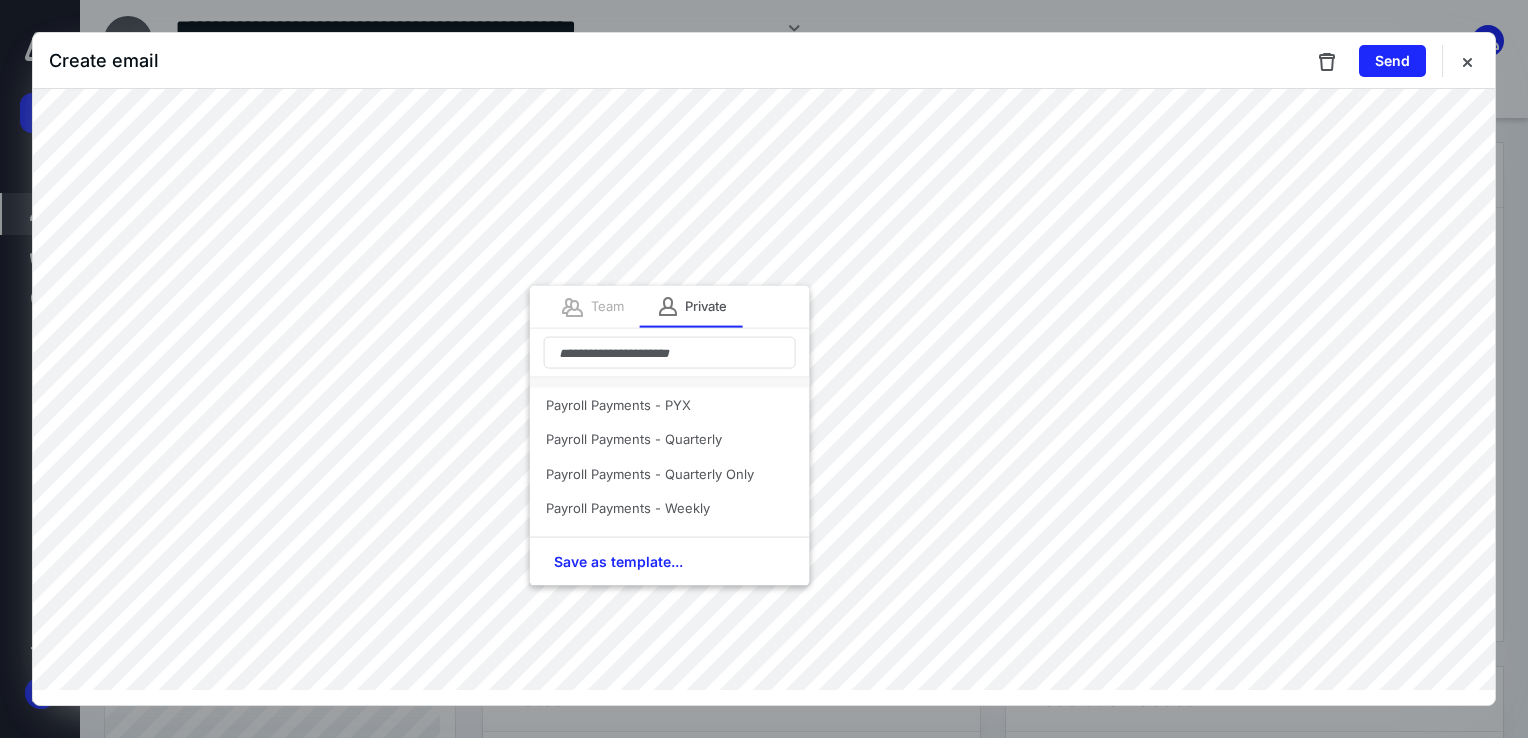 scroll, scrollTop: 300, scrollLeft: 0, axis: vertical 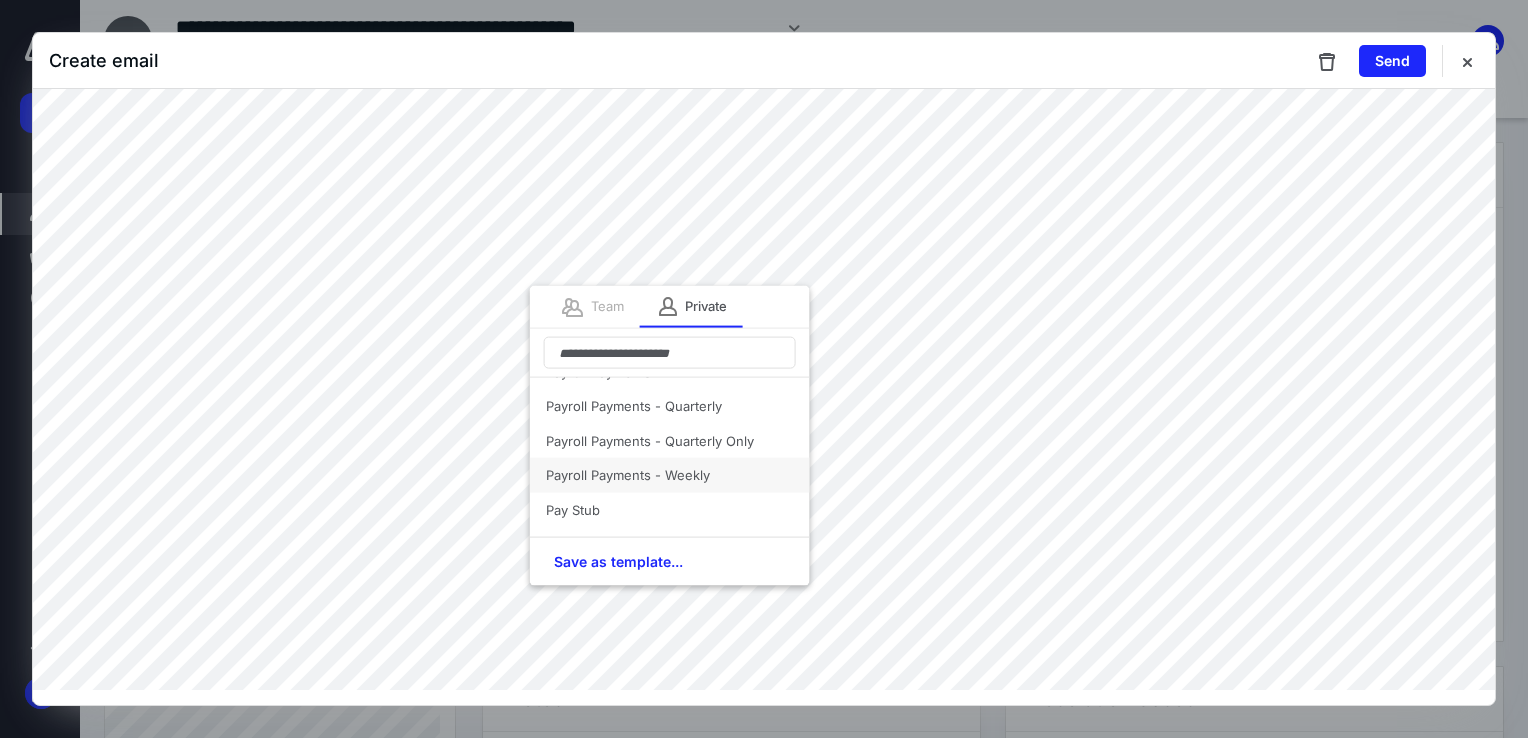click on "Payroll Payments - Weekly" at bounding box center (670, 475) 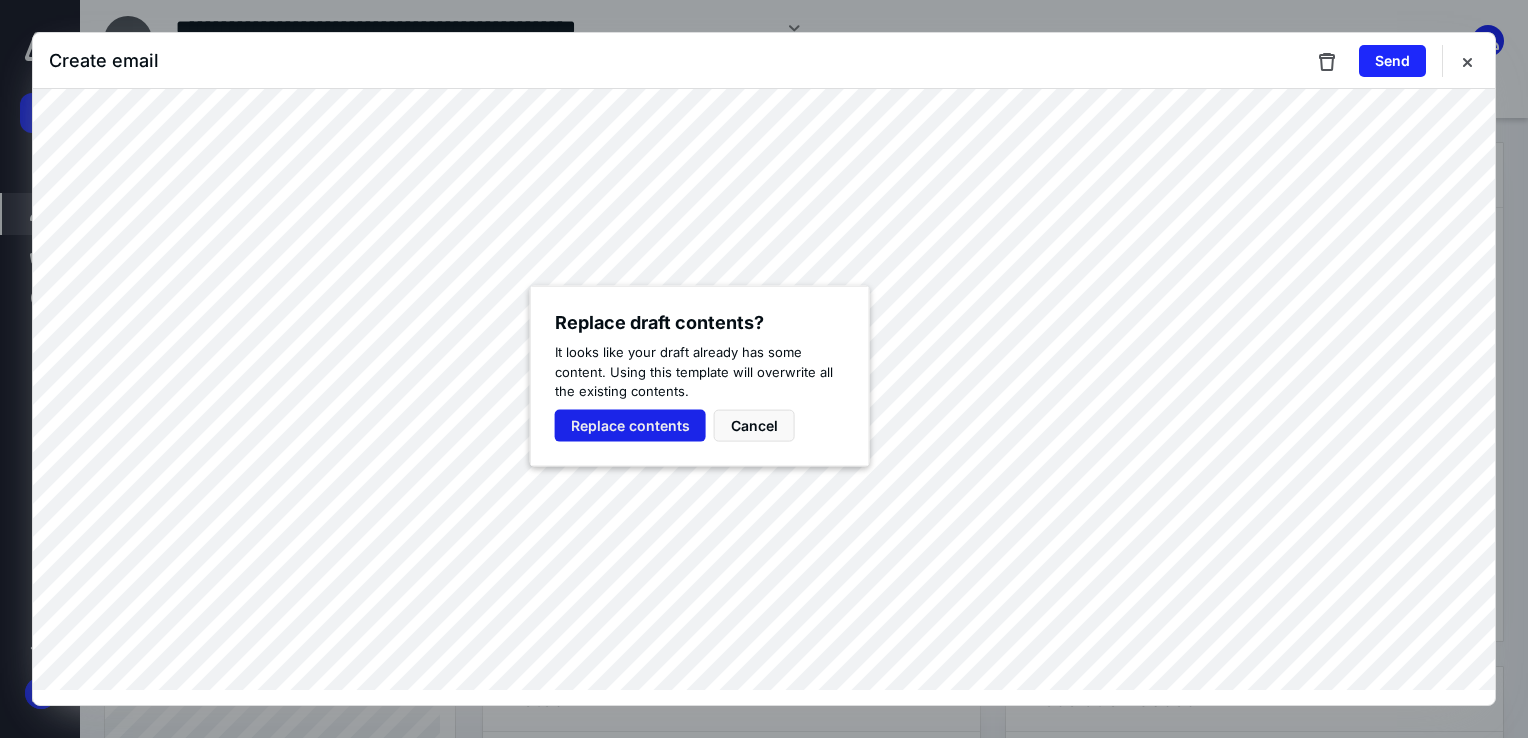click on "Replace contents" at bounding box center (630, 425) 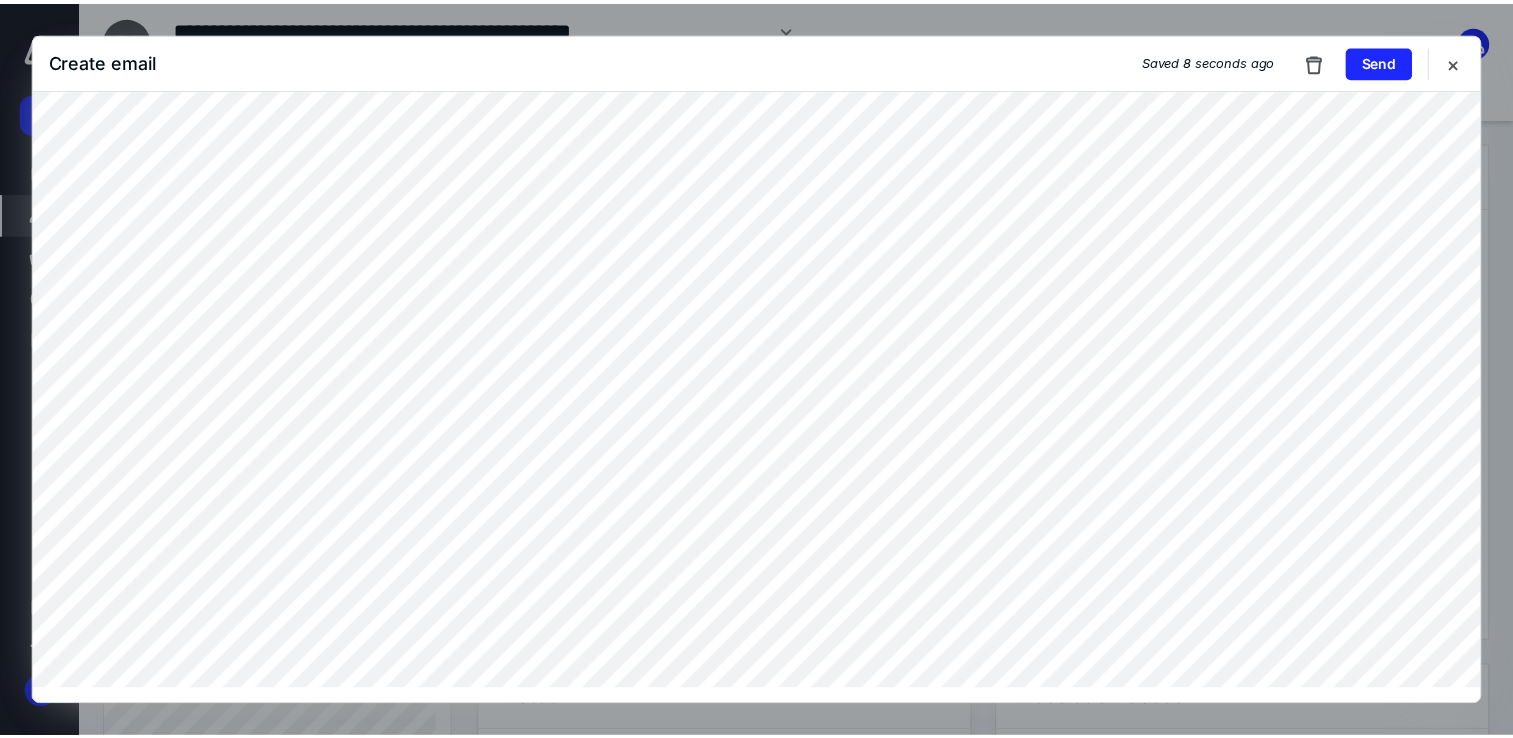 scroll, scrollTop: 55, scrollLeft: 0, axis: vertical 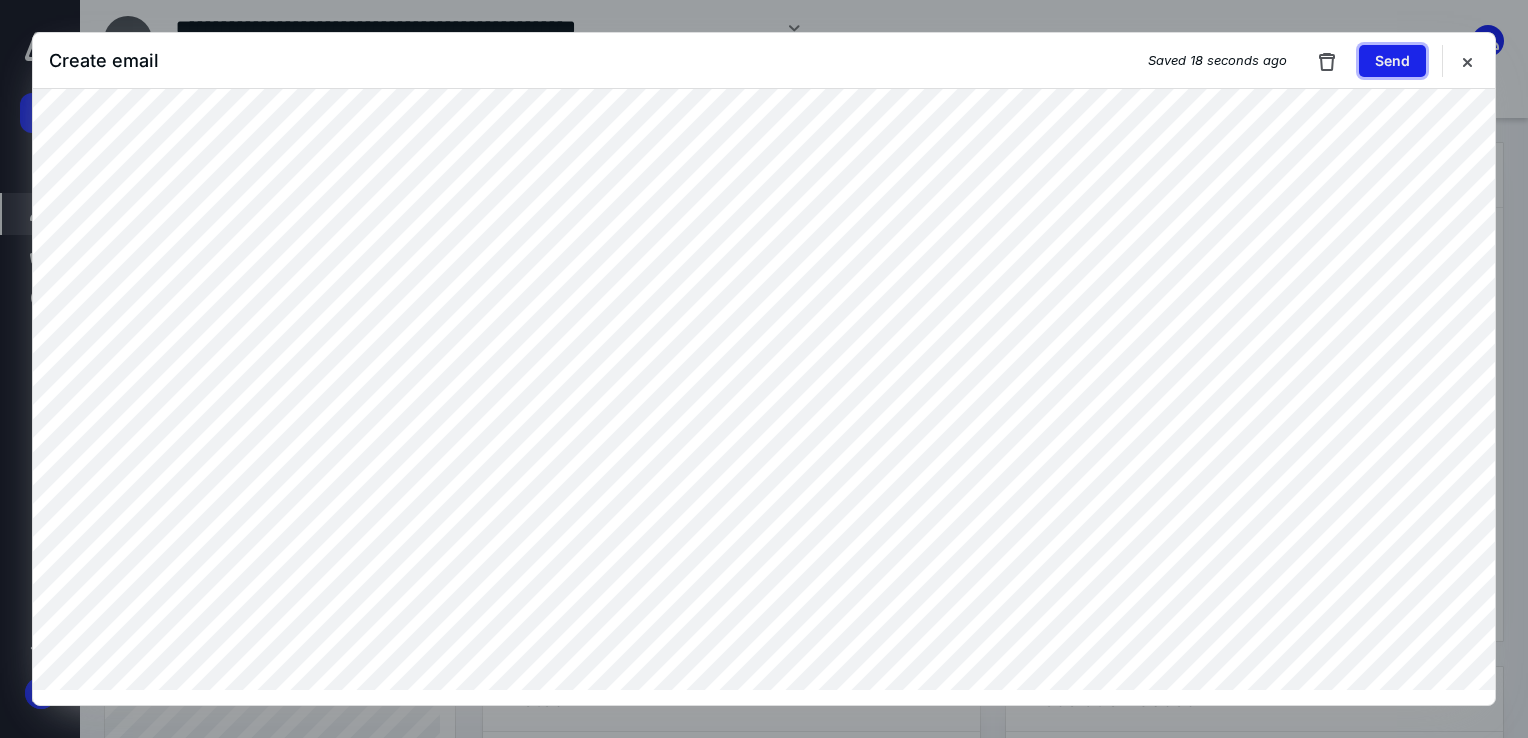 click on "Send" at bounding box center (1392, 61) 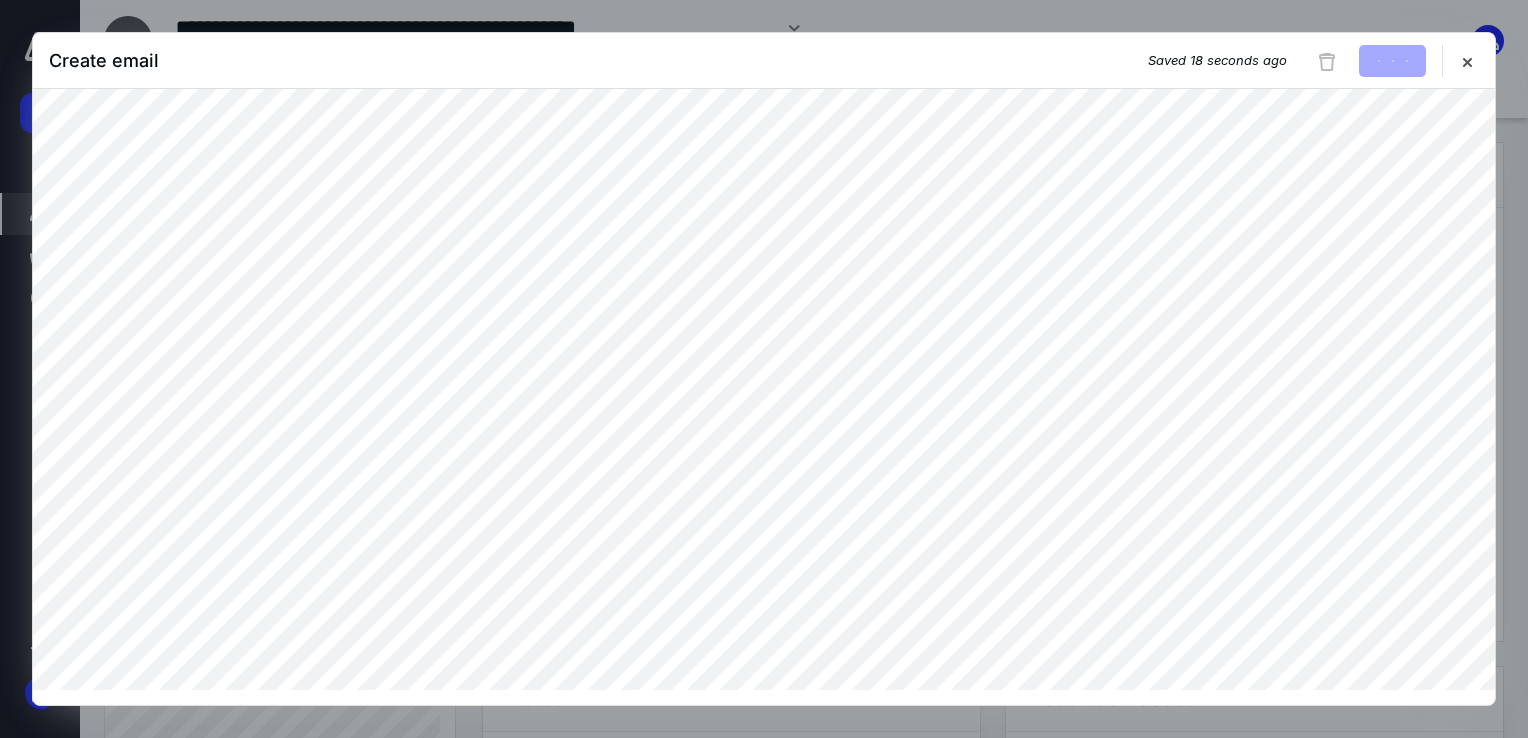 type 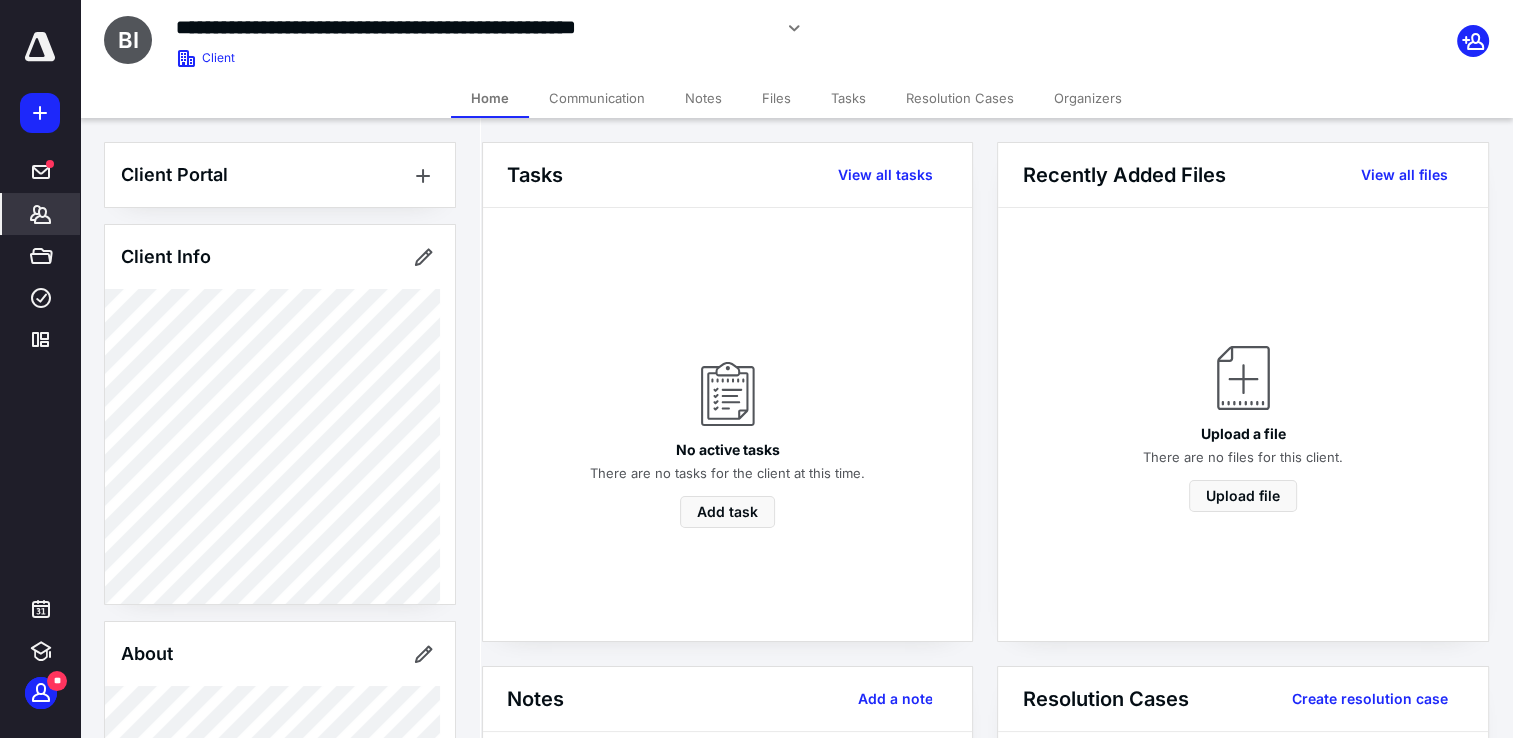 click at bounding box center (40, 58) 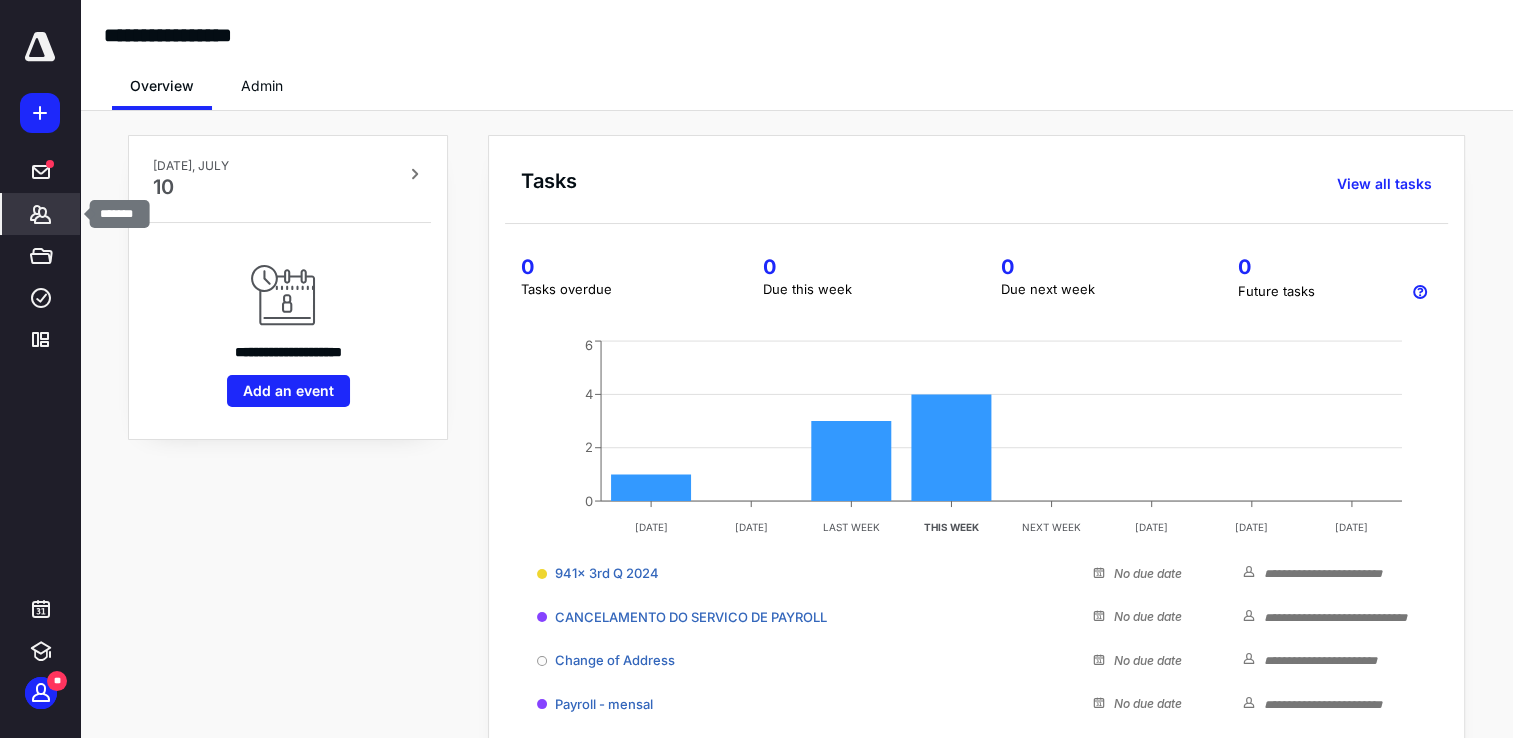 click on "*******" at bounding box center (41, 214) 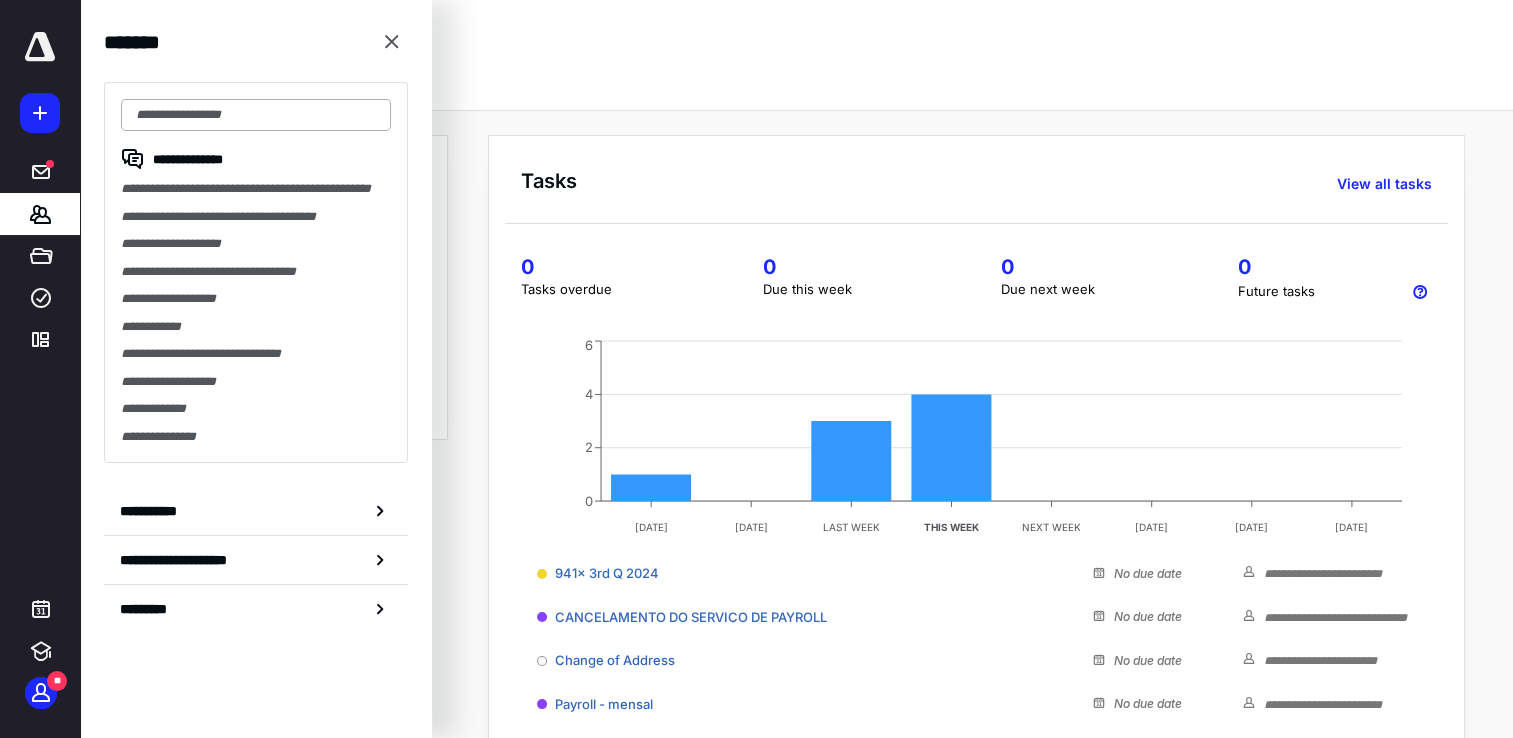 click at bounding box center [256, 115] 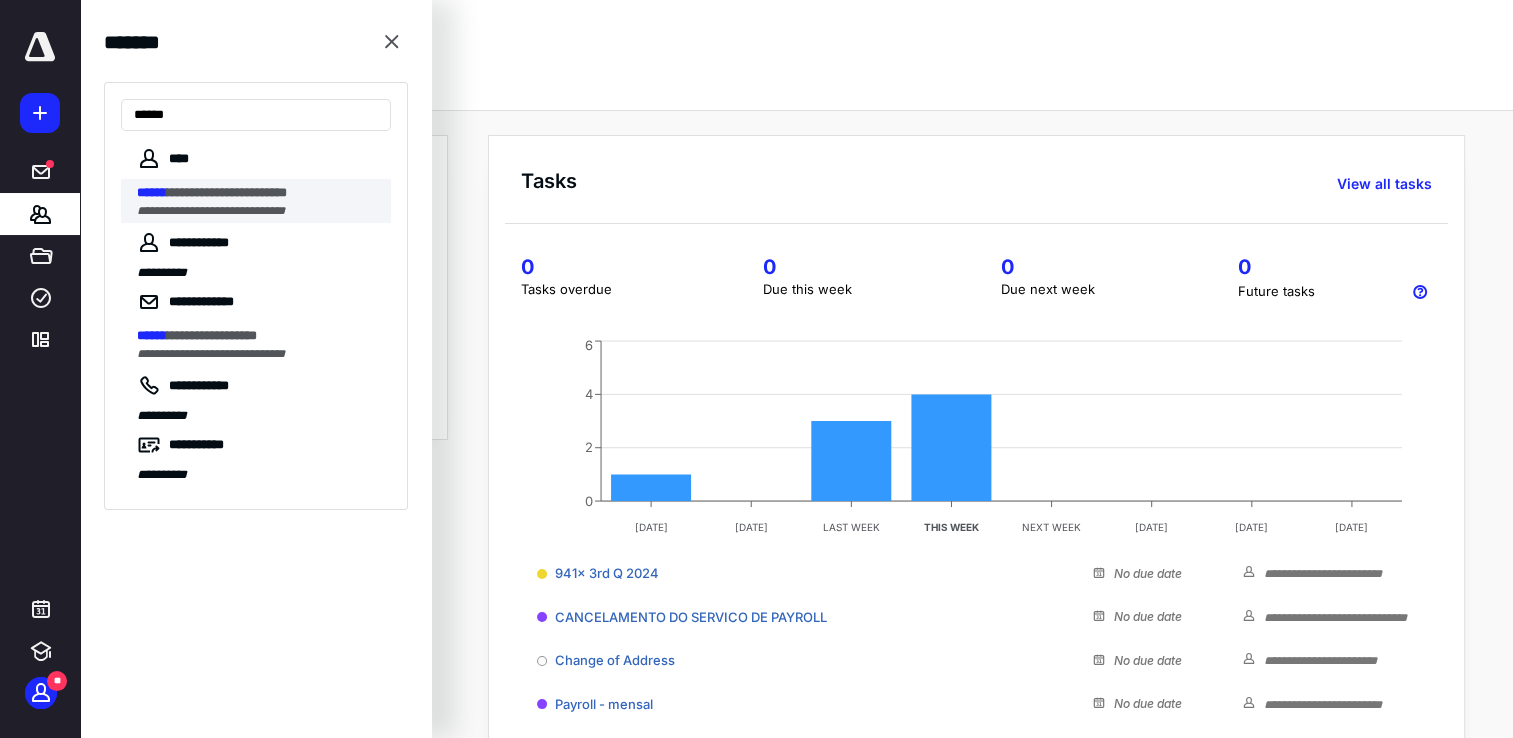type on "******" 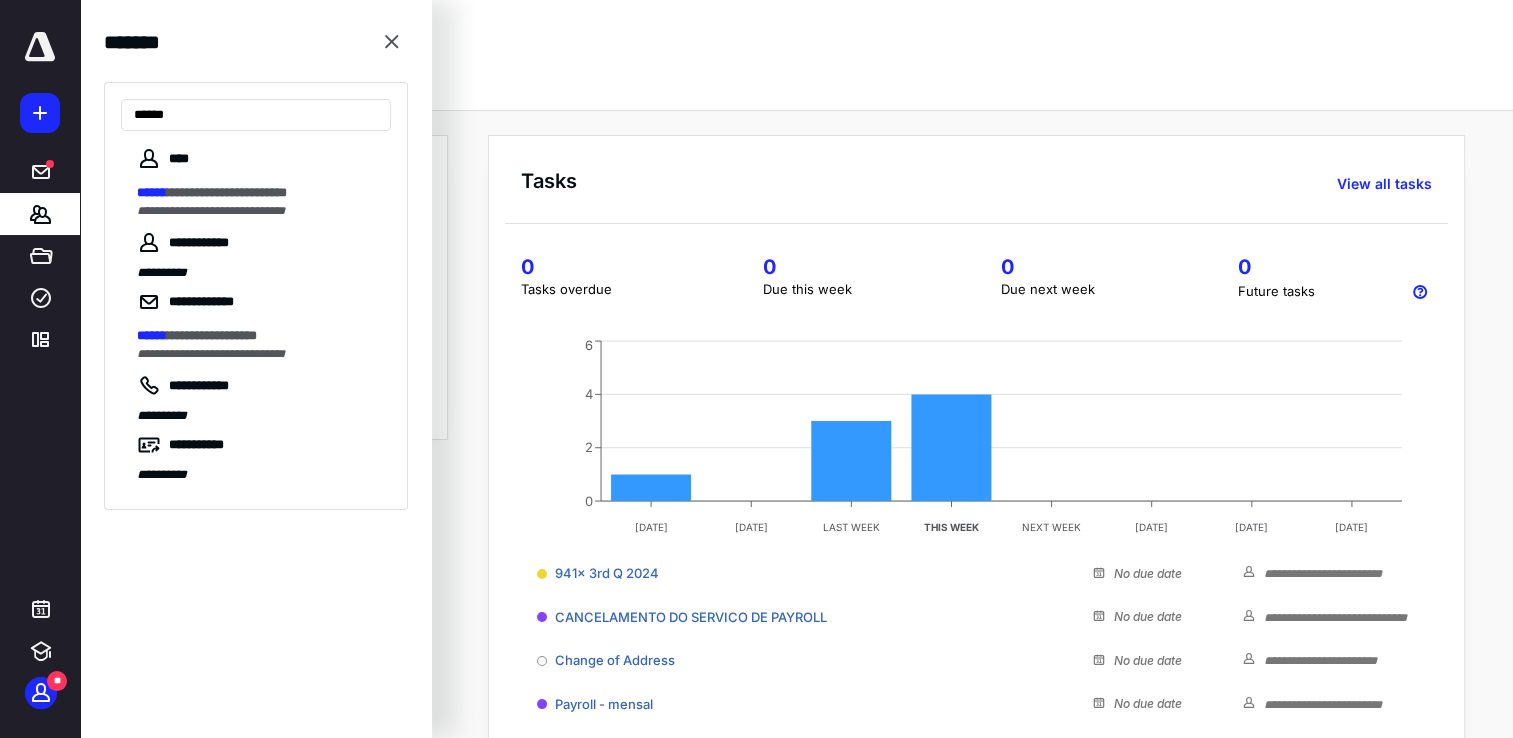 click on "**********" at bounding box center [264, 201] 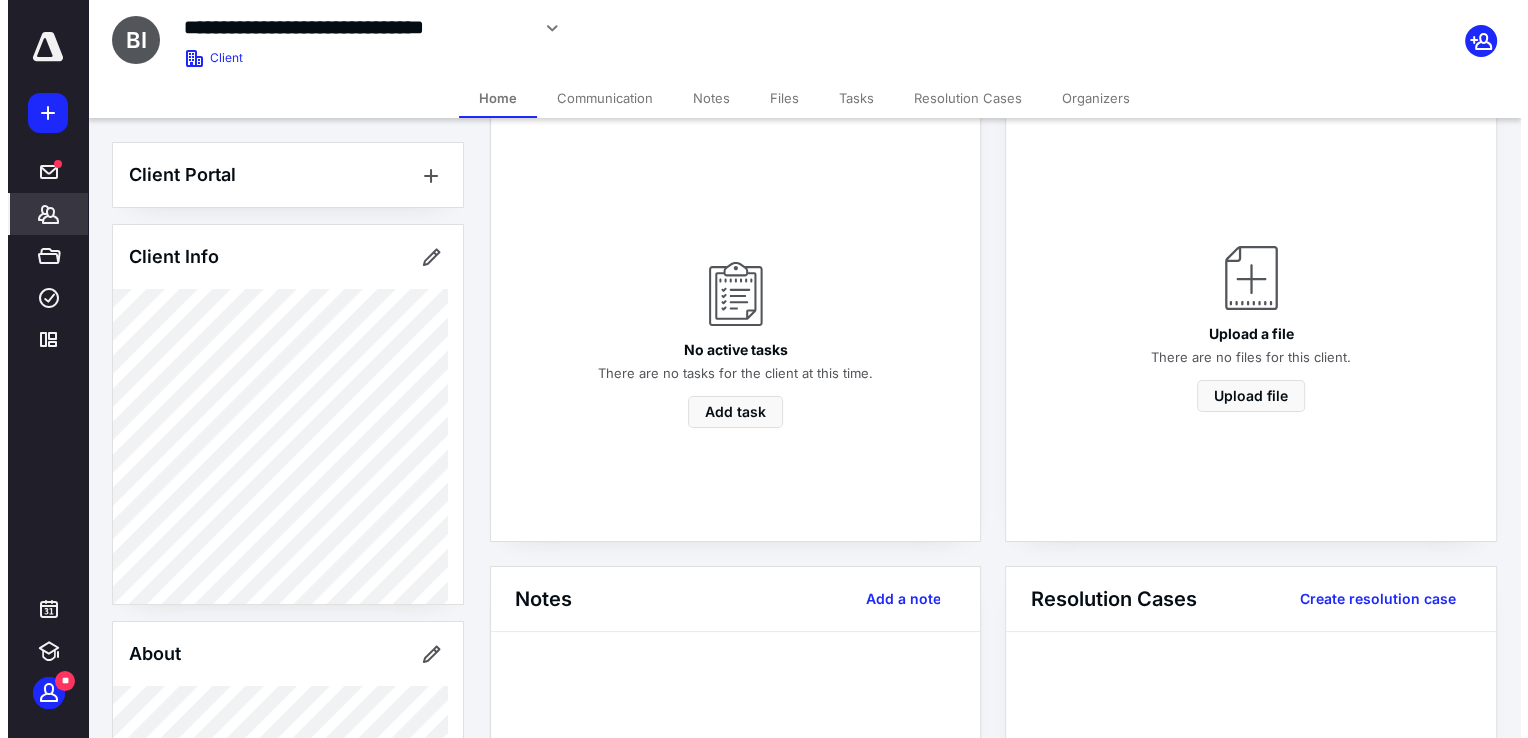 scroll, scrollTop: 0, scrollLeft: 0, axis: both 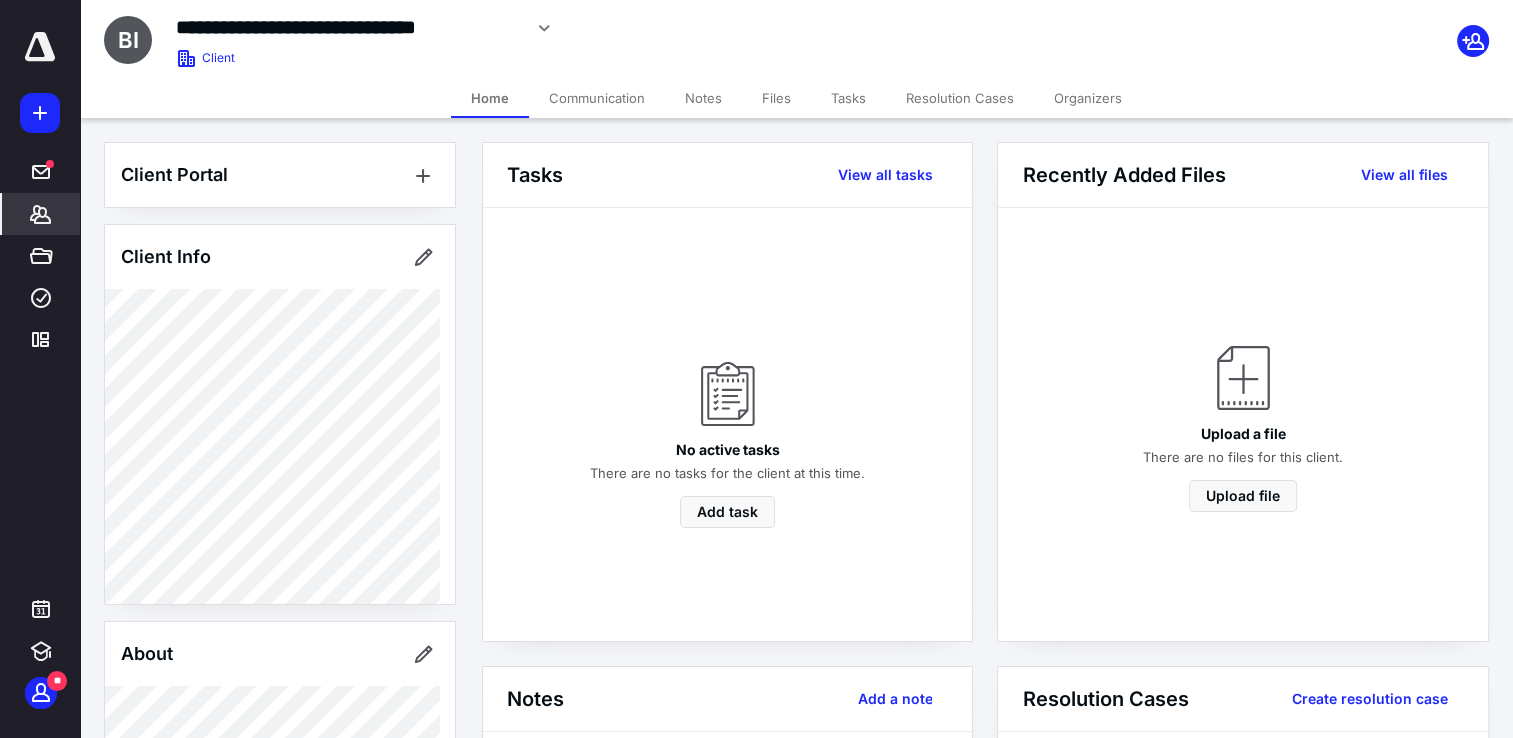 click on "Communication" at bounding box center [597, 98] 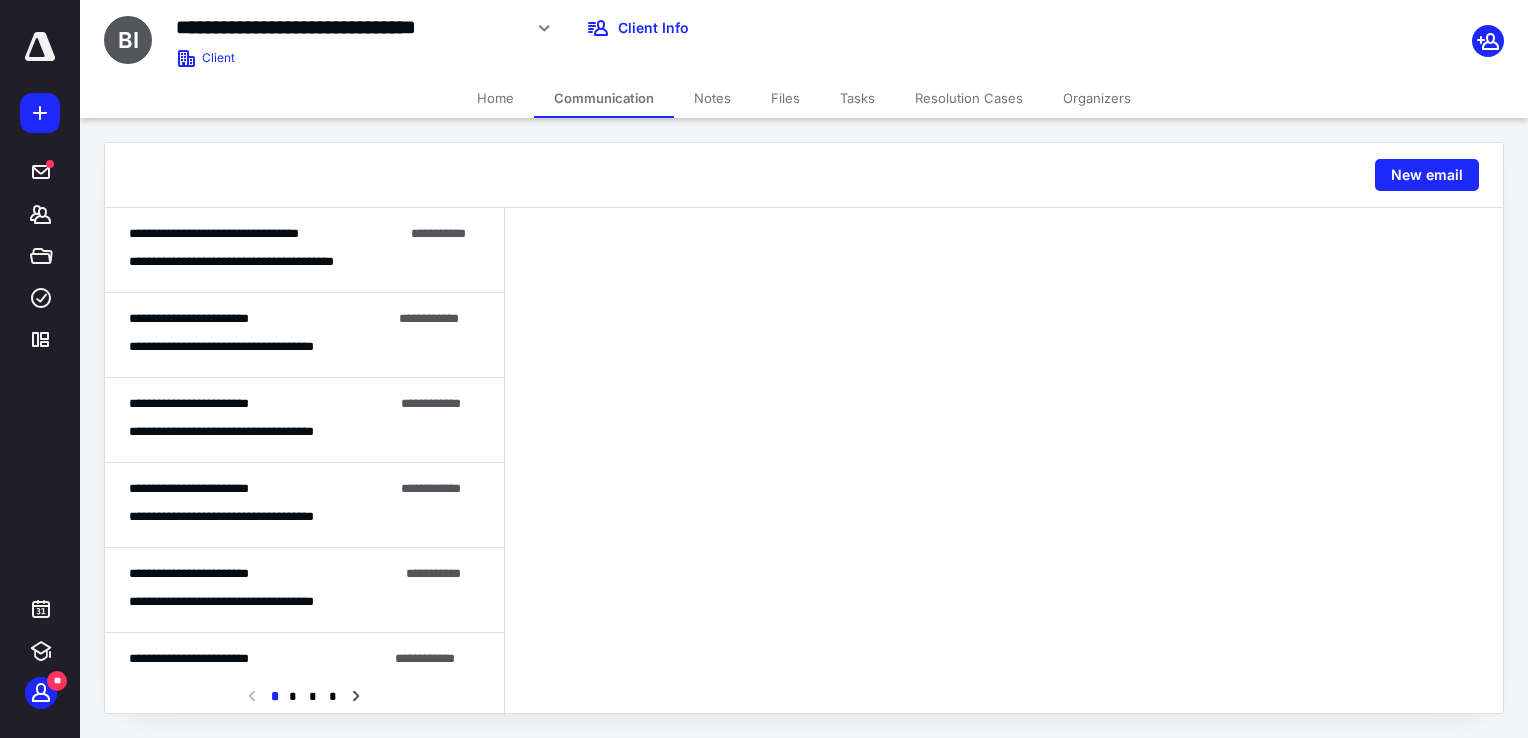 click on "Home" at bounding box center [495, 98] 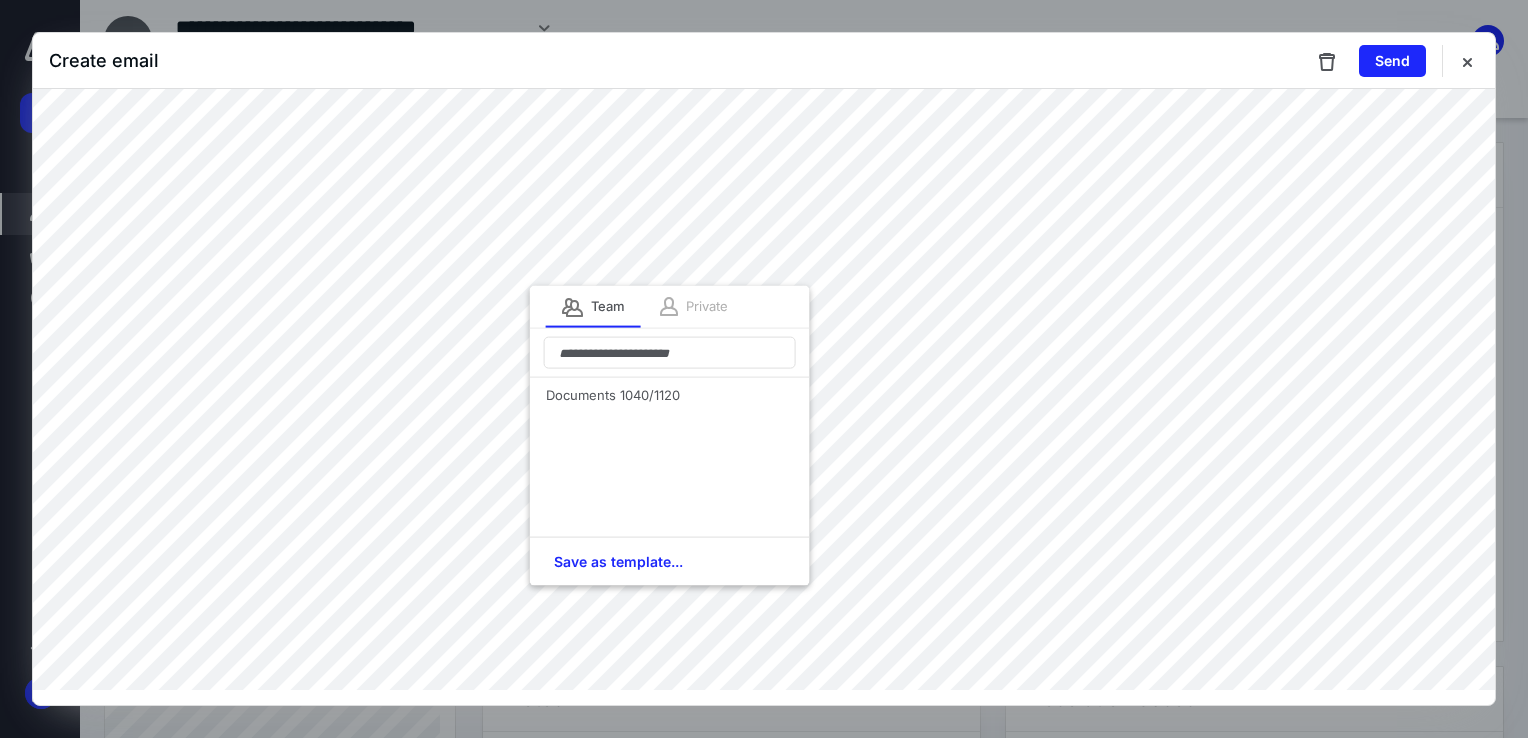 click on "Private" at bounding box center (707, 307) 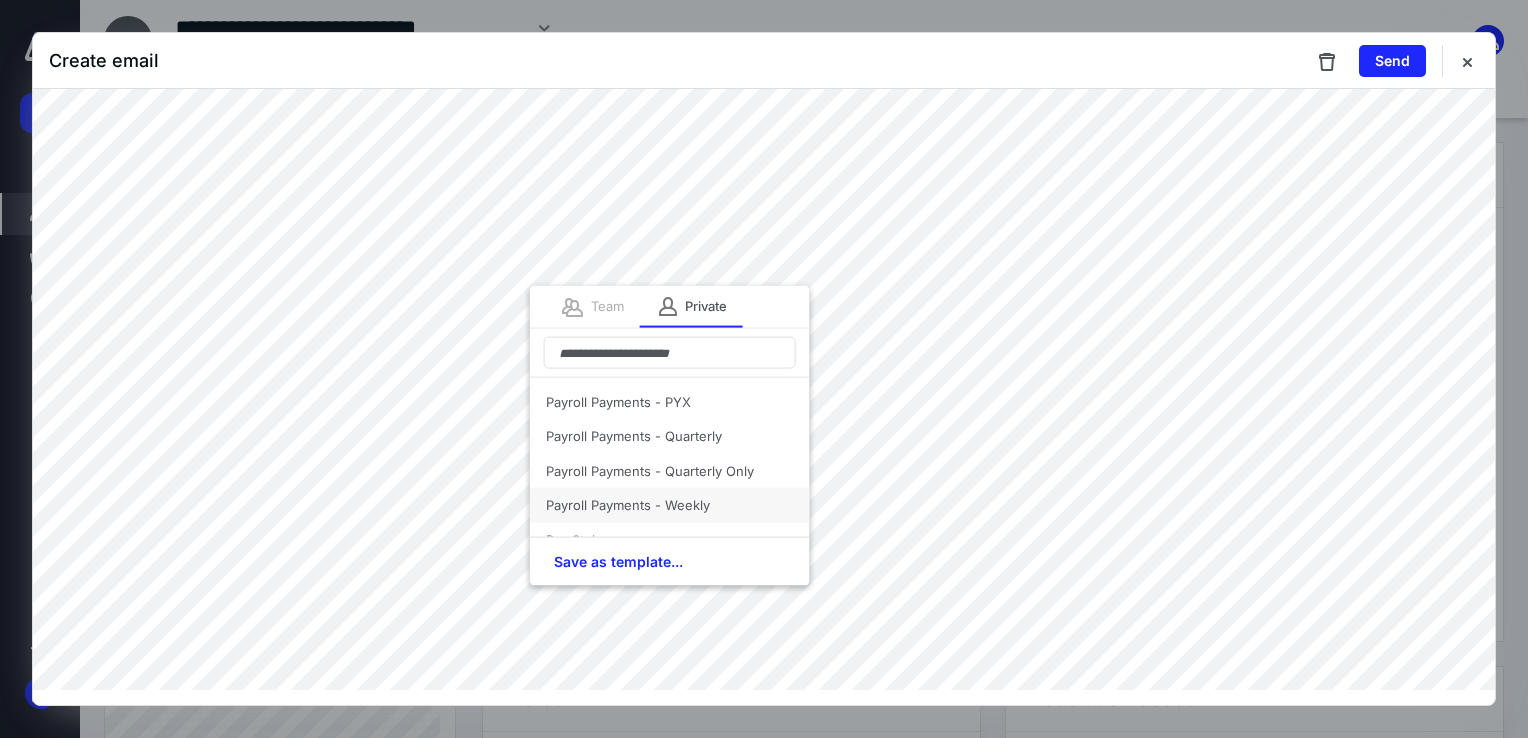 scroll, scrollTop: 300, scrollLeft: 0, axis: vertical 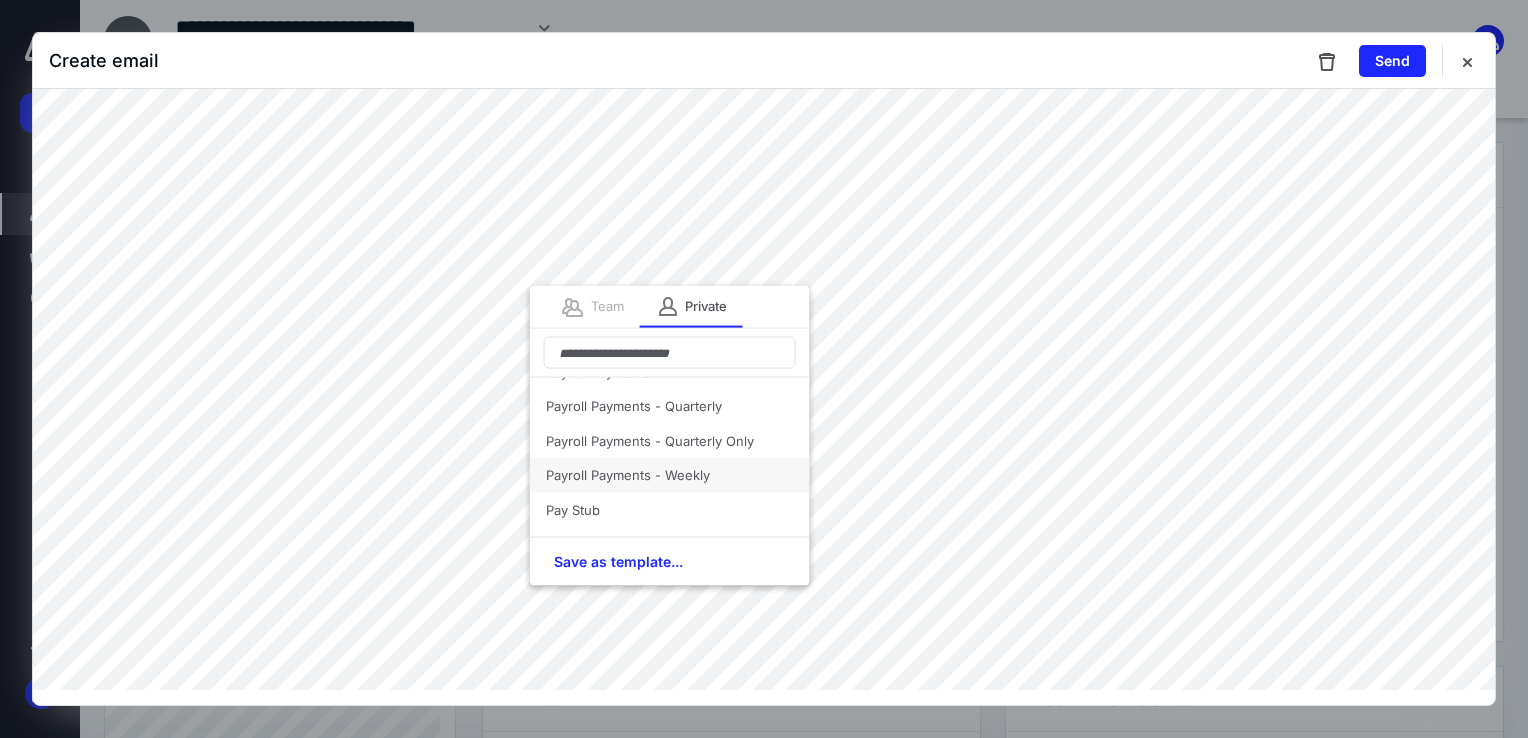 click on "Payroll Payments - Weekly" at bounding box center (670, 475) 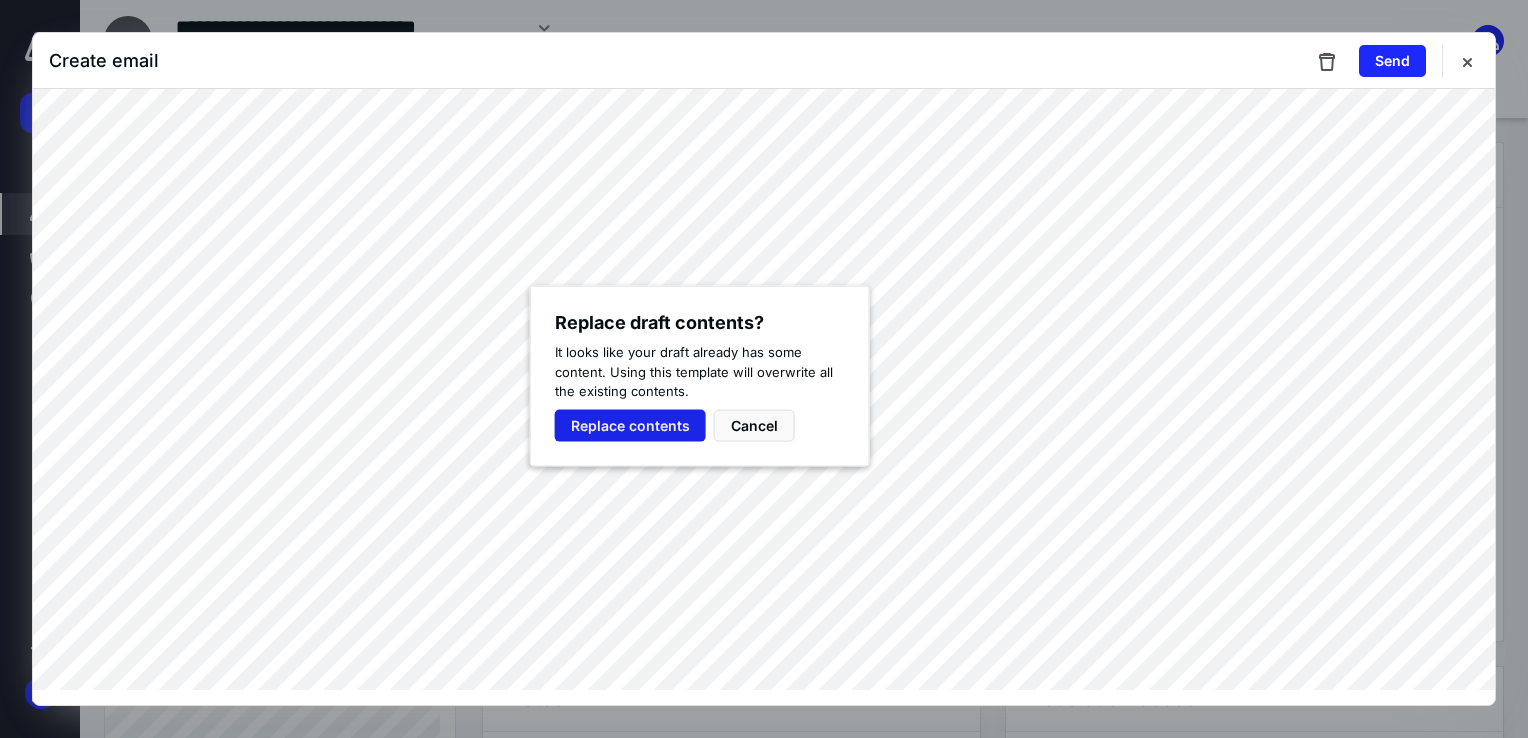 click on "Replace contents" at bounding box center (630, 425) 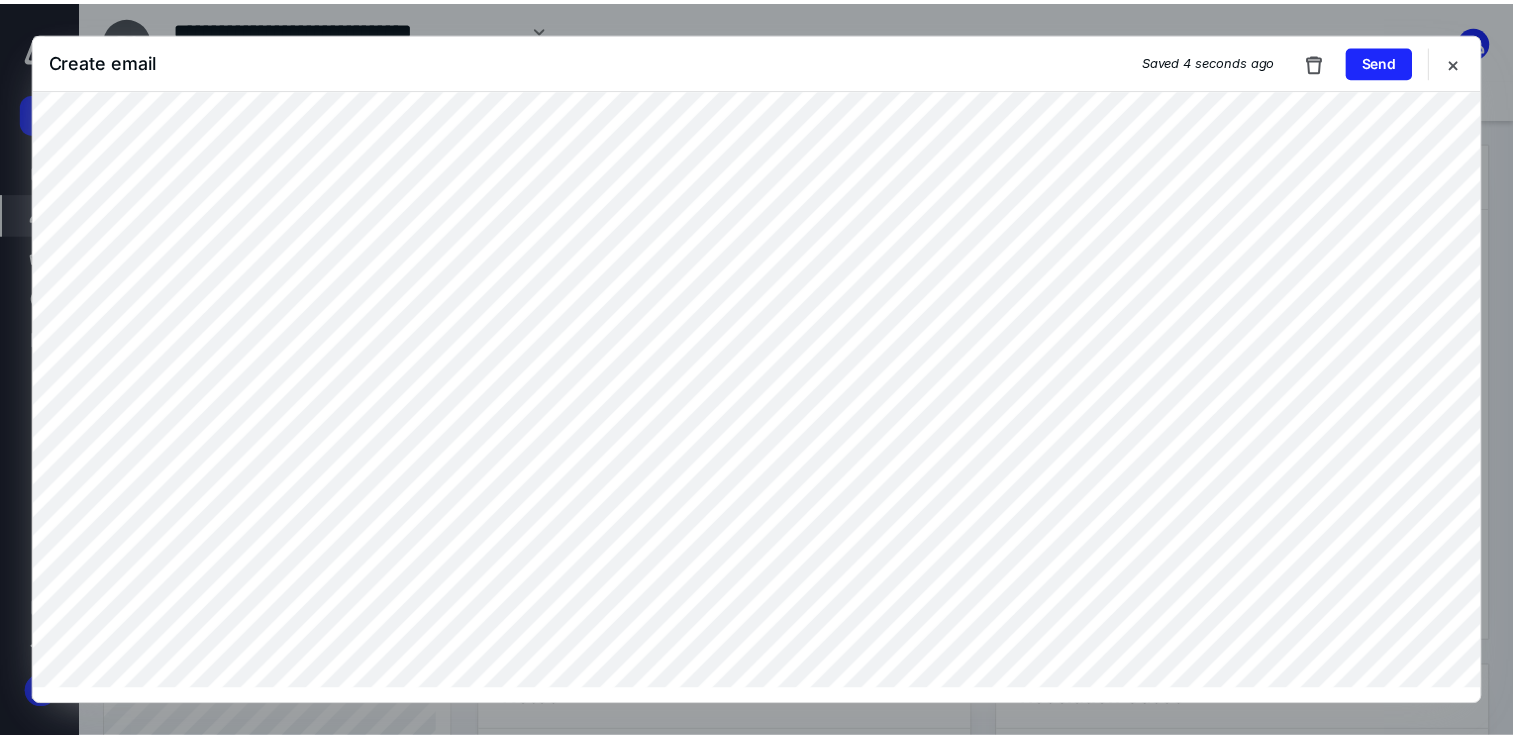scroll, scrollTop: 88, scrollLeft: 0, axis: vertical 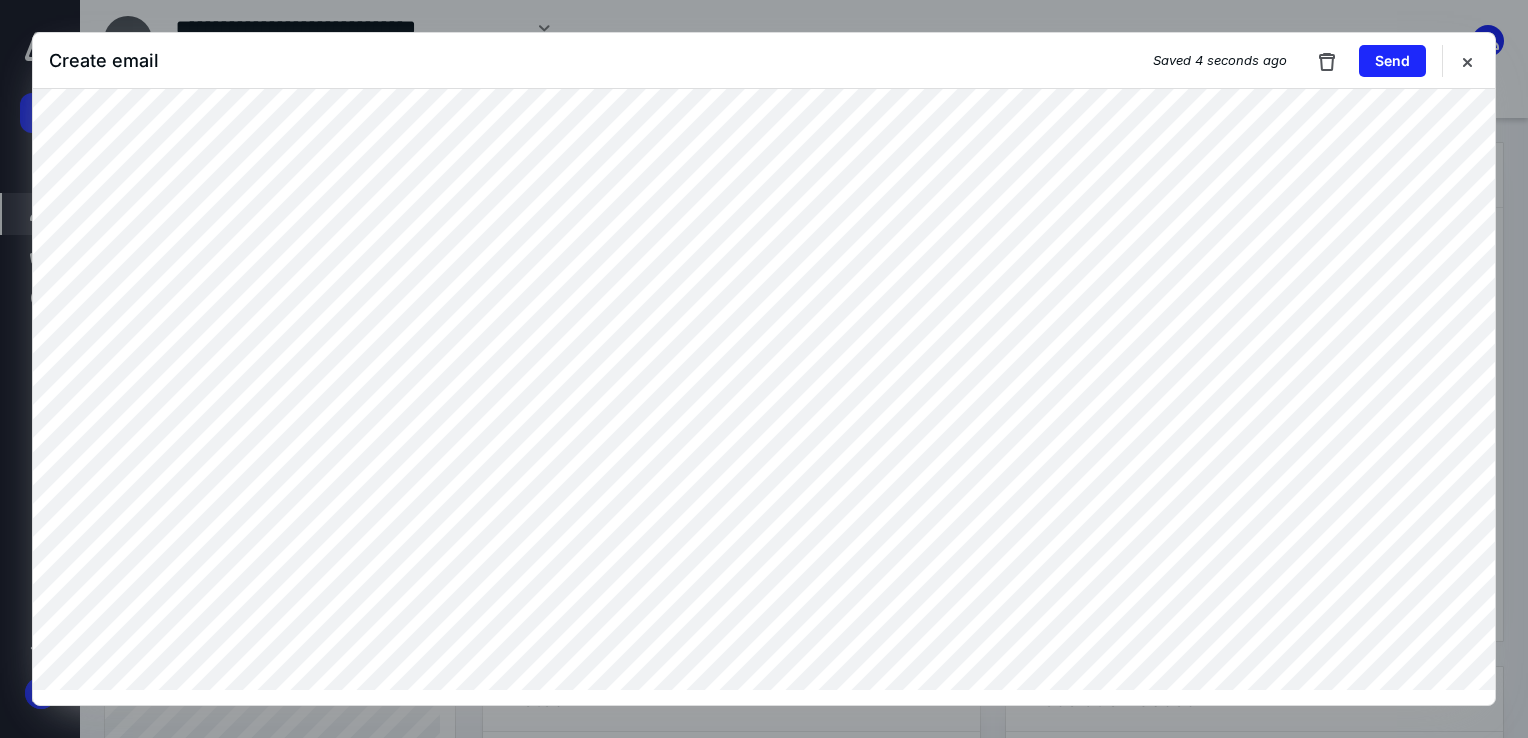 click on "Create email Saved 4 seconds ago Send" at bounding box center [764, 369] 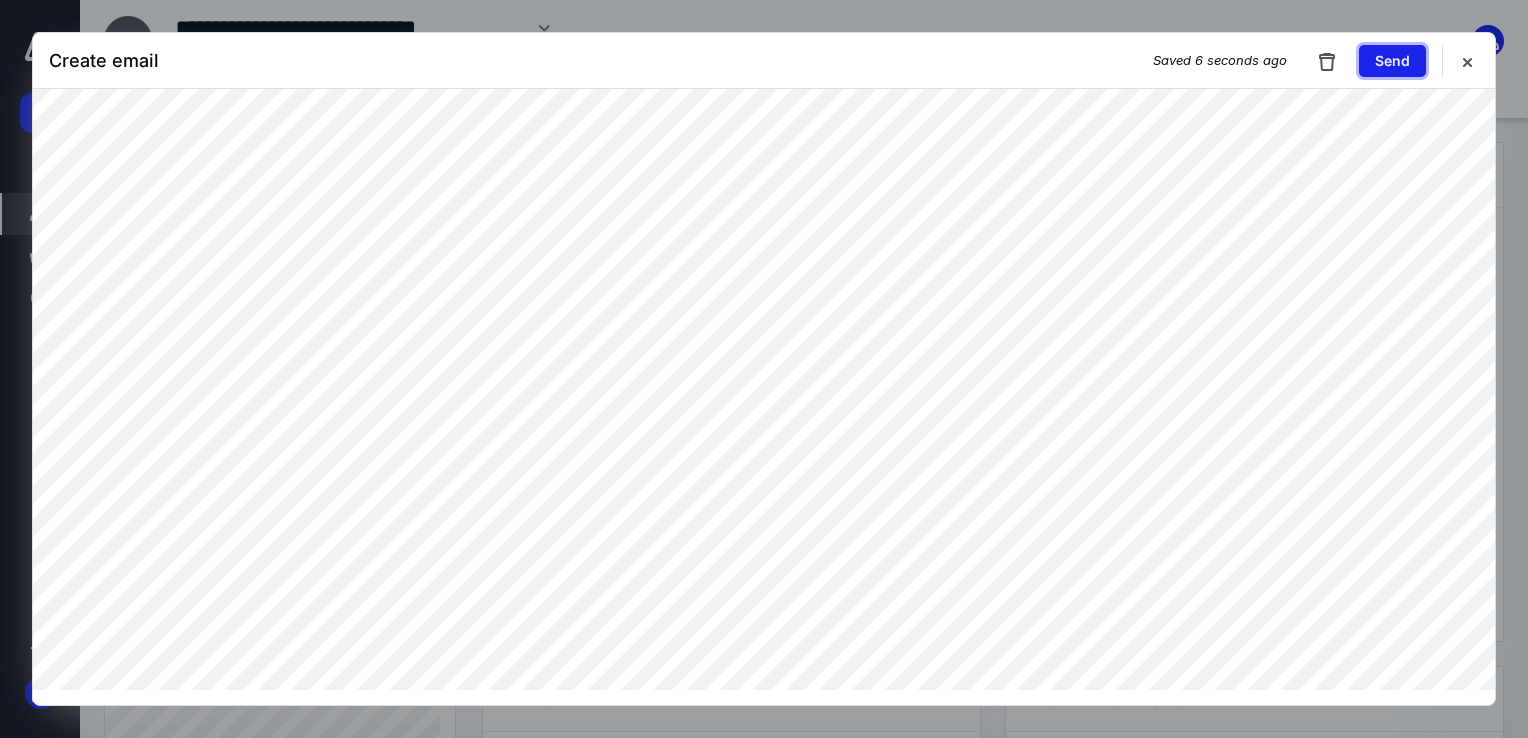 click on "Send" at bounding box center (1392, 61) 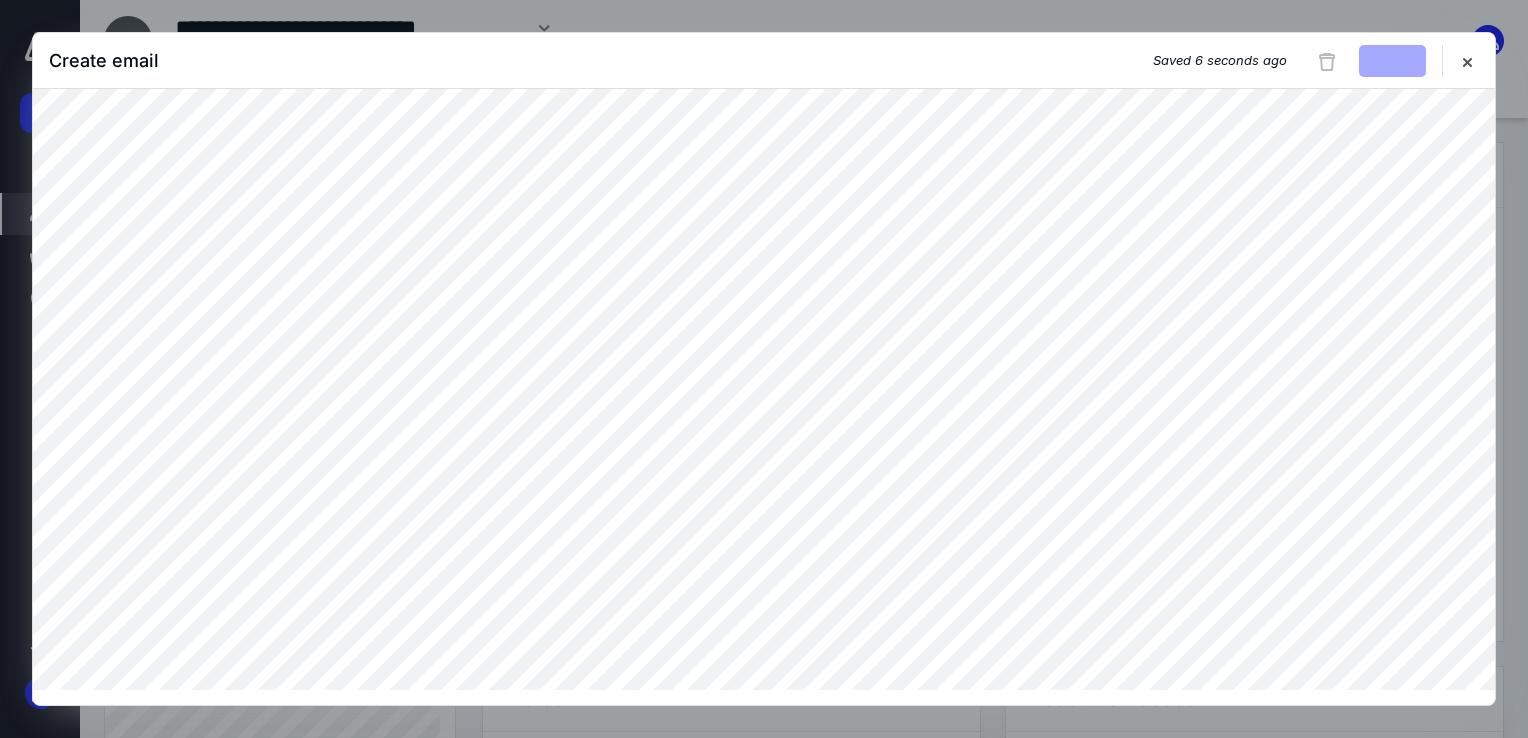 type 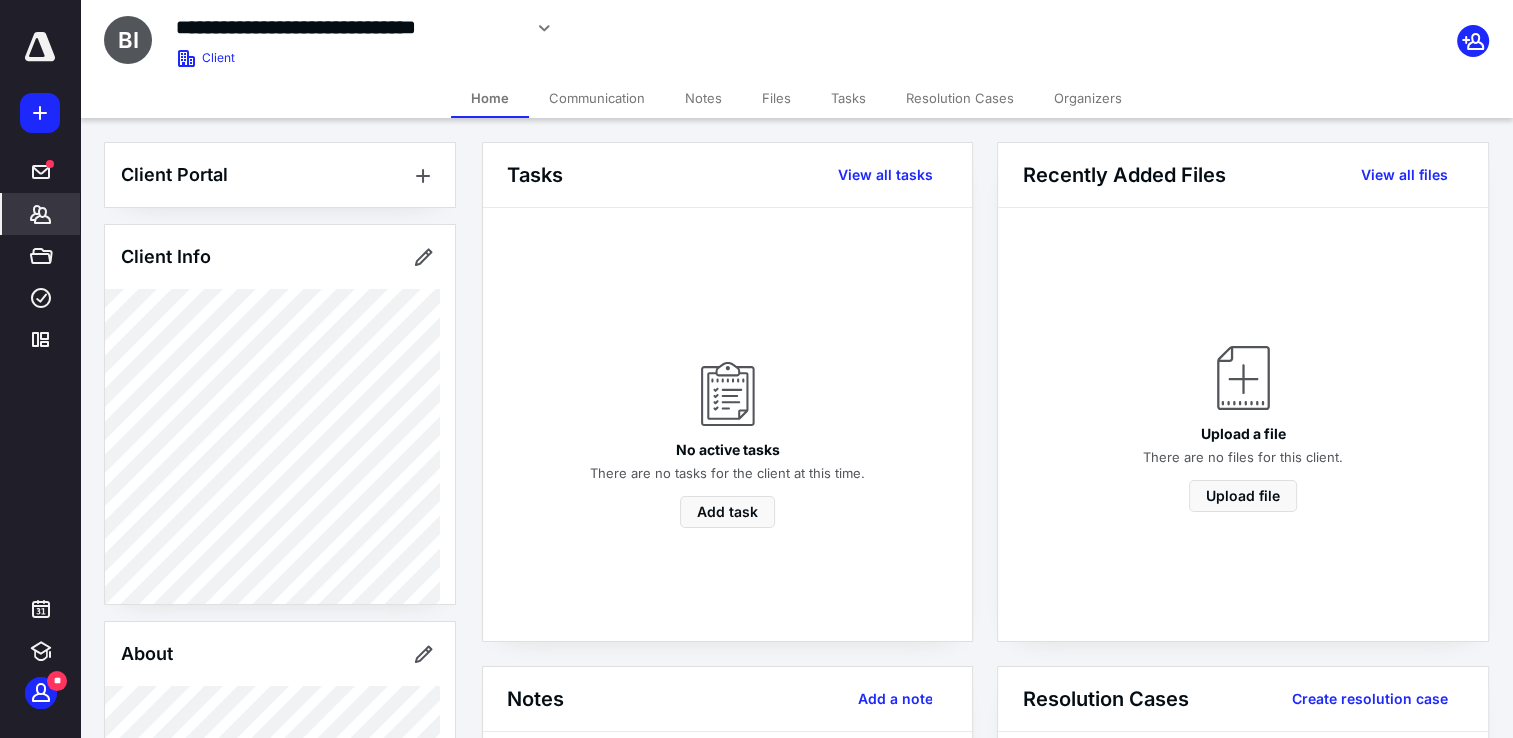 click at bounding box center [40, 47] 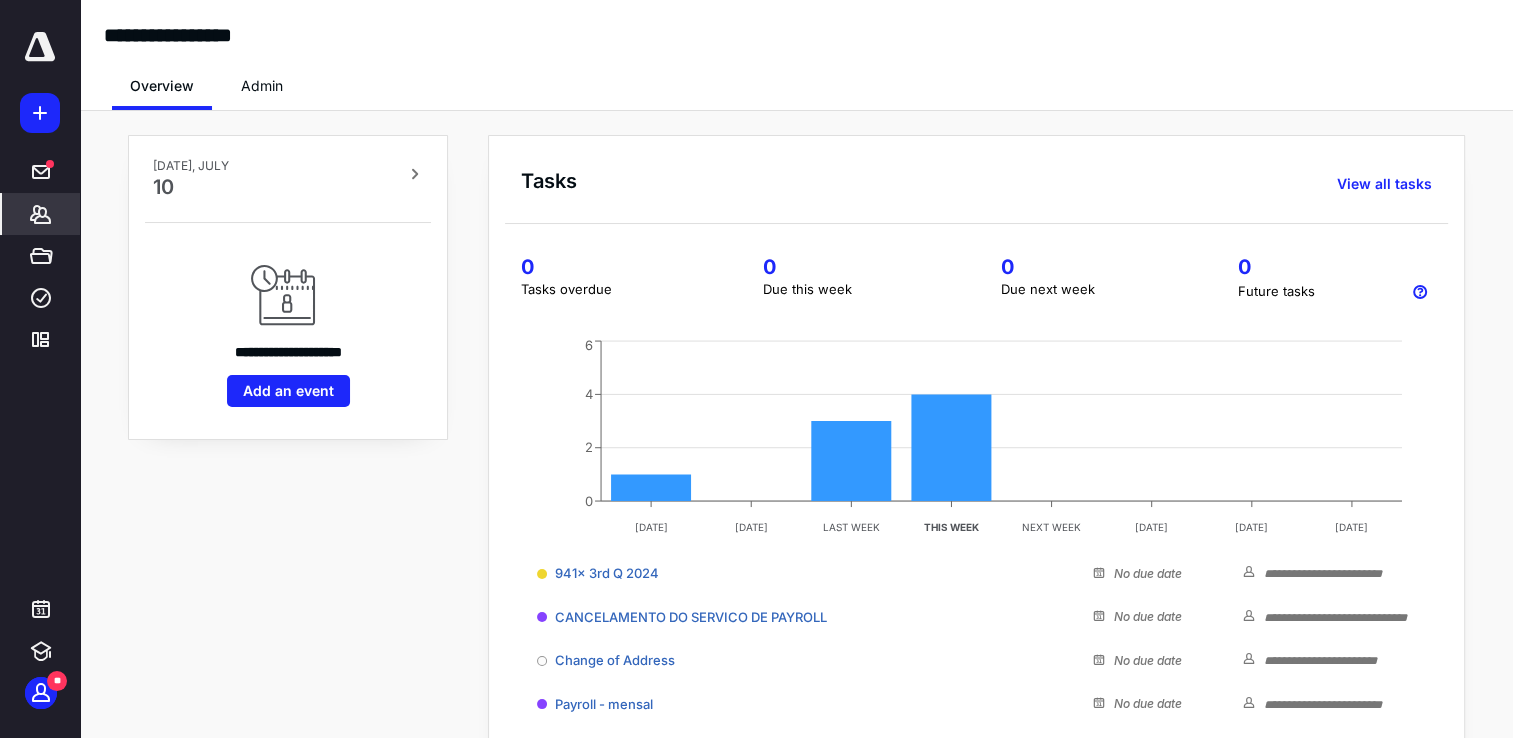 click on "*******" at bounding box center (41, 214) 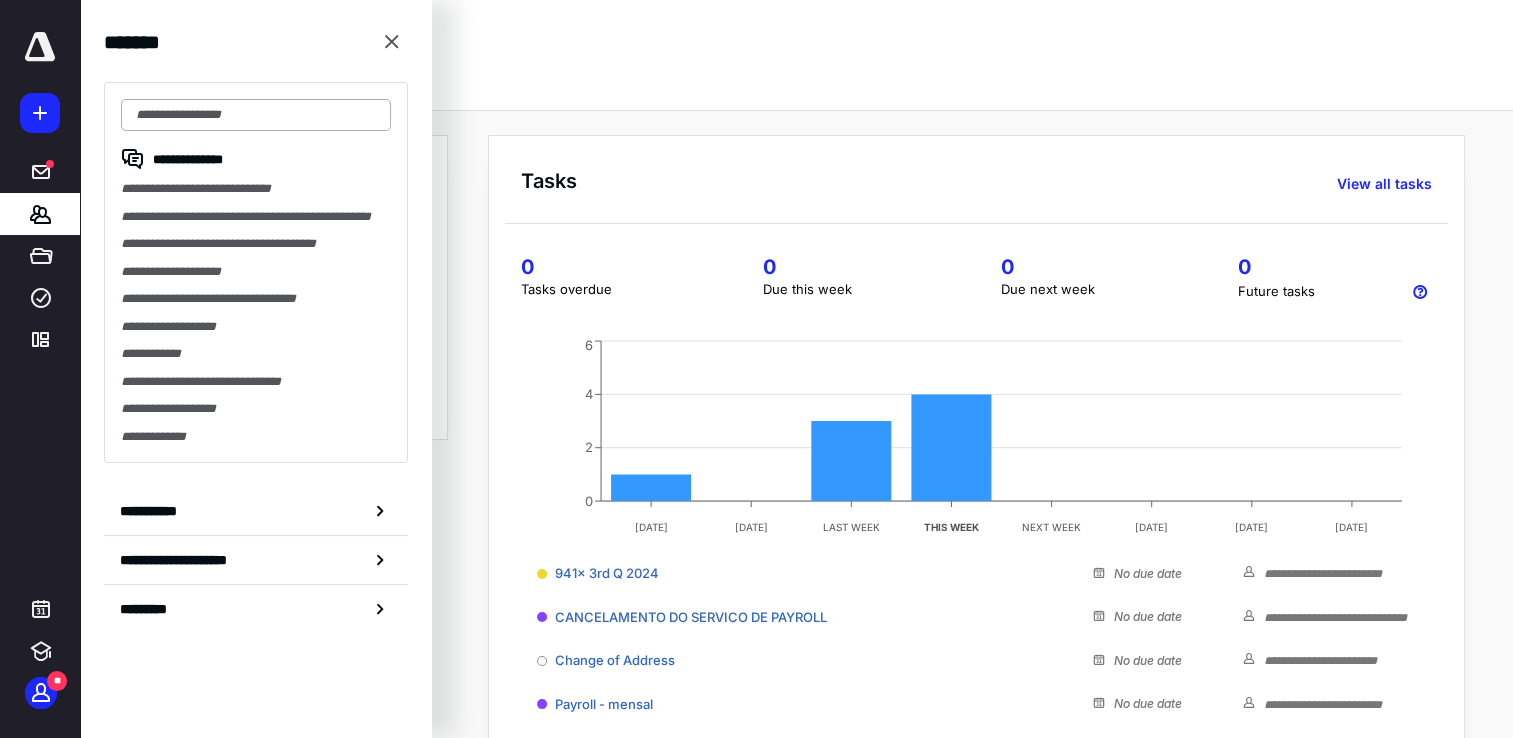click at bounding box center (256, 115) 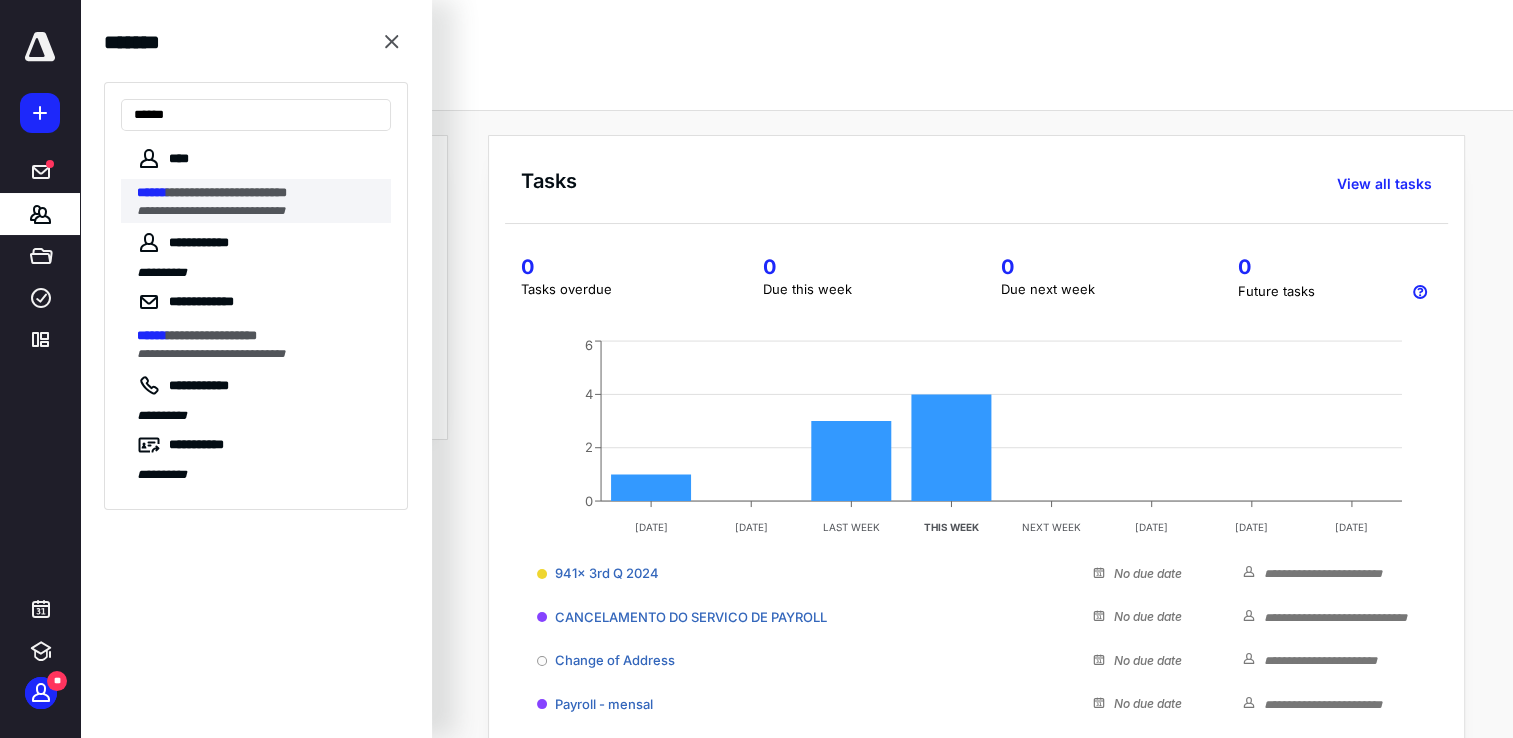 type on "******" 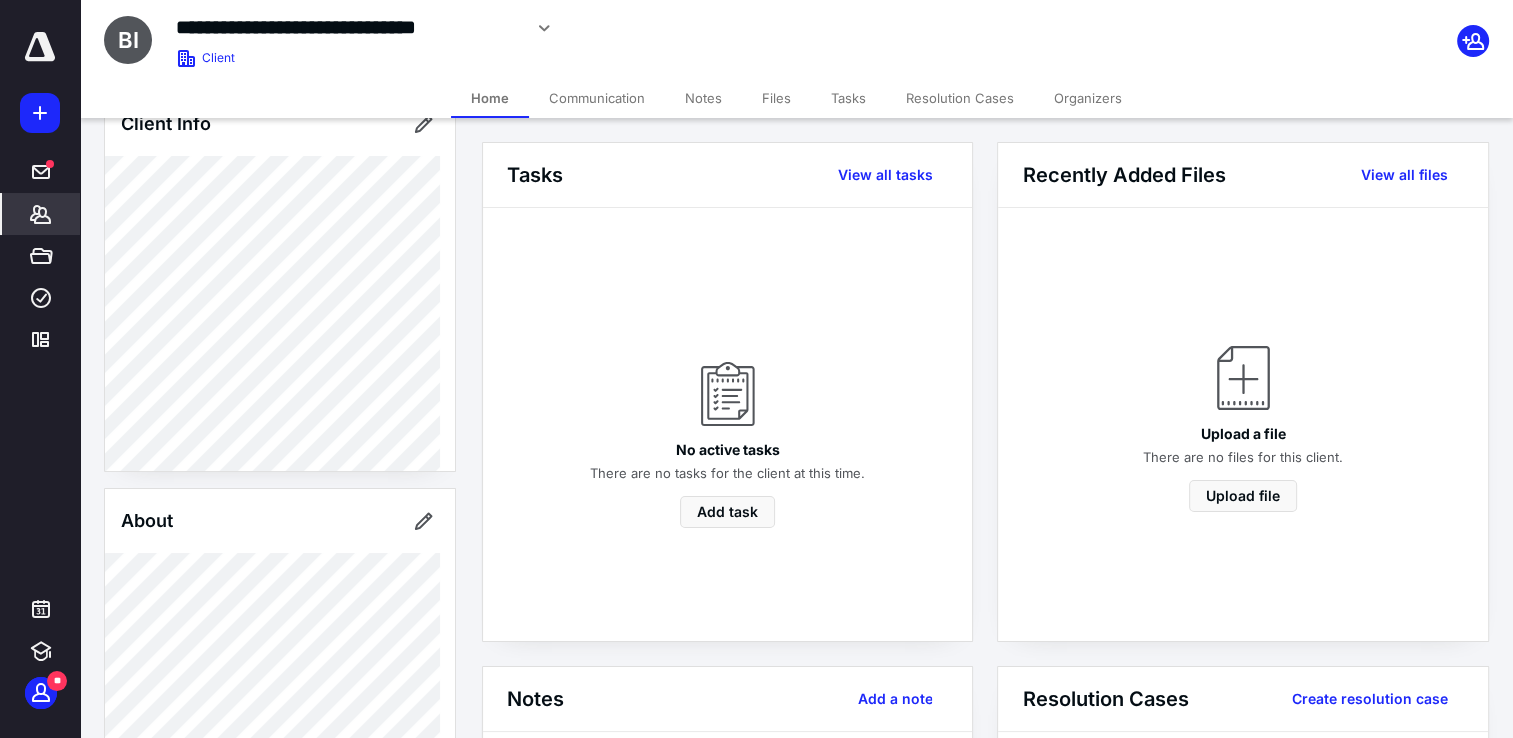 scroll, scrollTop: 300, scrollLeft: 0, axis: vertical 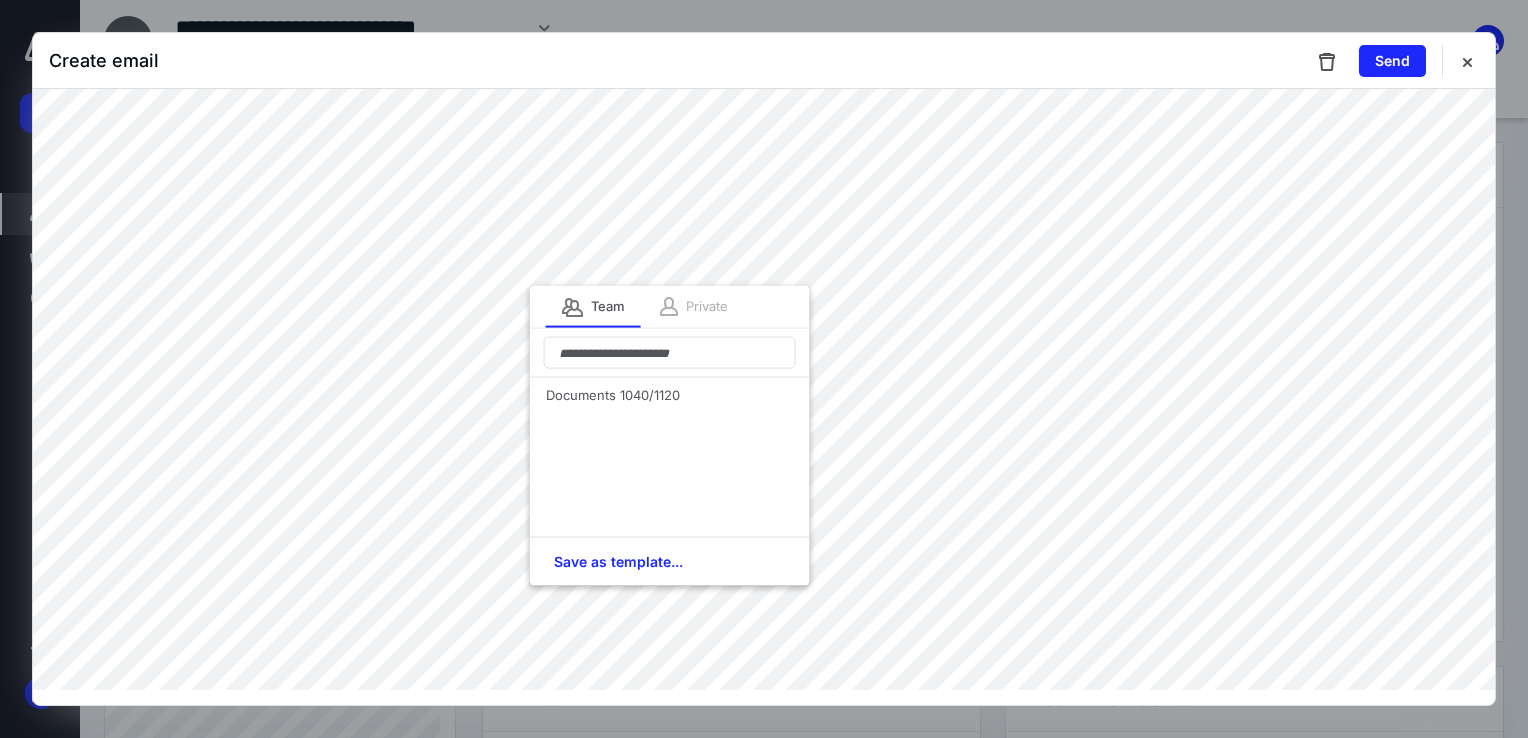 click on "Private" at bounding box center (707, 307) 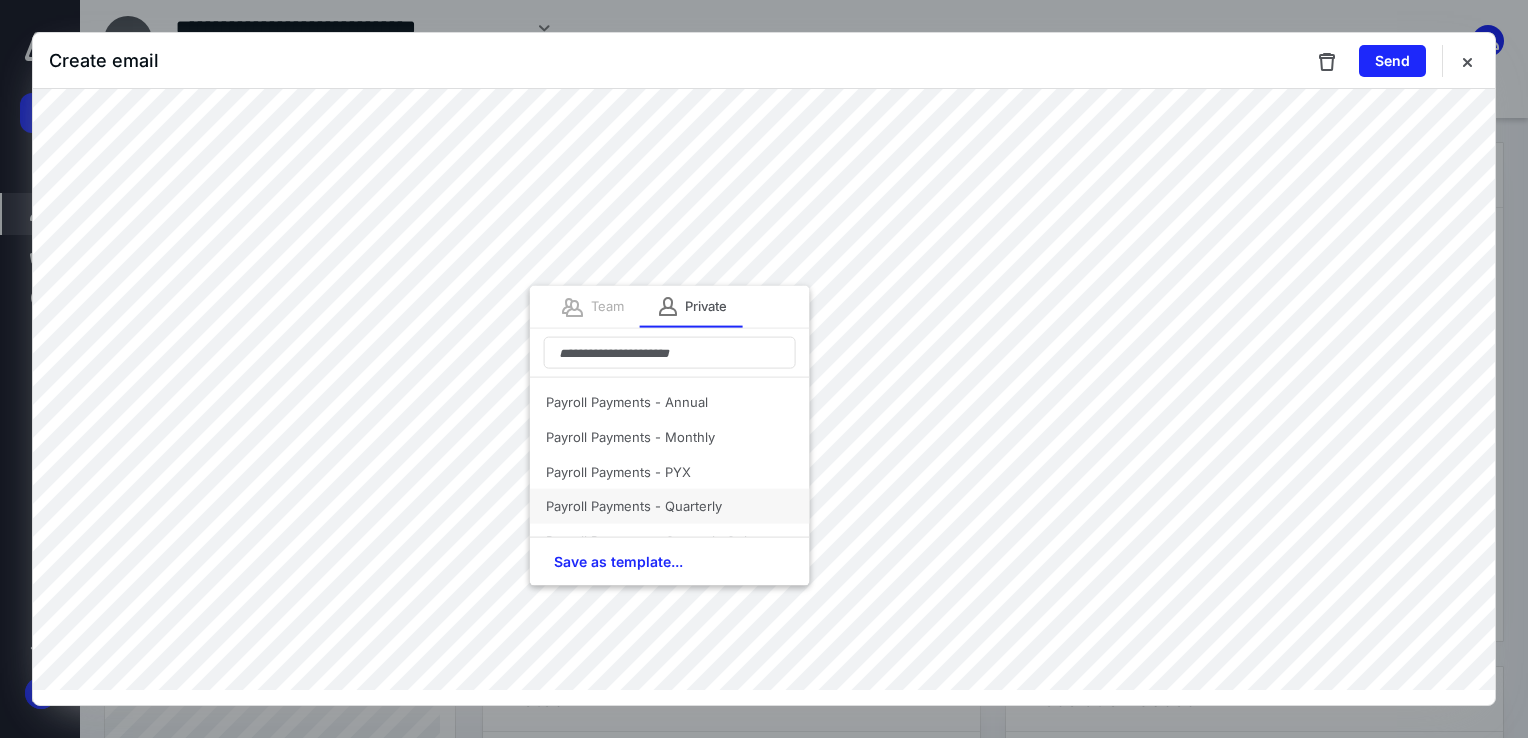 scroll, scrollTop: 300, scrollLeft: 0, axis: vertical 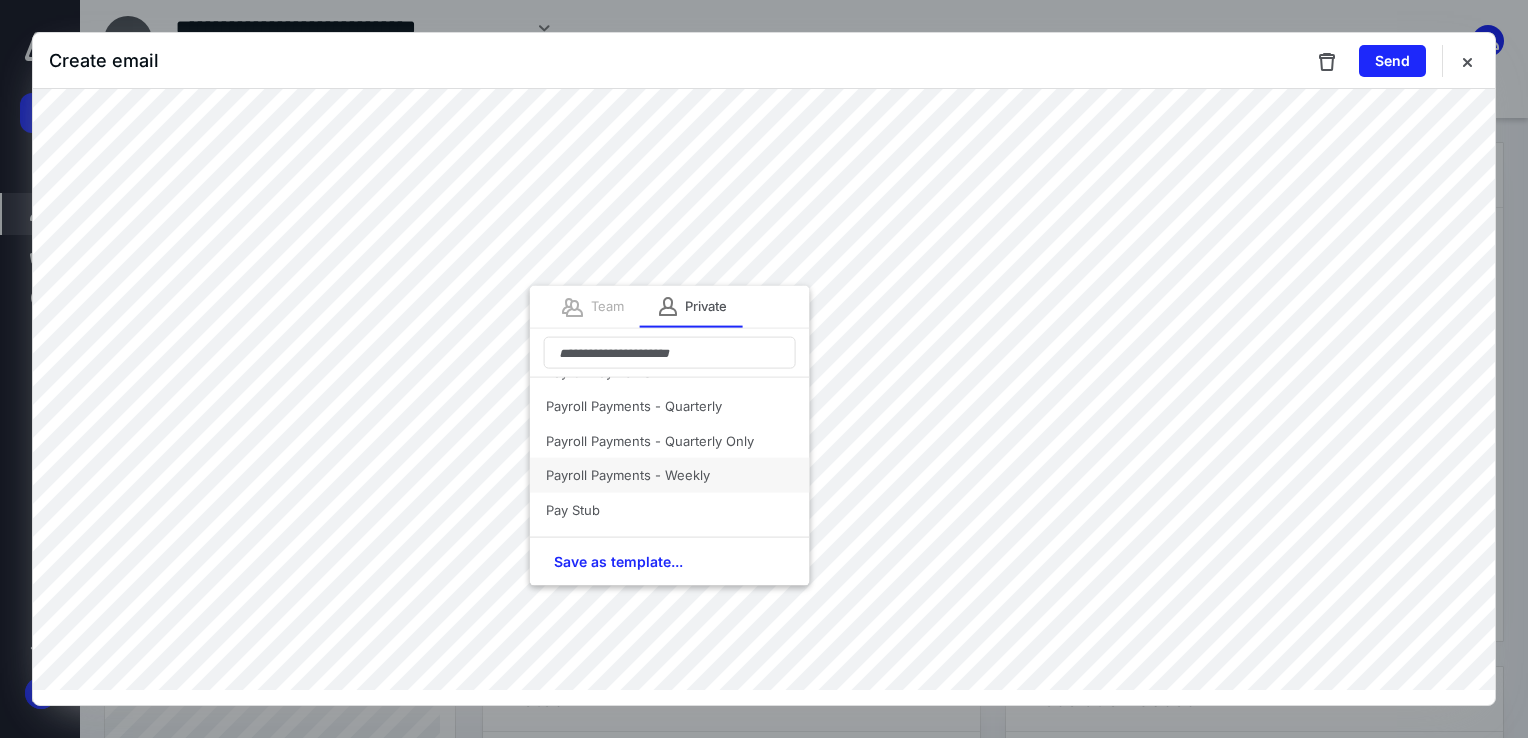 click on "Payroll Payments - Weekly" at bounding box center (670, 475) 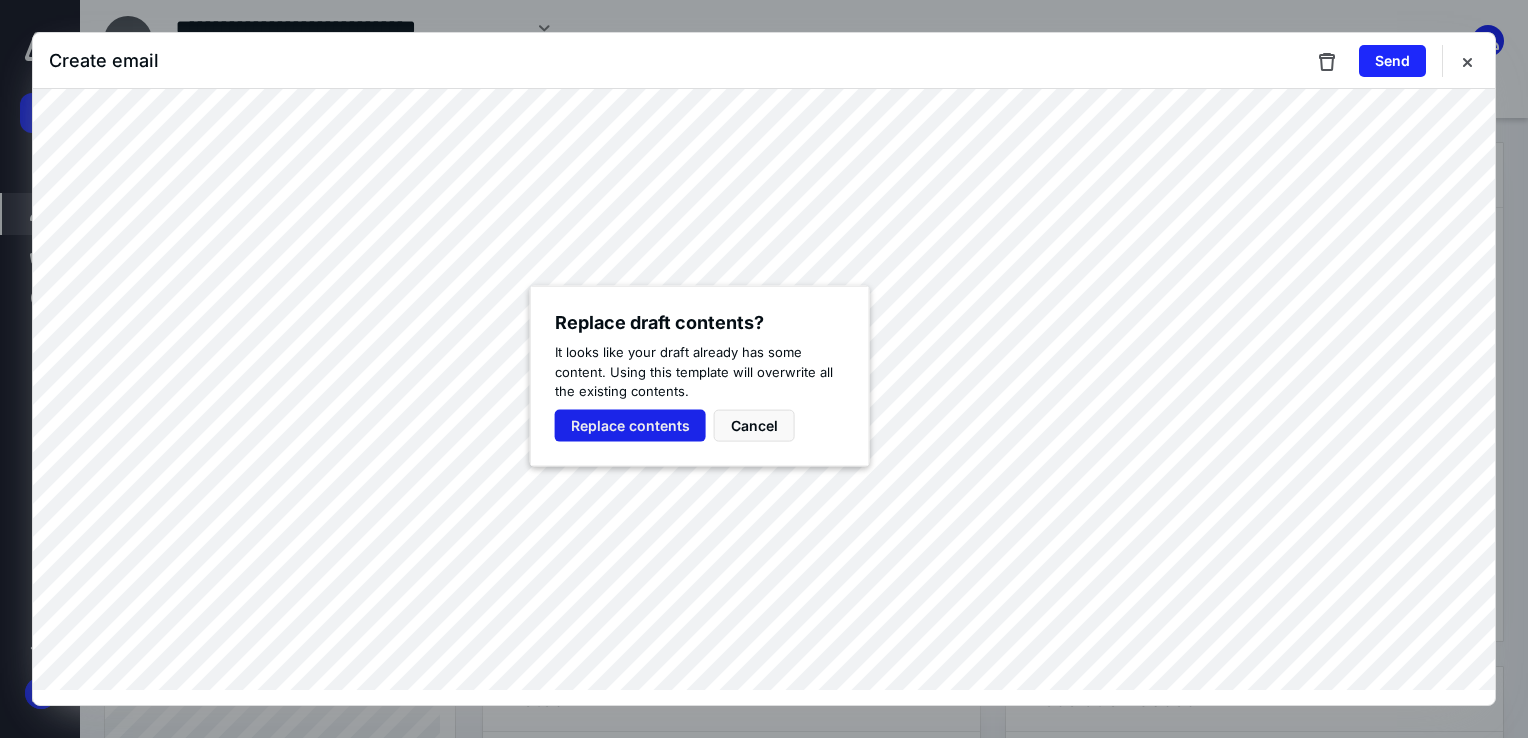 click on "Replace contents" at bounding box center (630, 425) 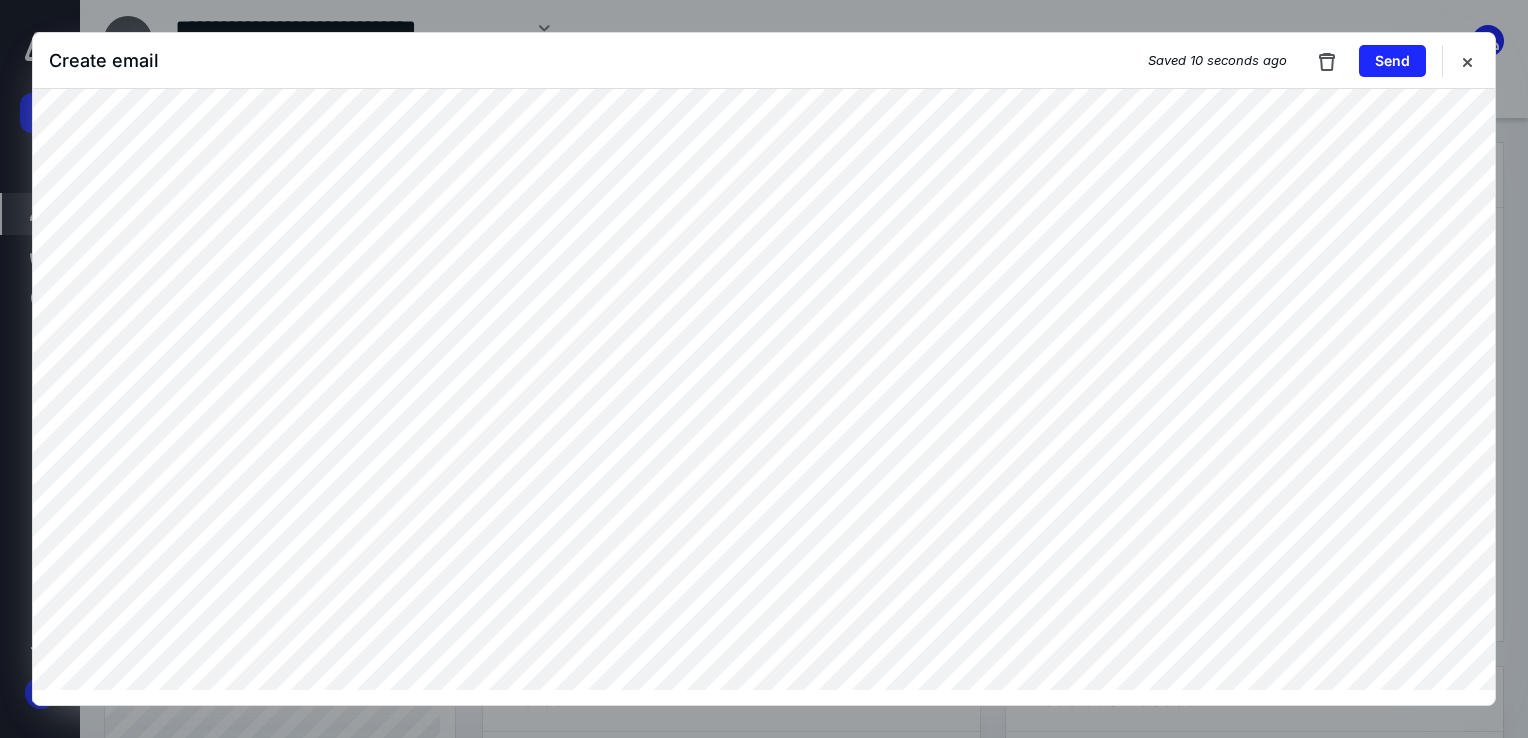 scroll, scrollTop: 134, scrollLeft: 0, axis: vertical 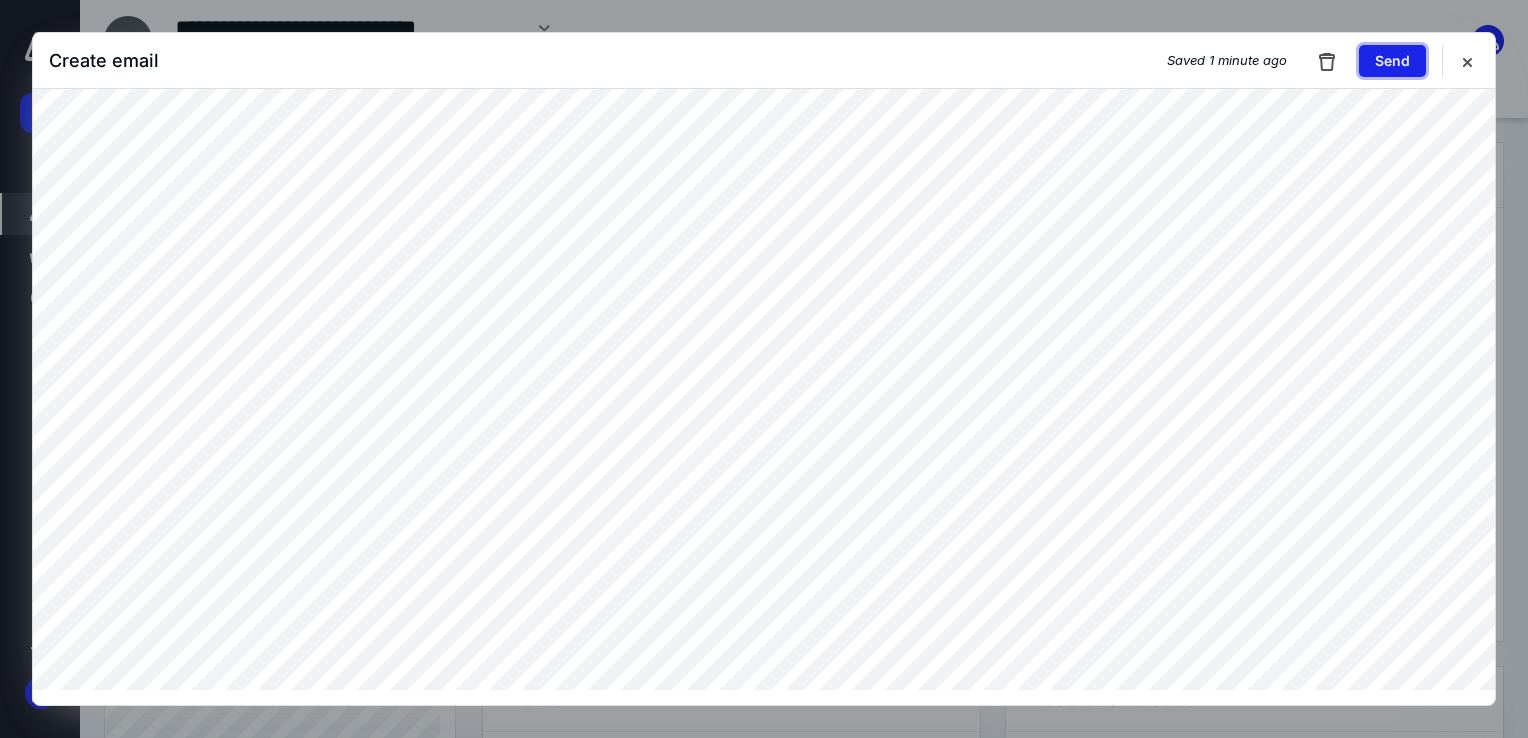 click on "Send" at bounding box center [1392, 61] 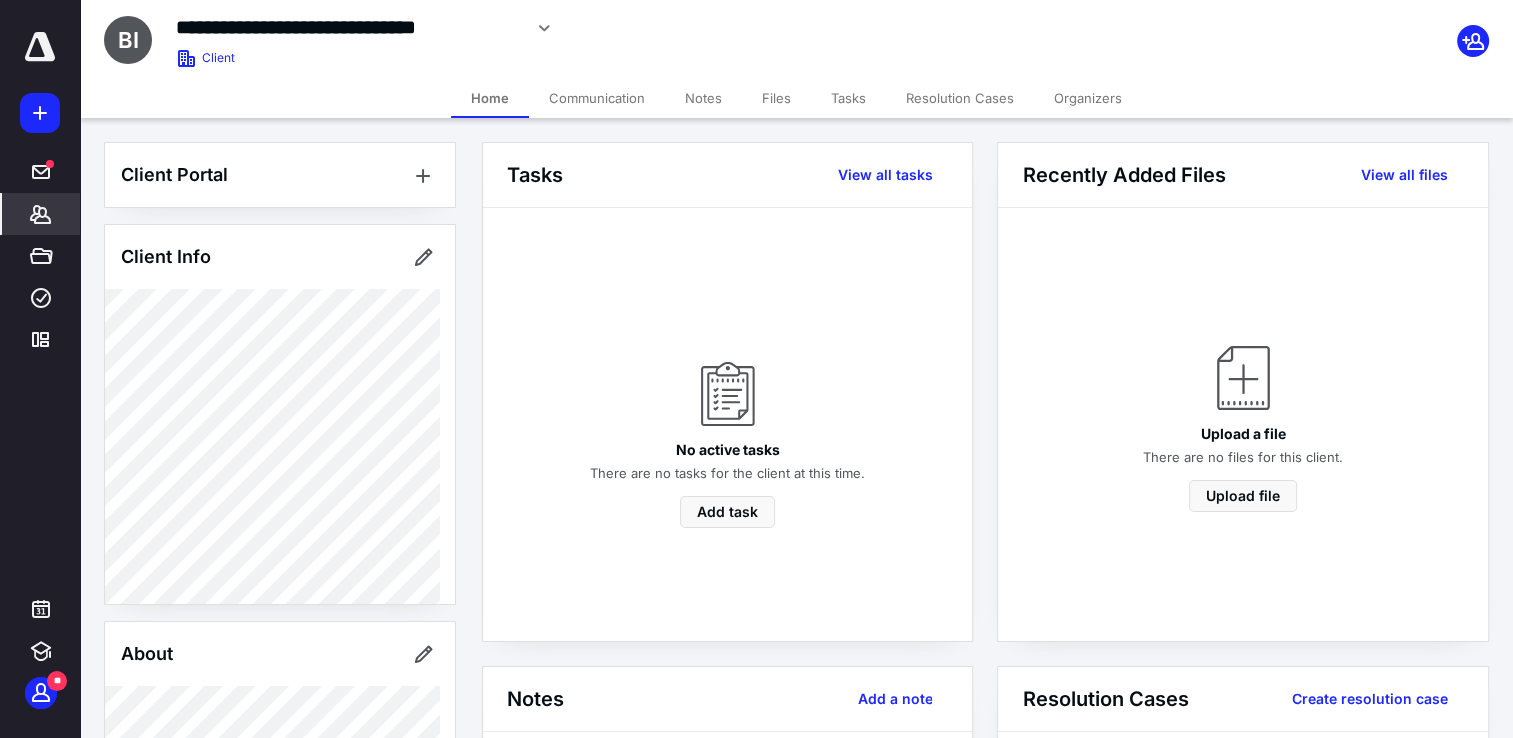 click on "No active tasks There are no tasks for the client at this time. Add task" at bounding box center (727, 424) 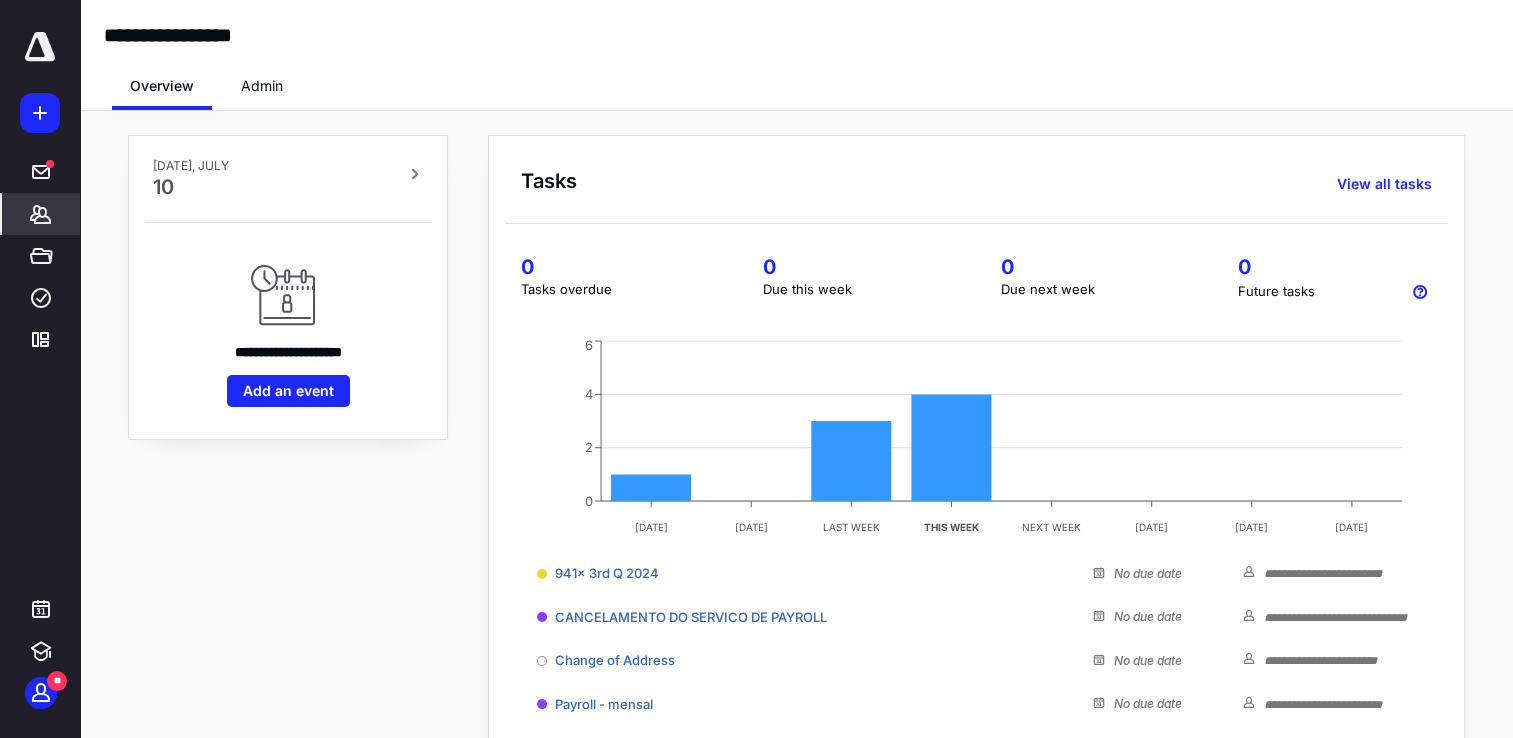 click on "*******" at bounding box center (41, 214) 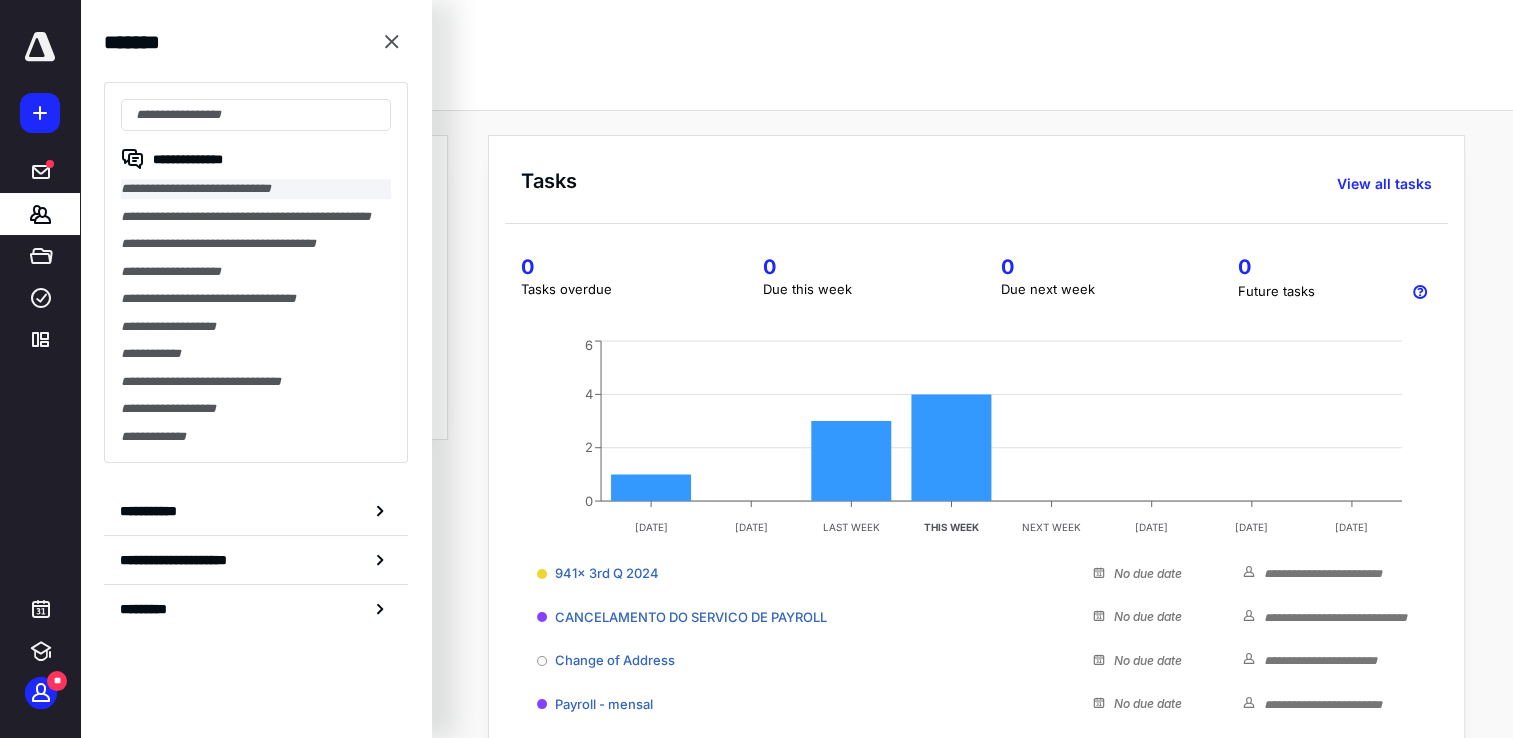 click on "**********" at bounding box center (256, 189) 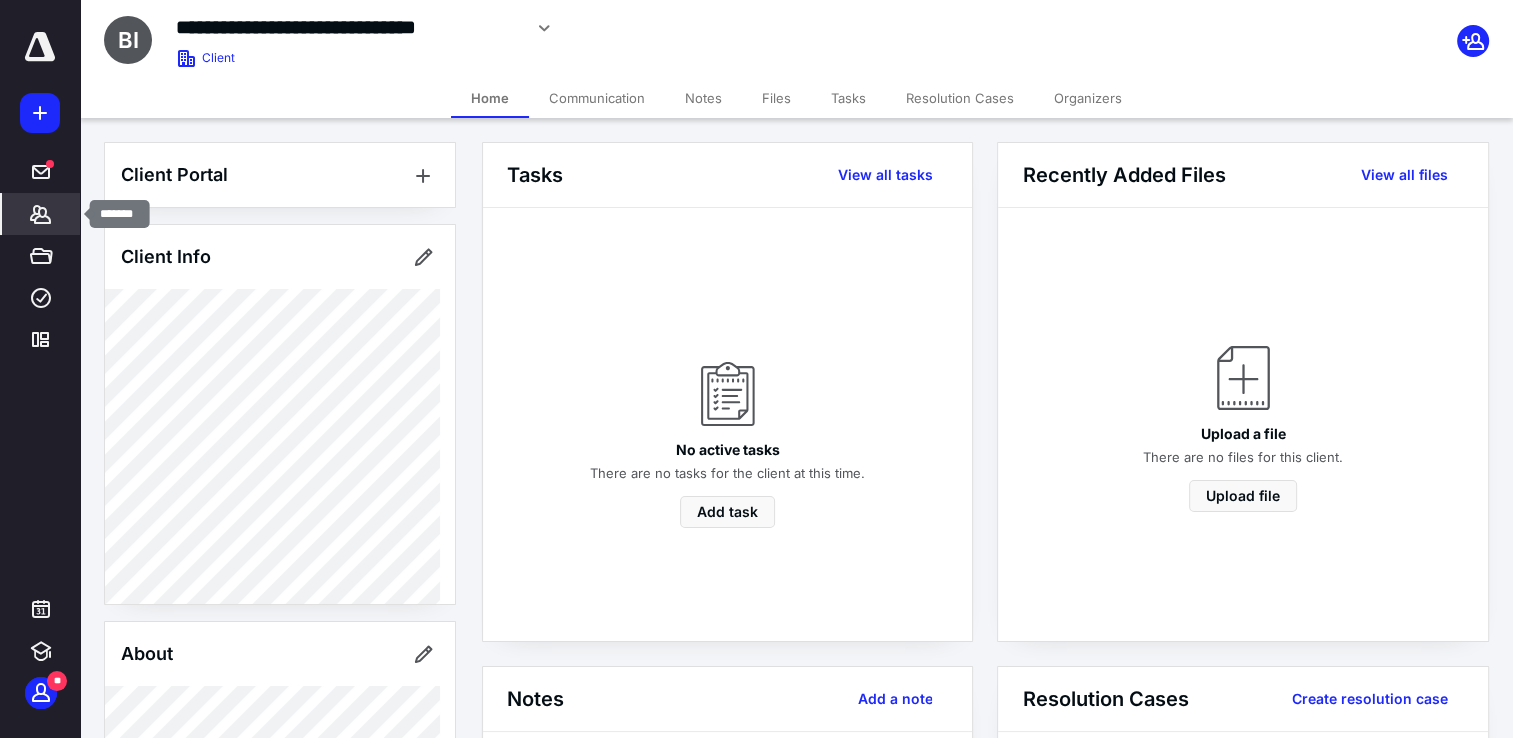 click on "*******" at bounding box center (41, 214) 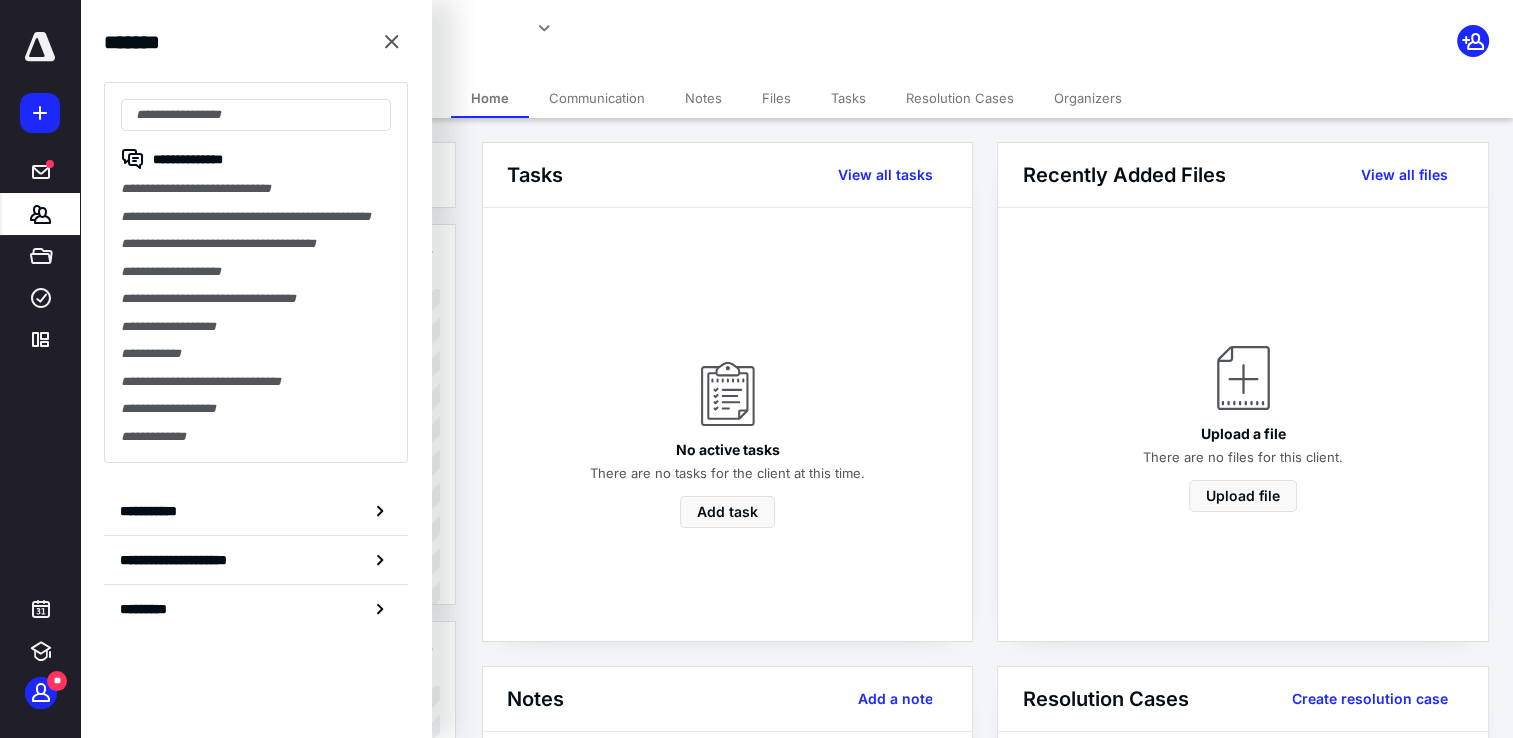click on "Communication" at bounding box center [597, 98] 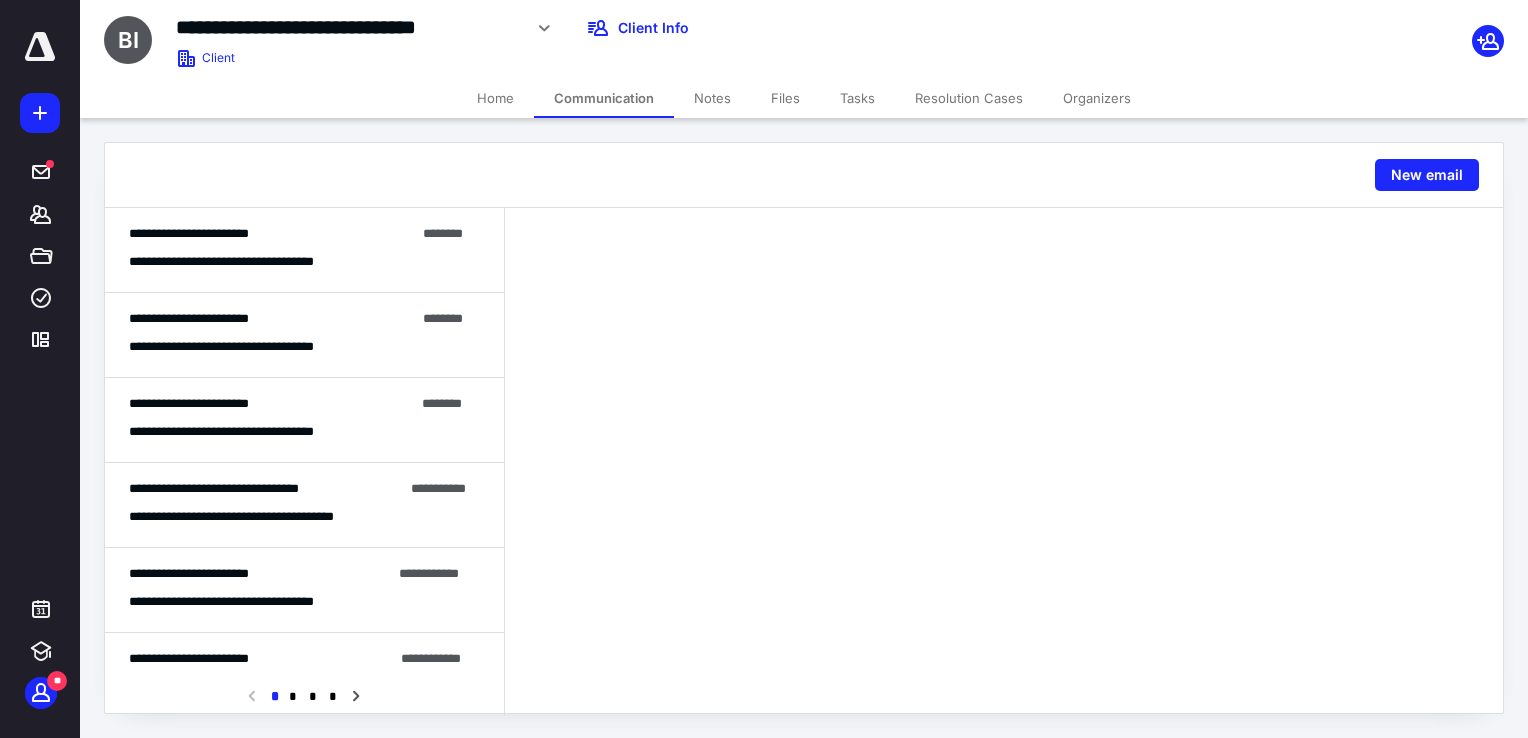 click on "**********" at bounding box center (304, 250) 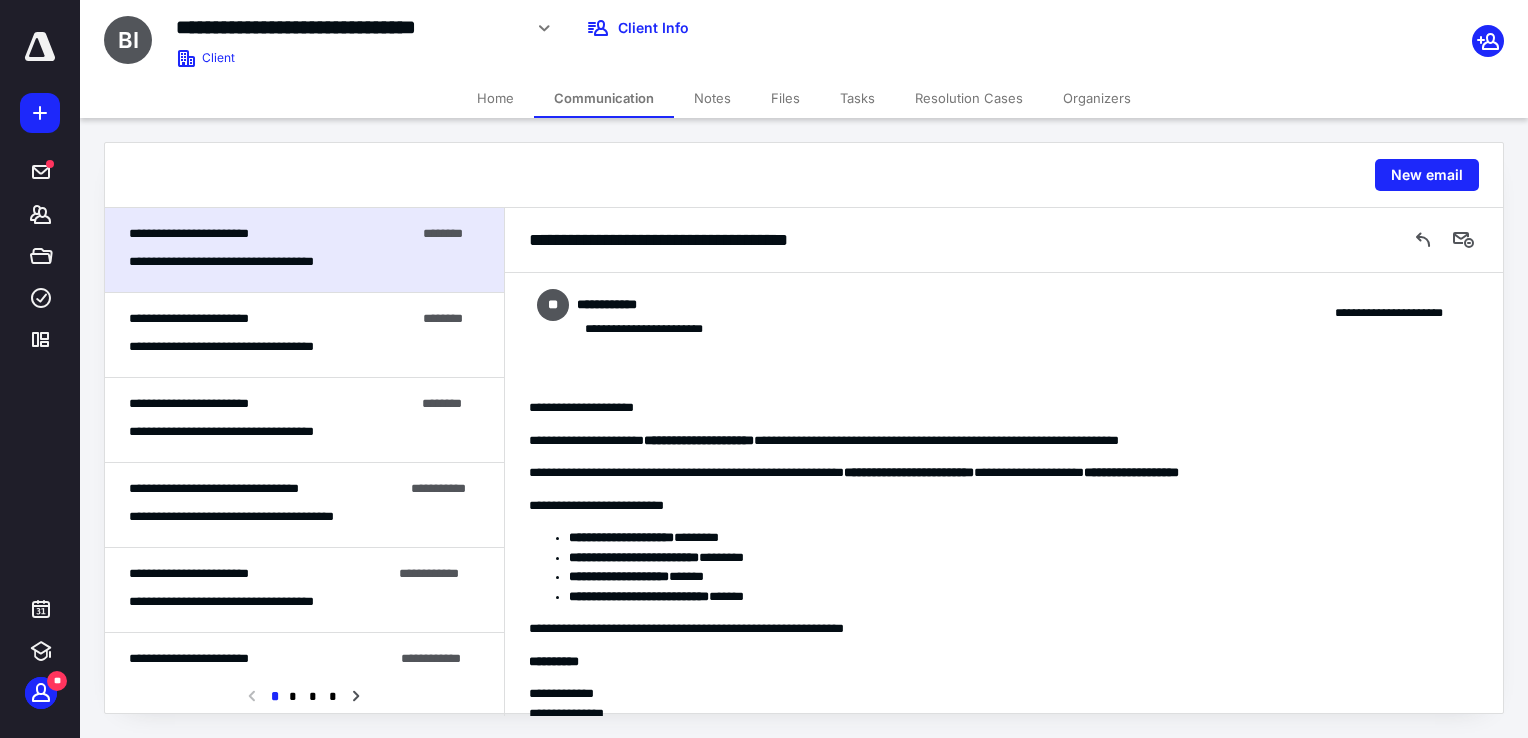scroll, scrollTop: 165, scrollLeft: 0, axis: vertical 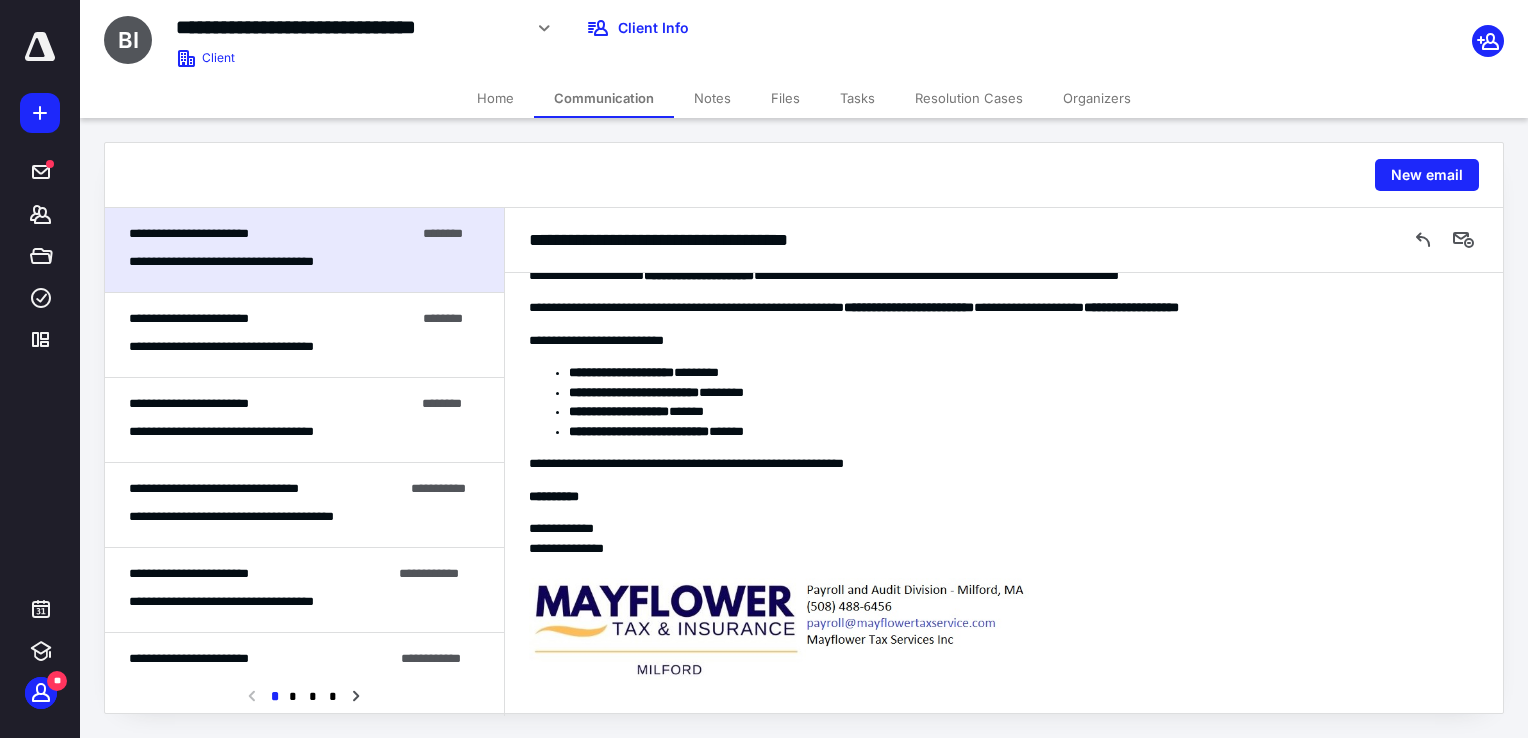 click on "**********" at bounding box center (304, 347) 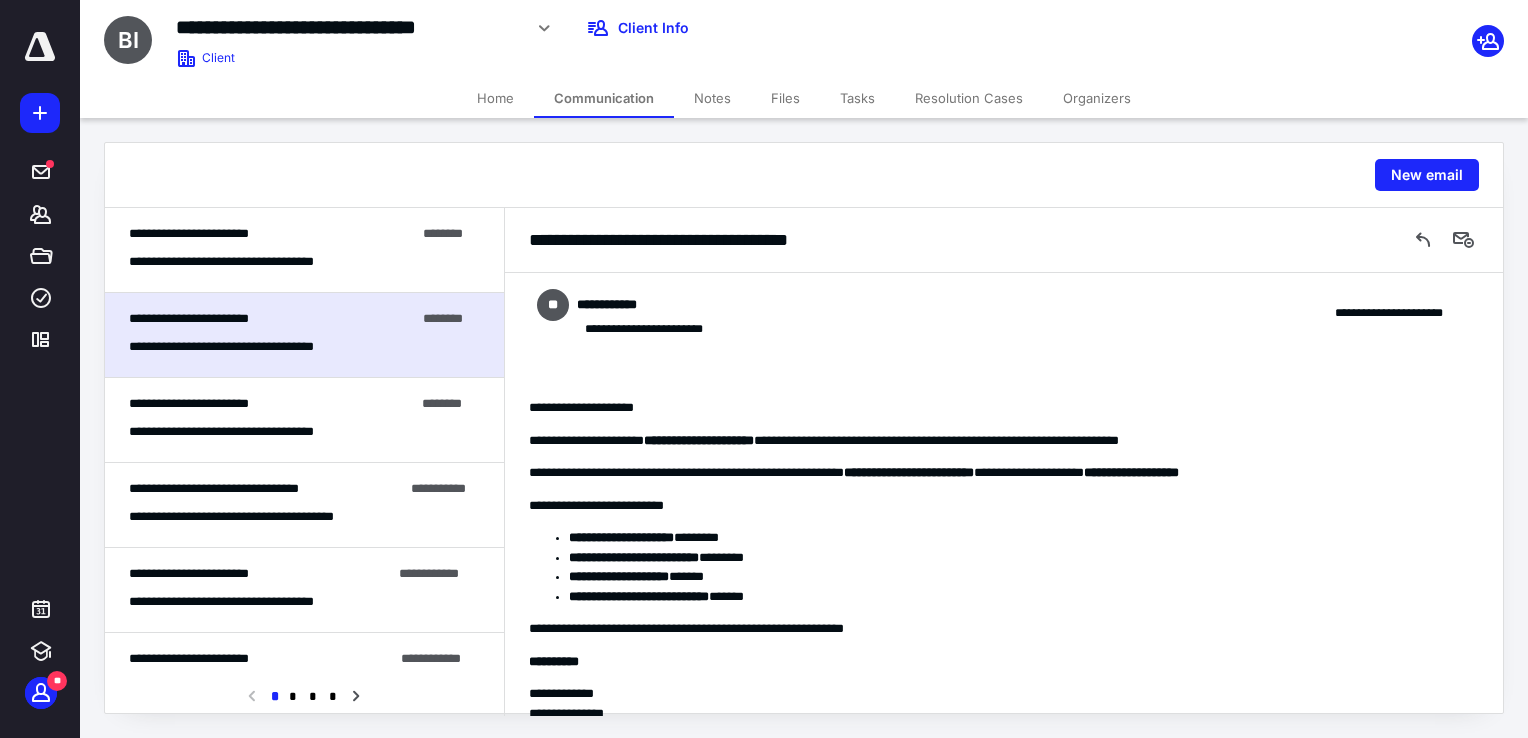 scroll, scrollTop: 165, scrollLeft: 0, axis: vertical 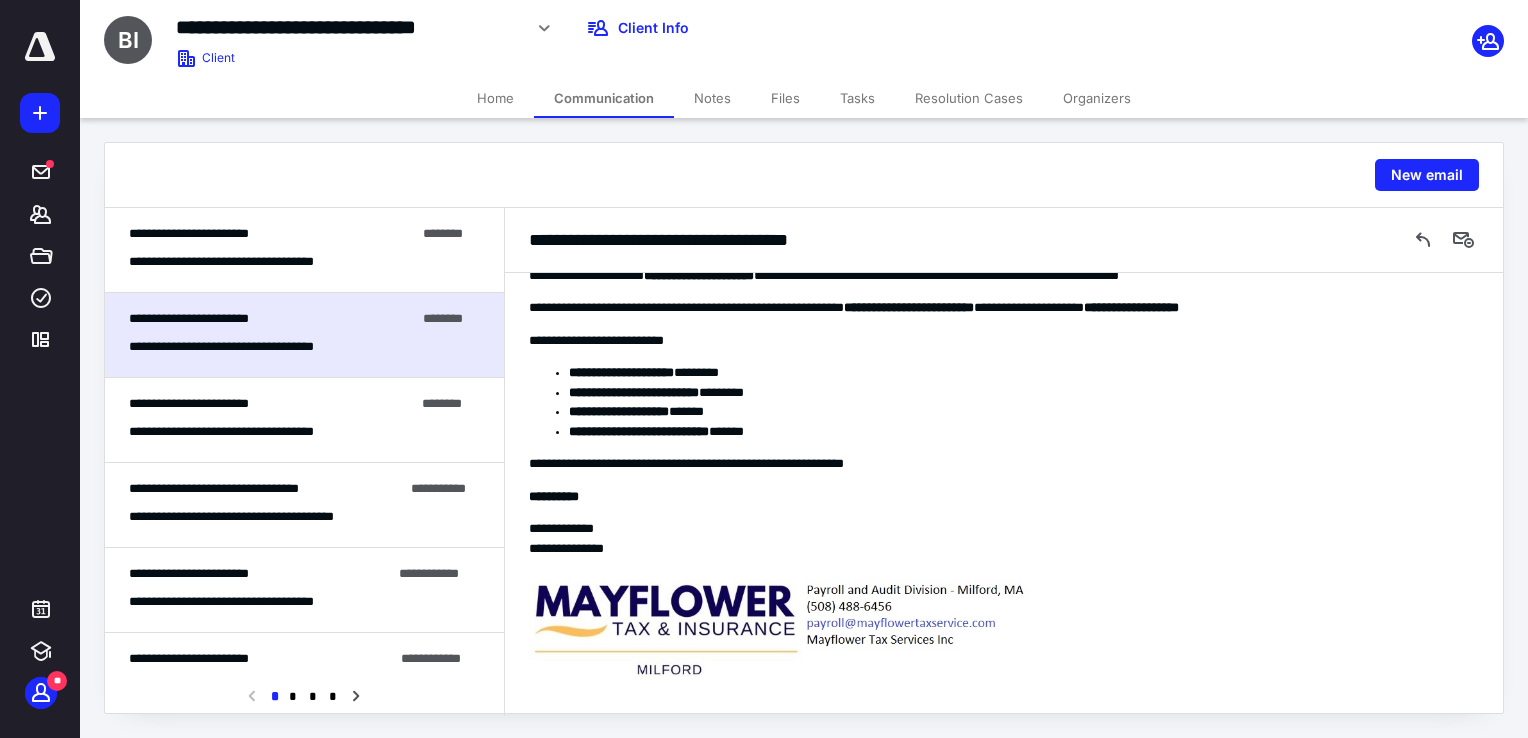 click on "**********" at bounding box center [304, 262] 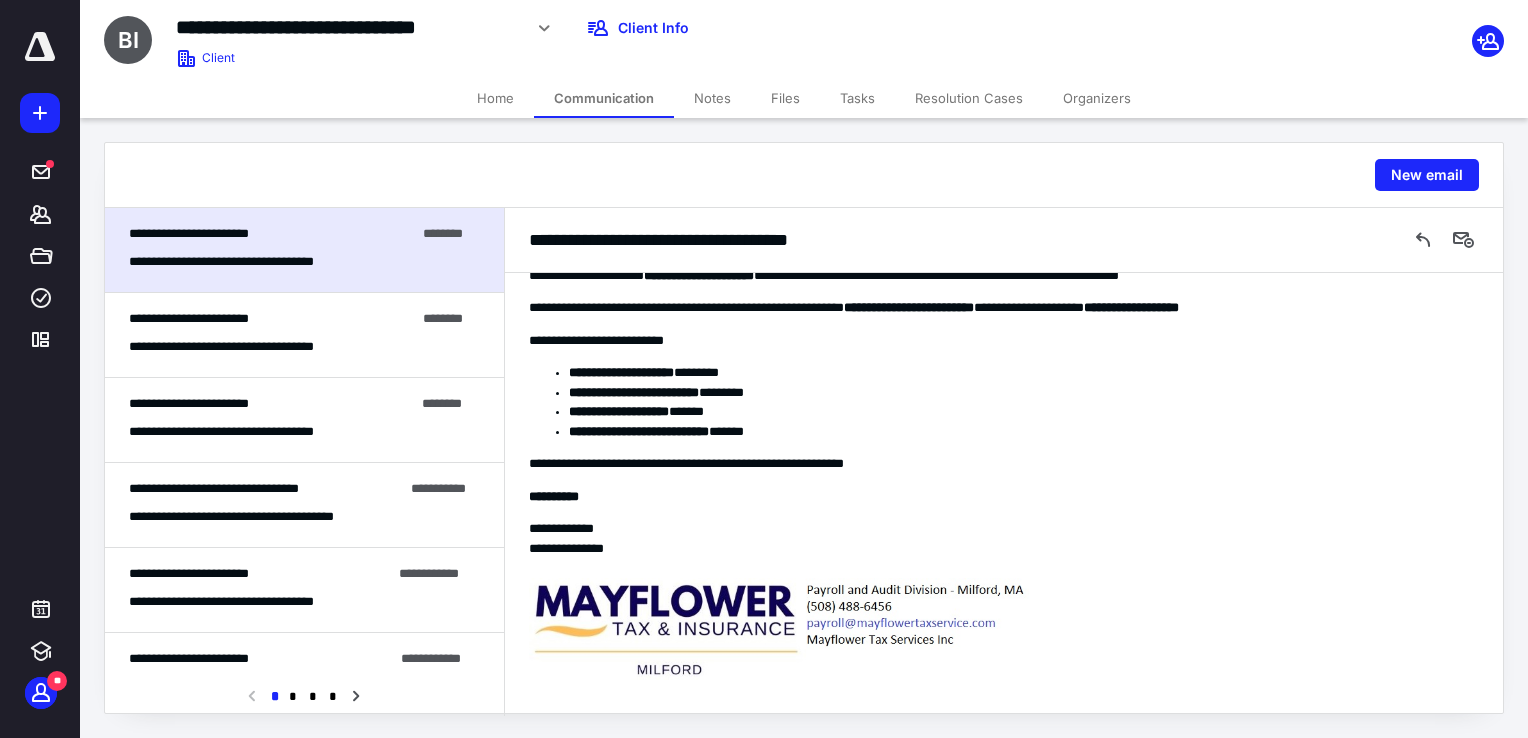 click on "**********" at bounding box center [247, 347] 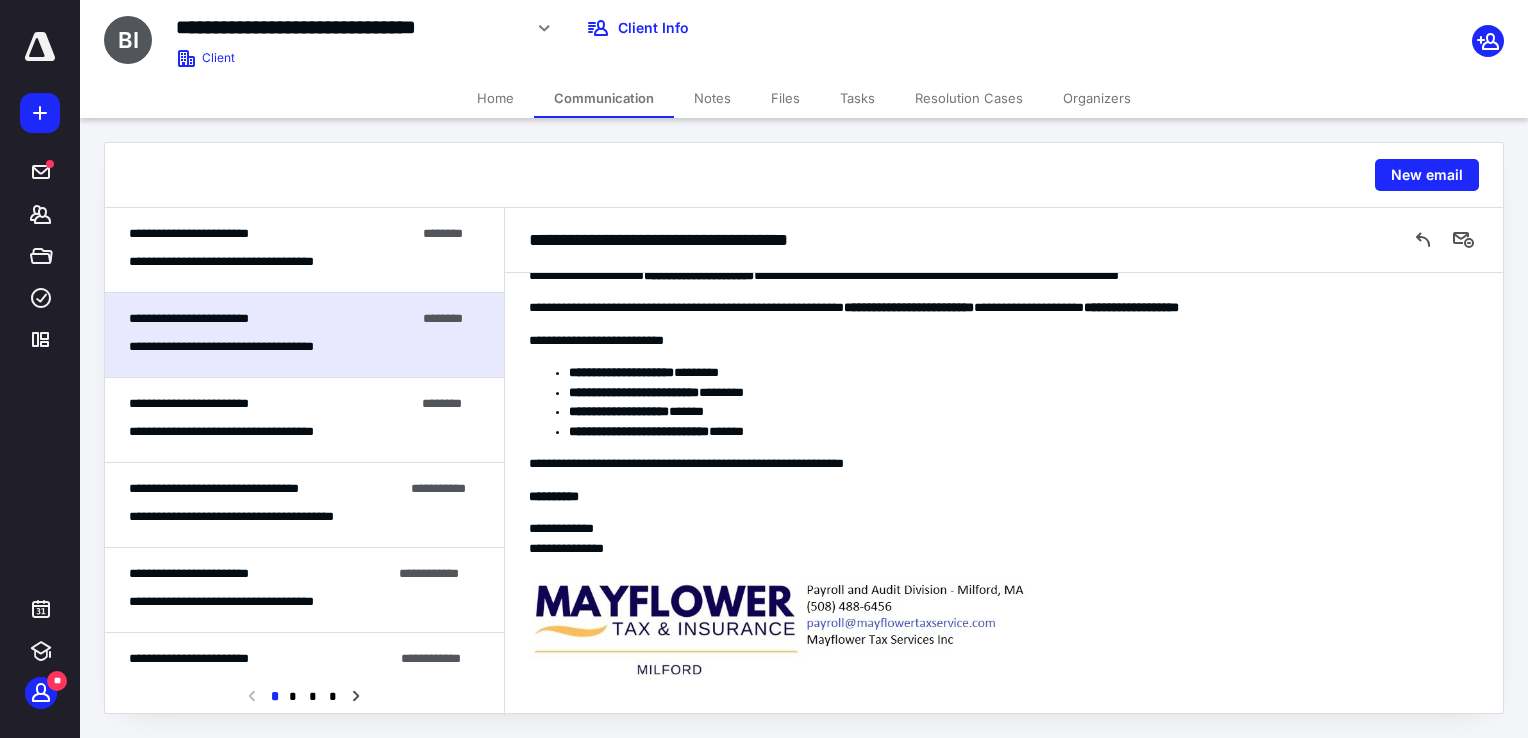 click on "**********" at bounding box center (304, 250) 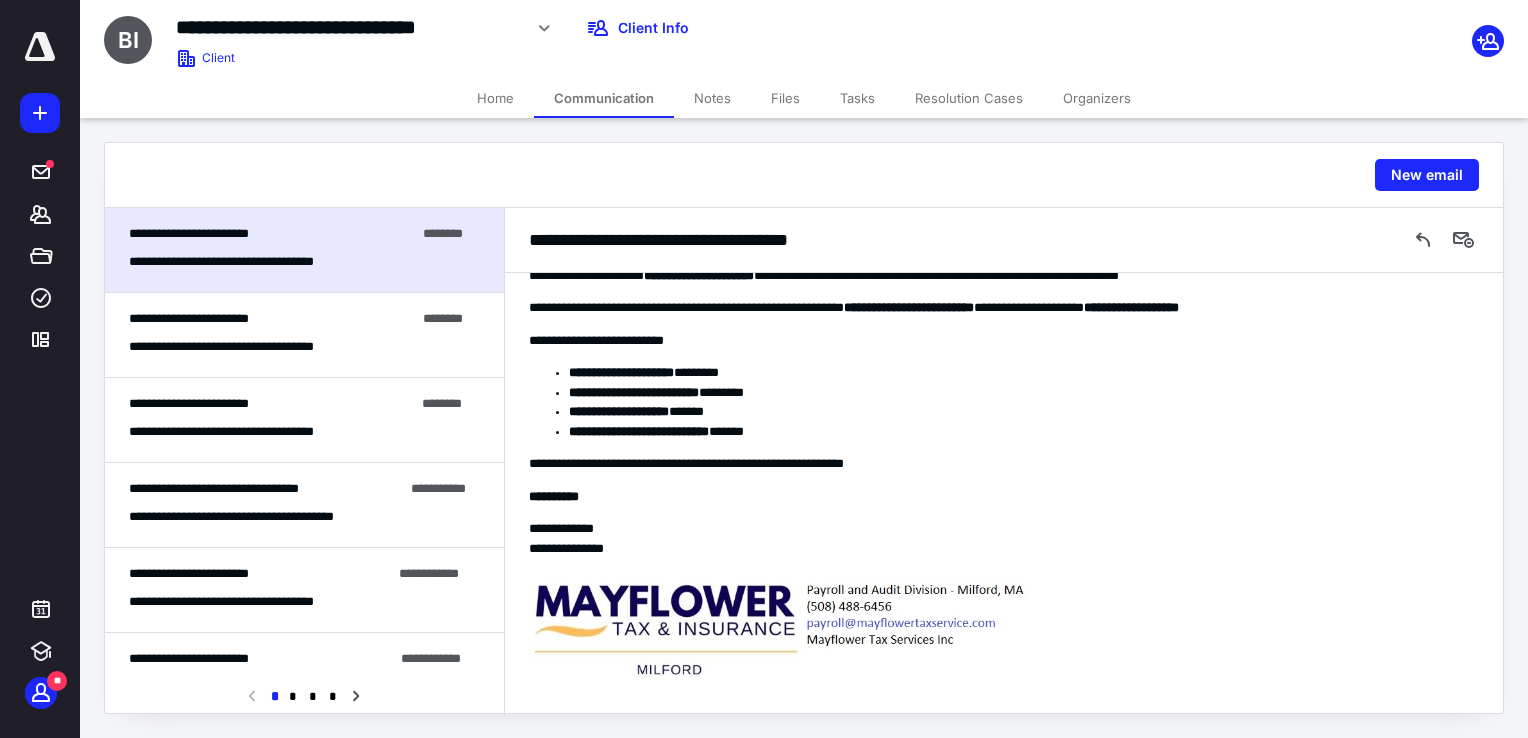 click on "**********" at bounding box center [272, 319] 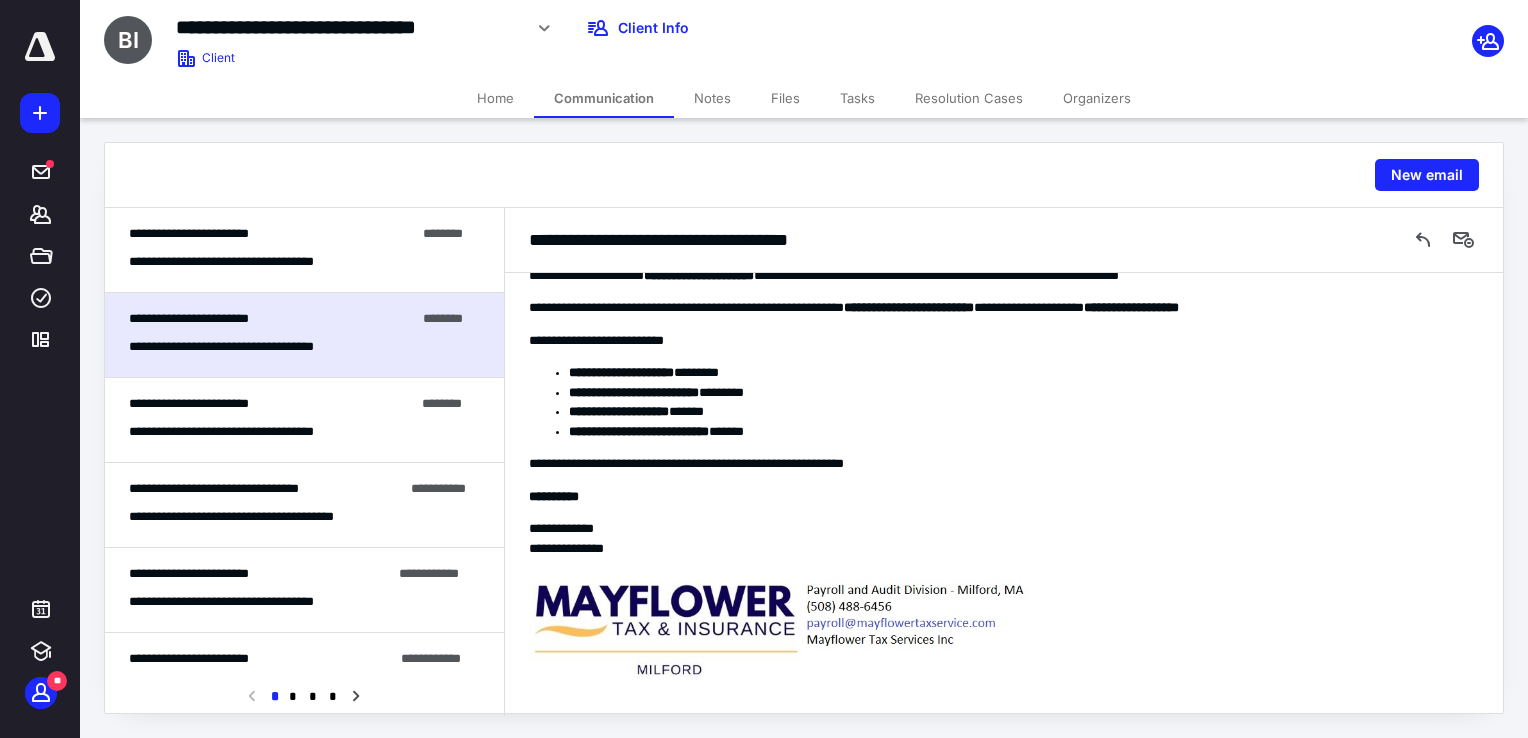 click on "**********" at bounding box center (247, 432) 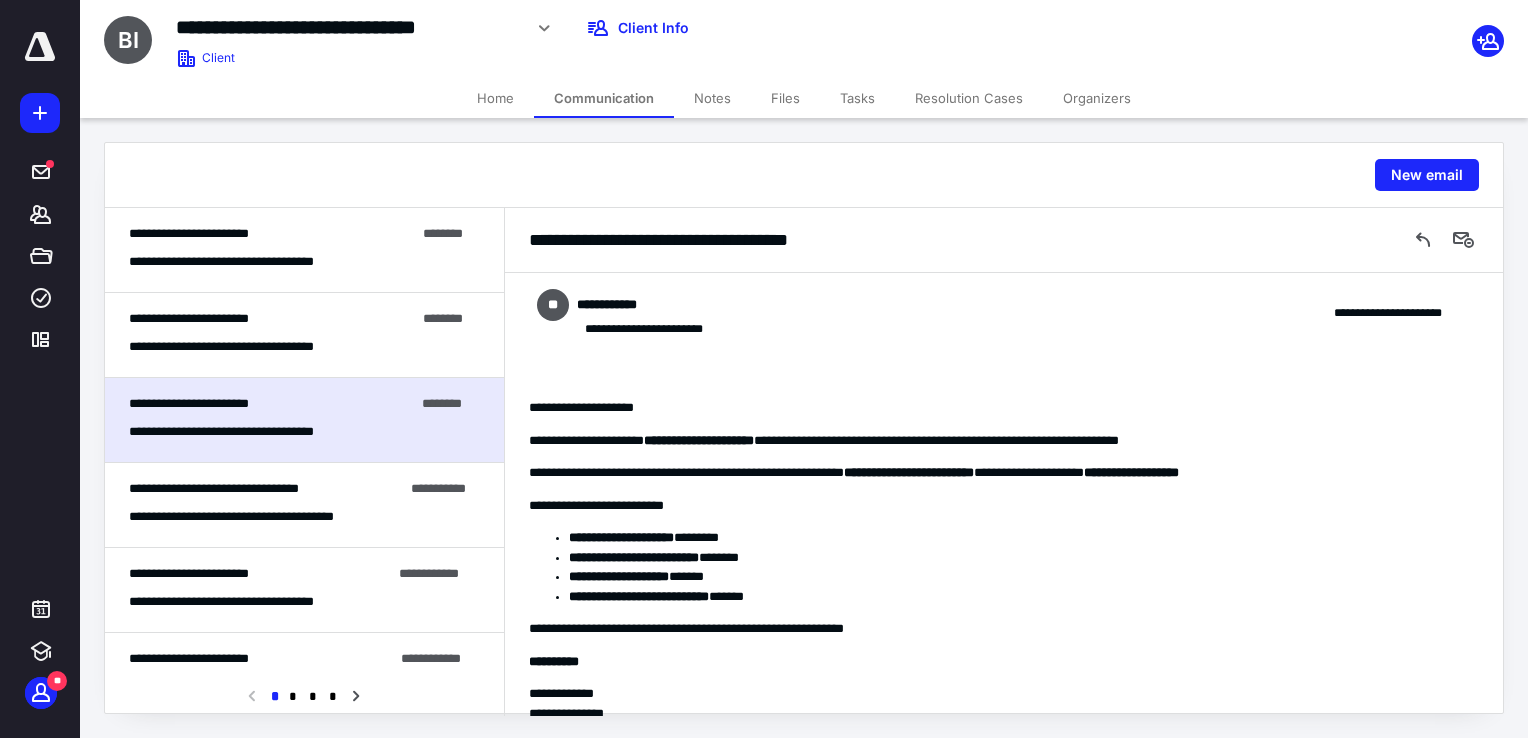 scroll, scrollTop: 165, scrollLeft: 0, axis: vertical 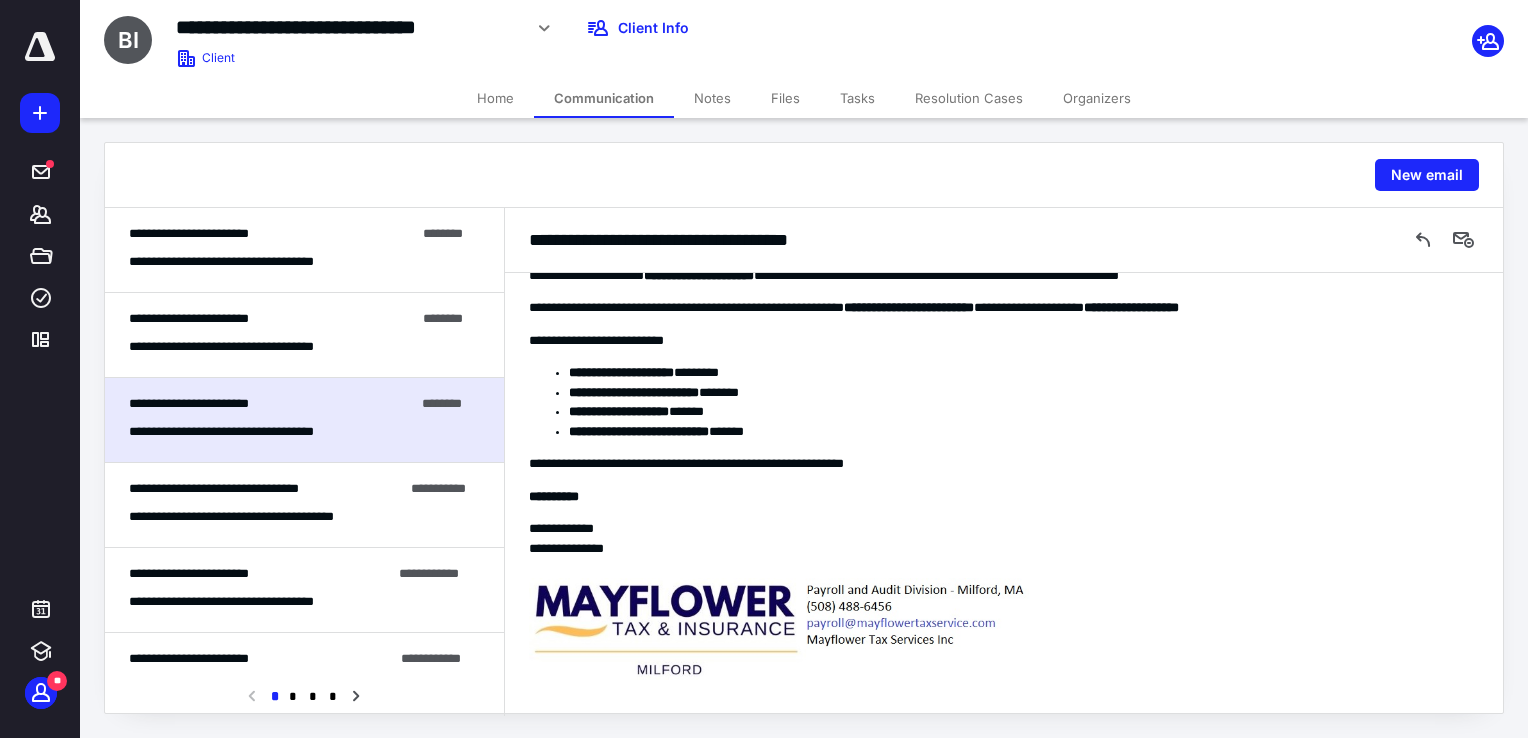 click on "**********" at bounding box center [272, 319] 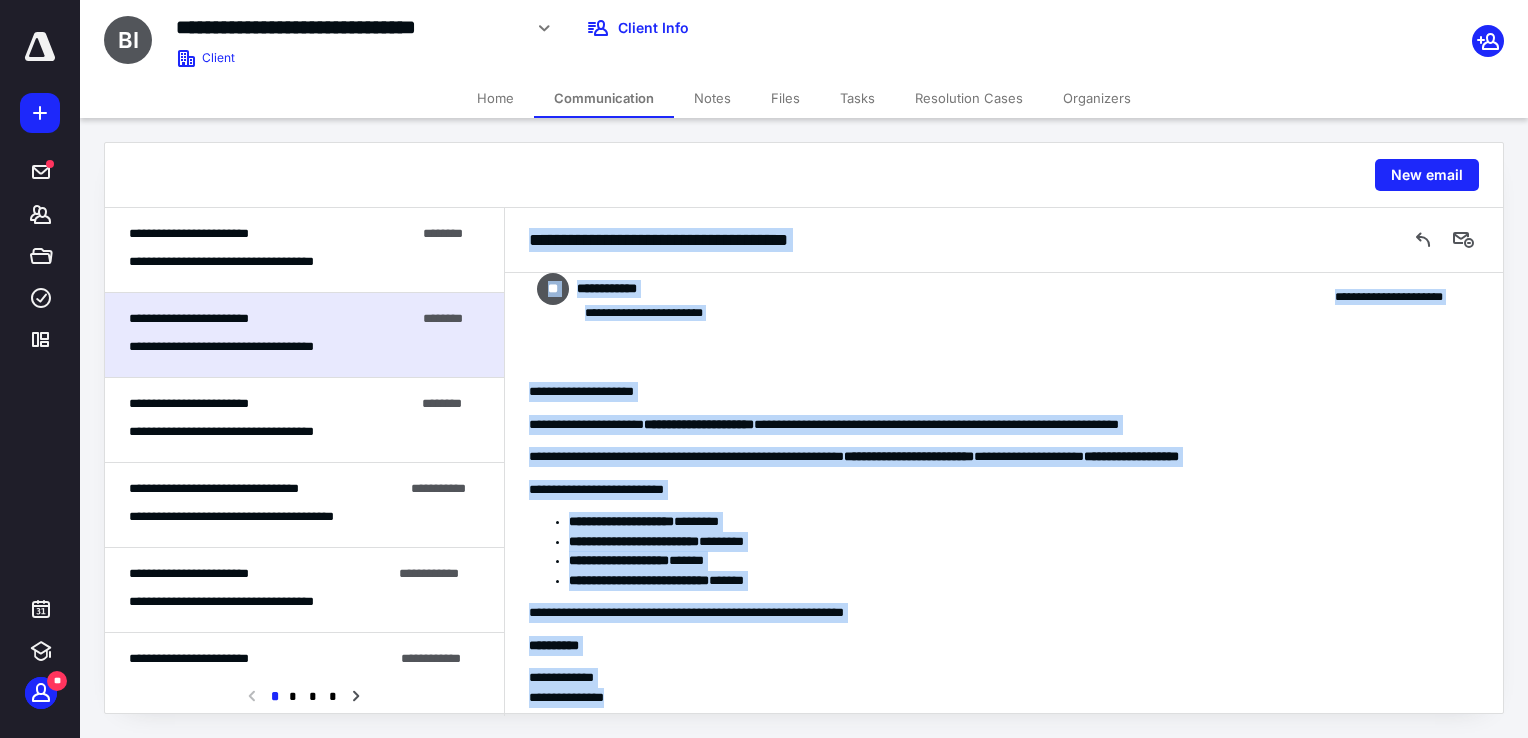 scroll, scrollTop: 0, scrollLeft: 0, axis: both 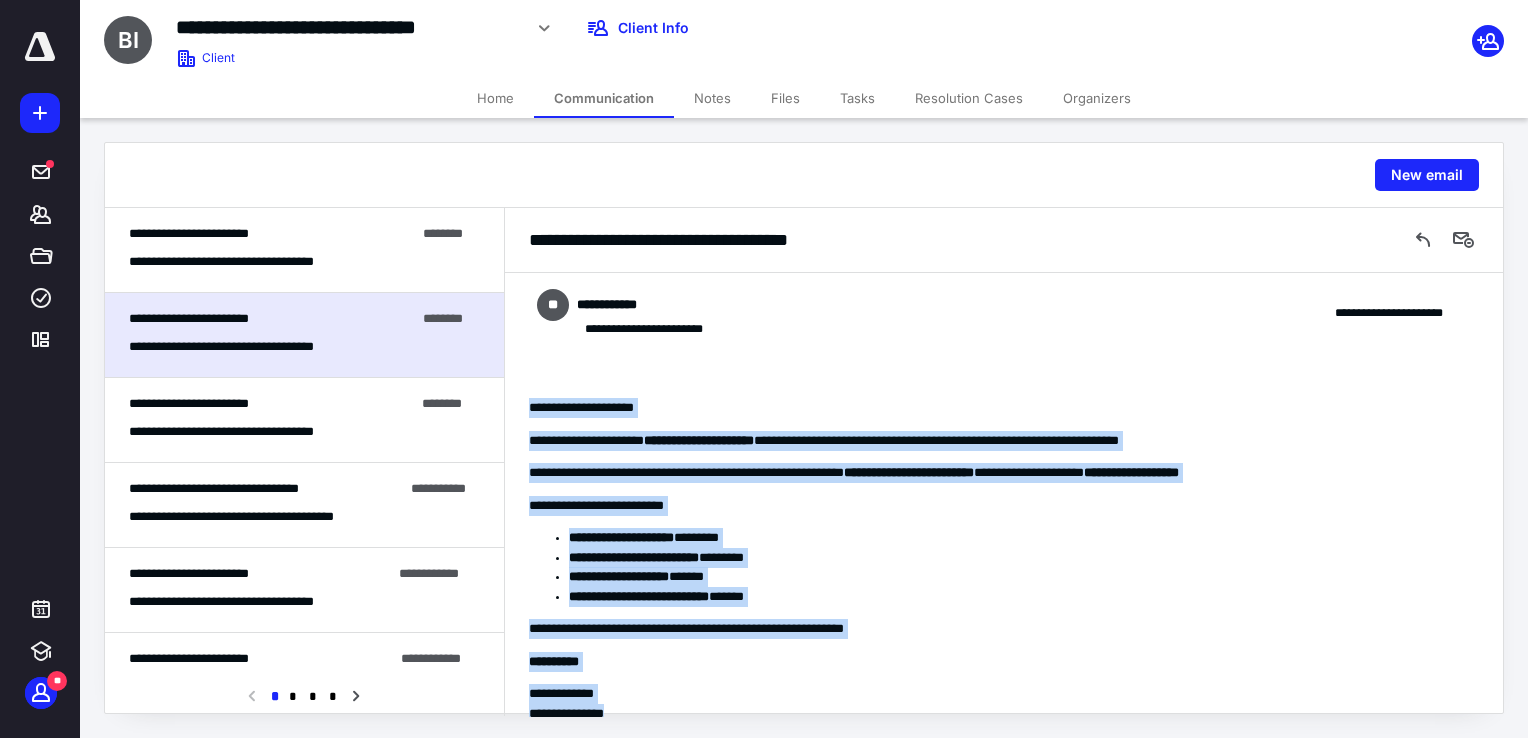 drag, startPoint x: 653, startPoint y: 548, endPoint x: 516, endPoint y: 402, distance: 200.21239 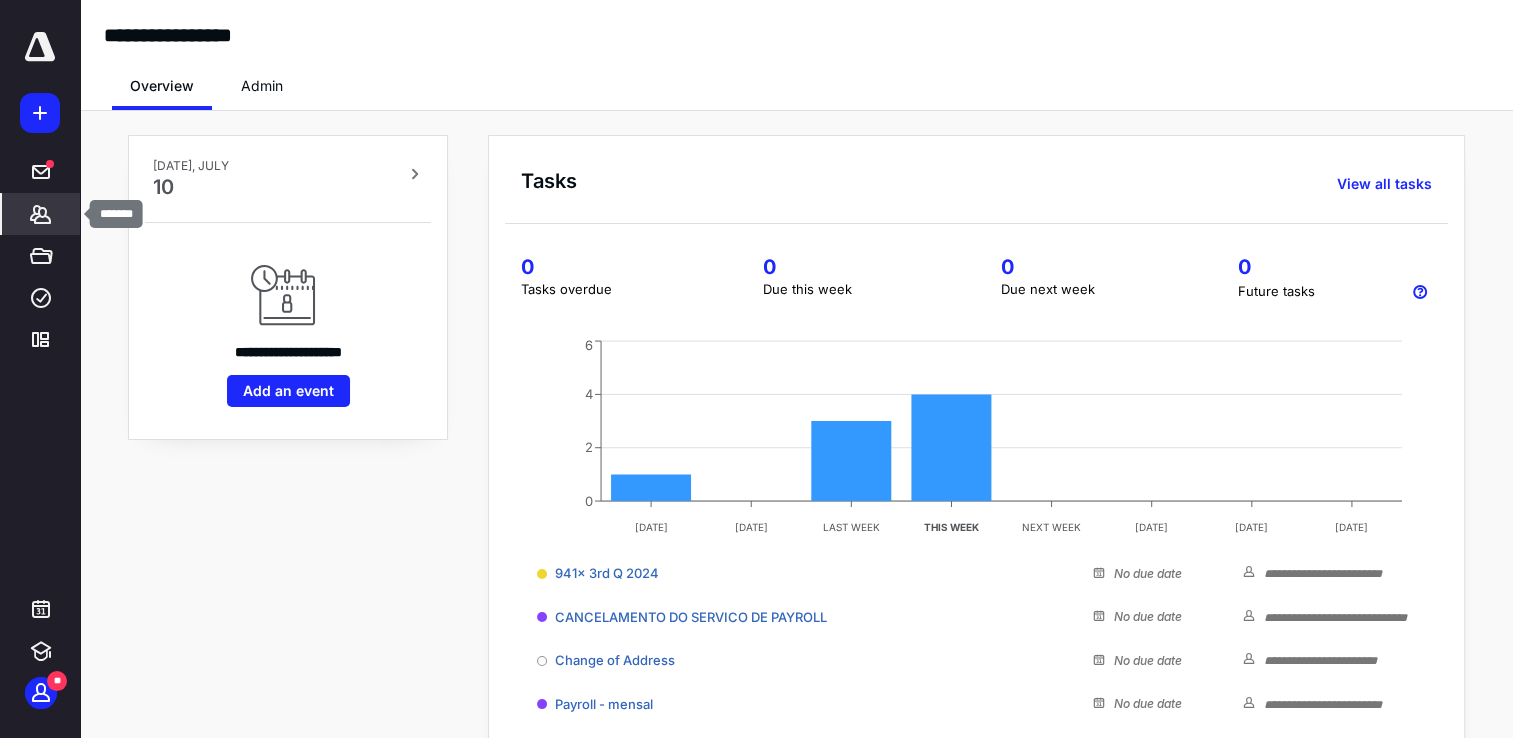 drag, startPoint x: 56, startPoint y: 225, endPoint x: 61, endPoint y: 214, distance: 12.083046 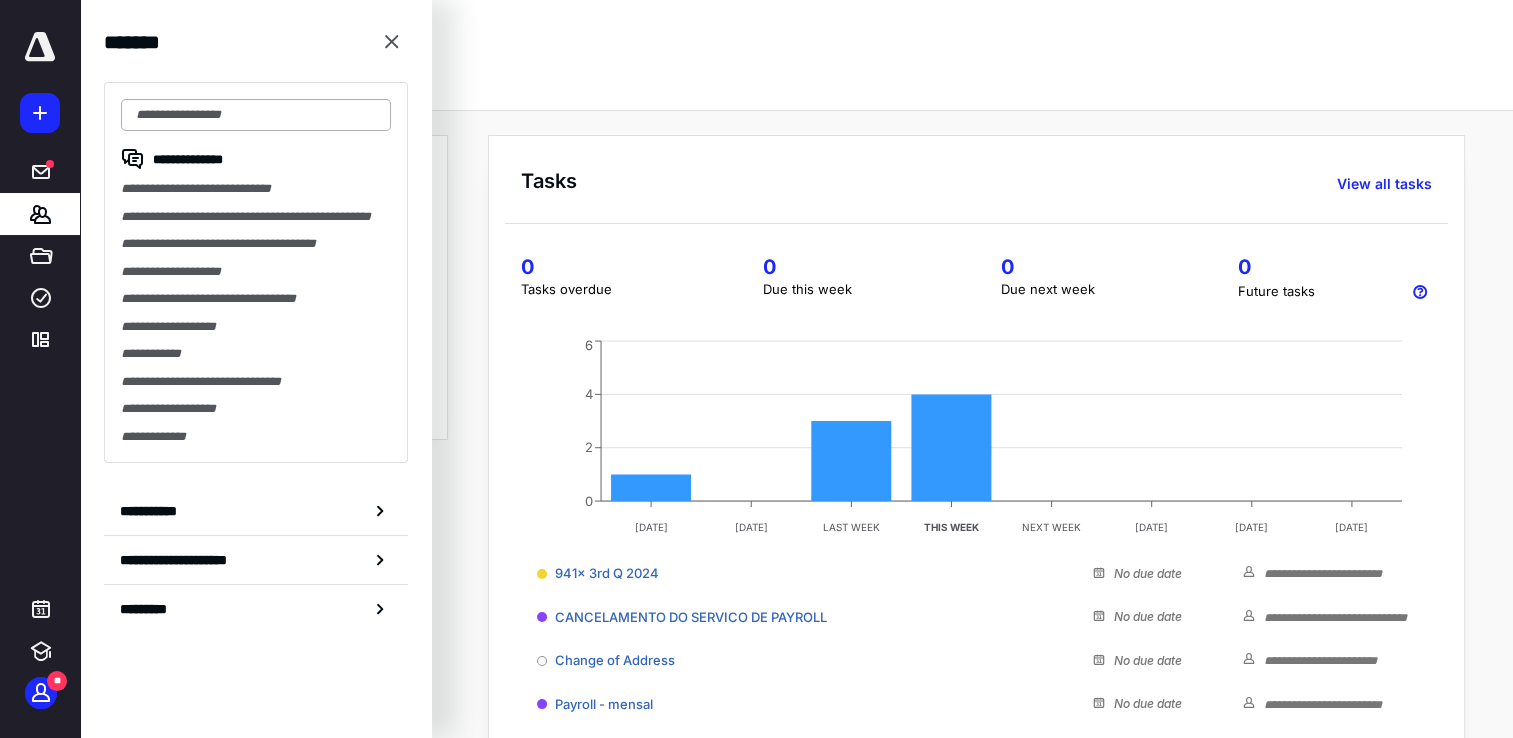 click at bounding box center [256, 115] 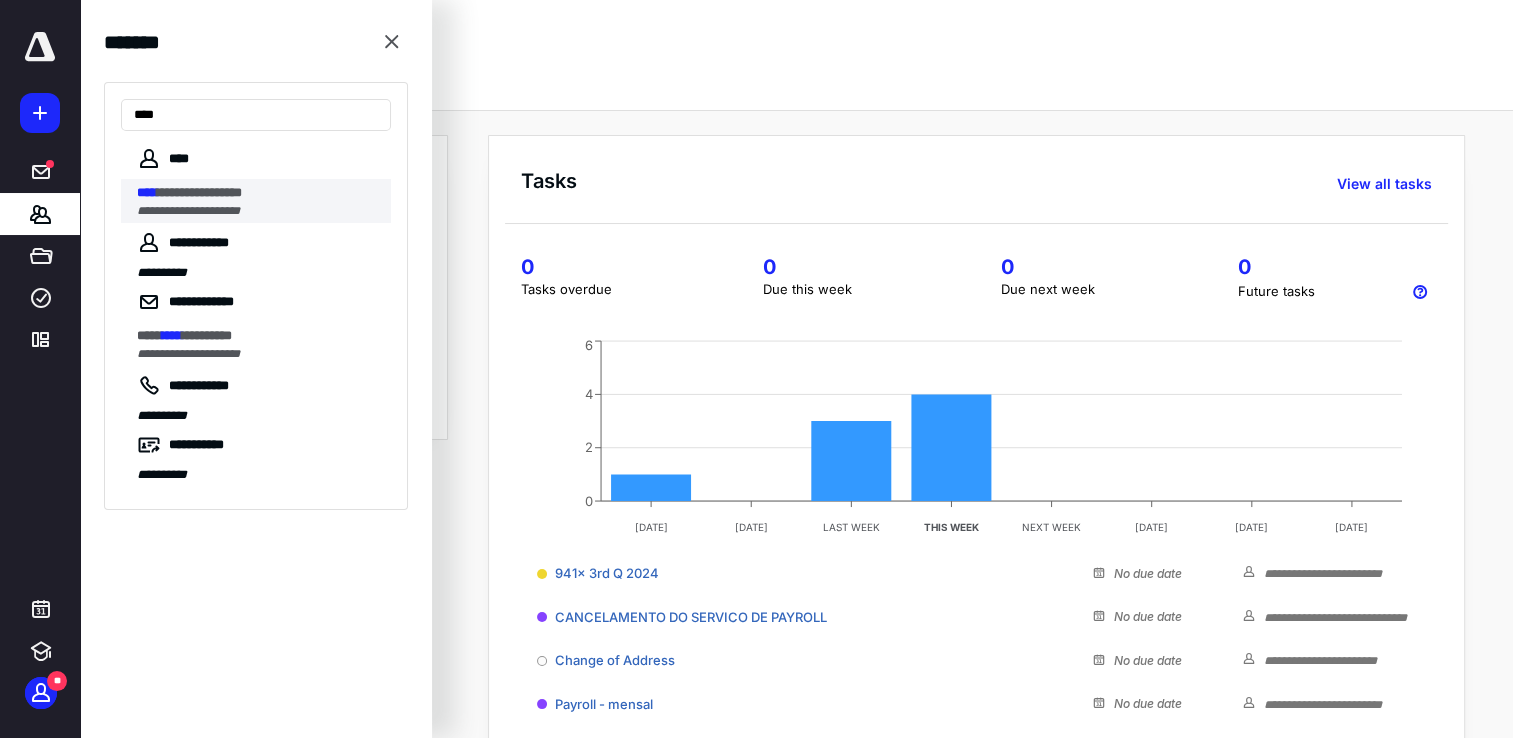type on "****" 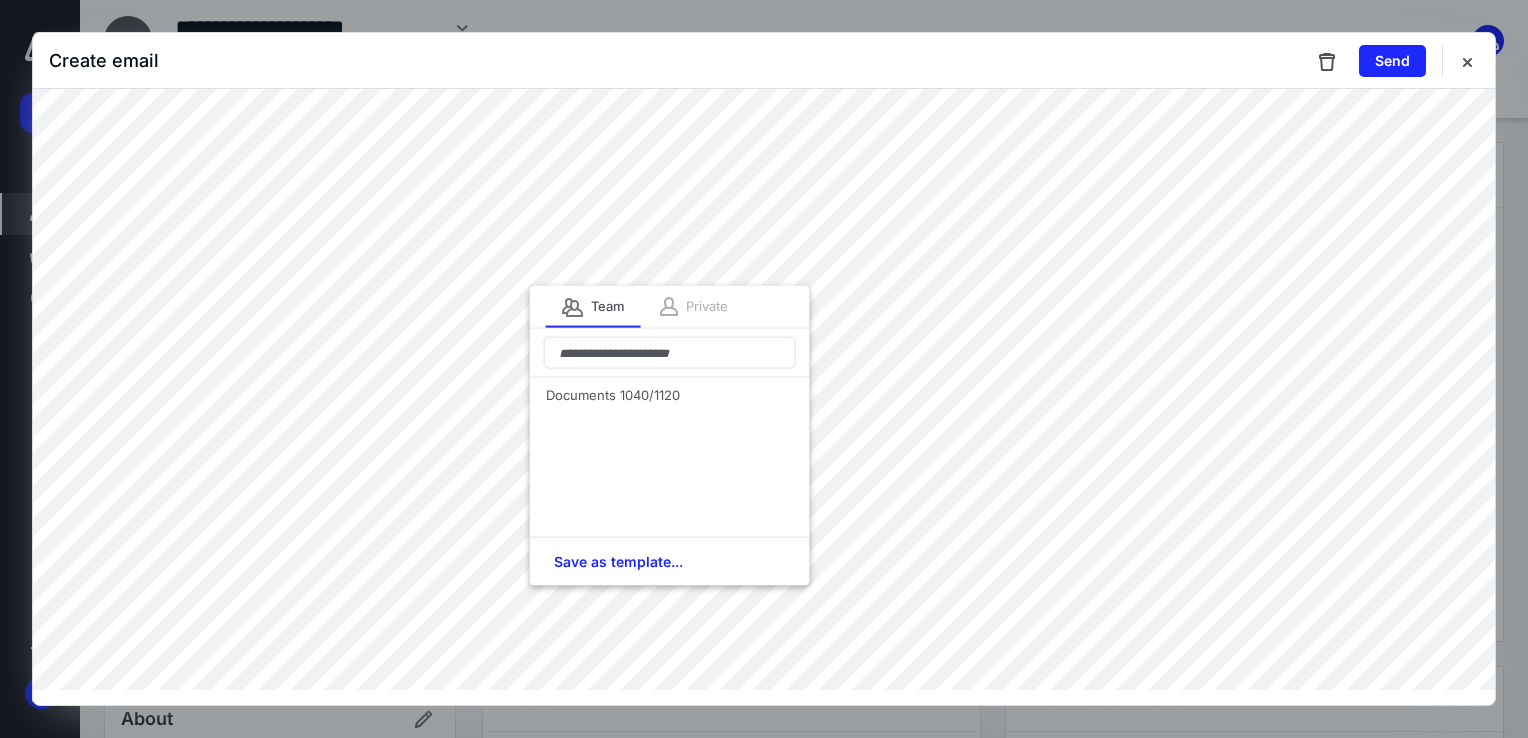 click at bounding box center (669, 307) 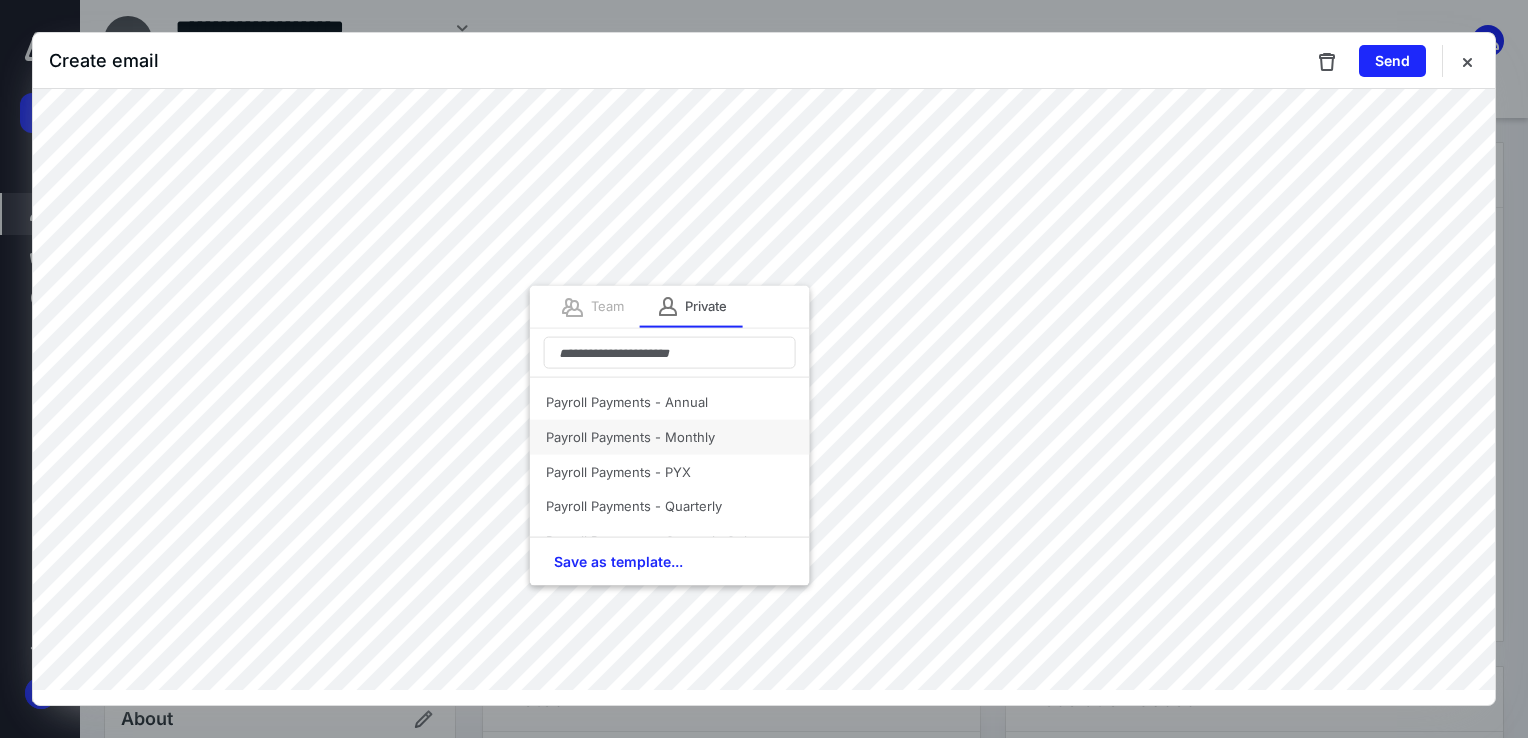 scroll, scrollTop: 300, scrollLeft: 0, axis: vertical 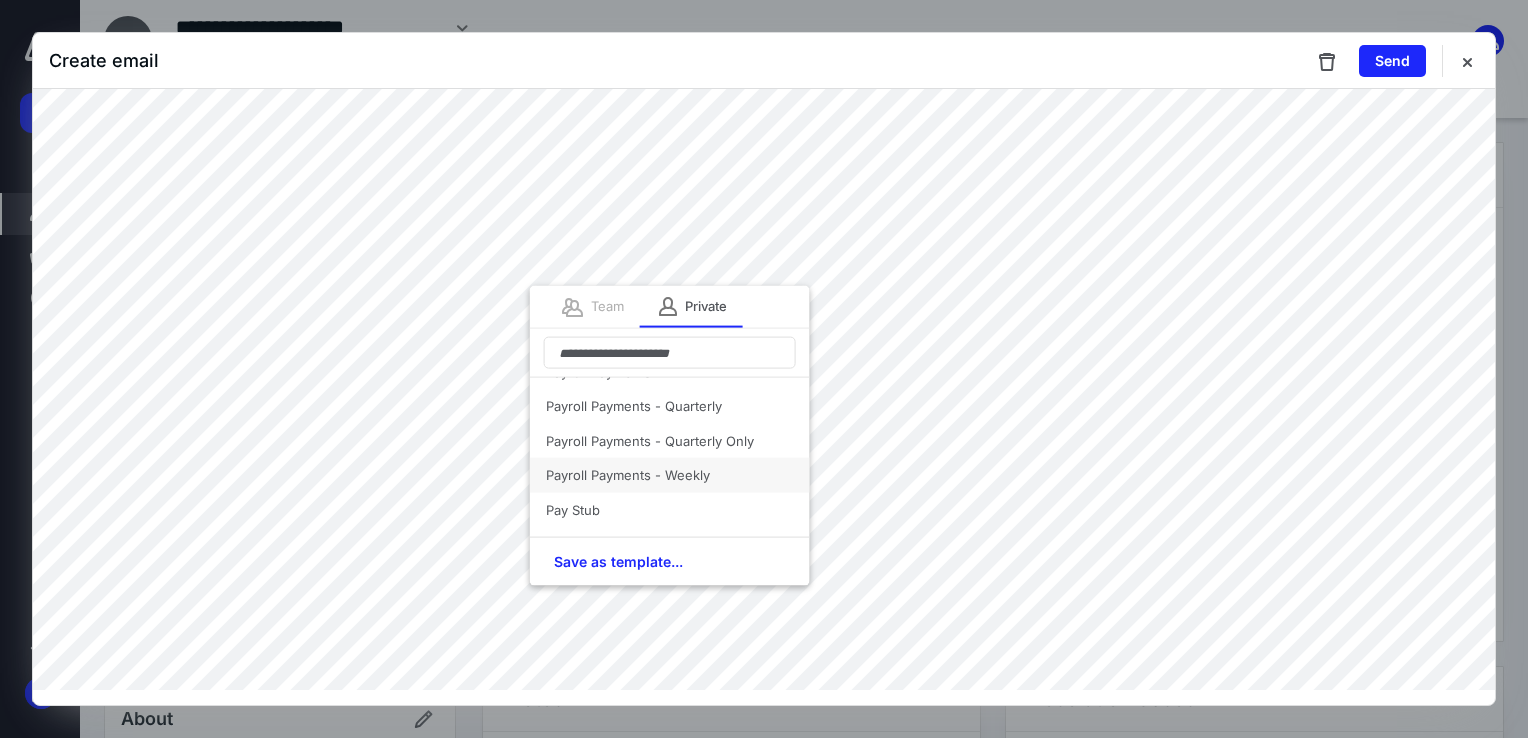 click on "Payroll Payments - Weekly" at bounding box center [670, 475] 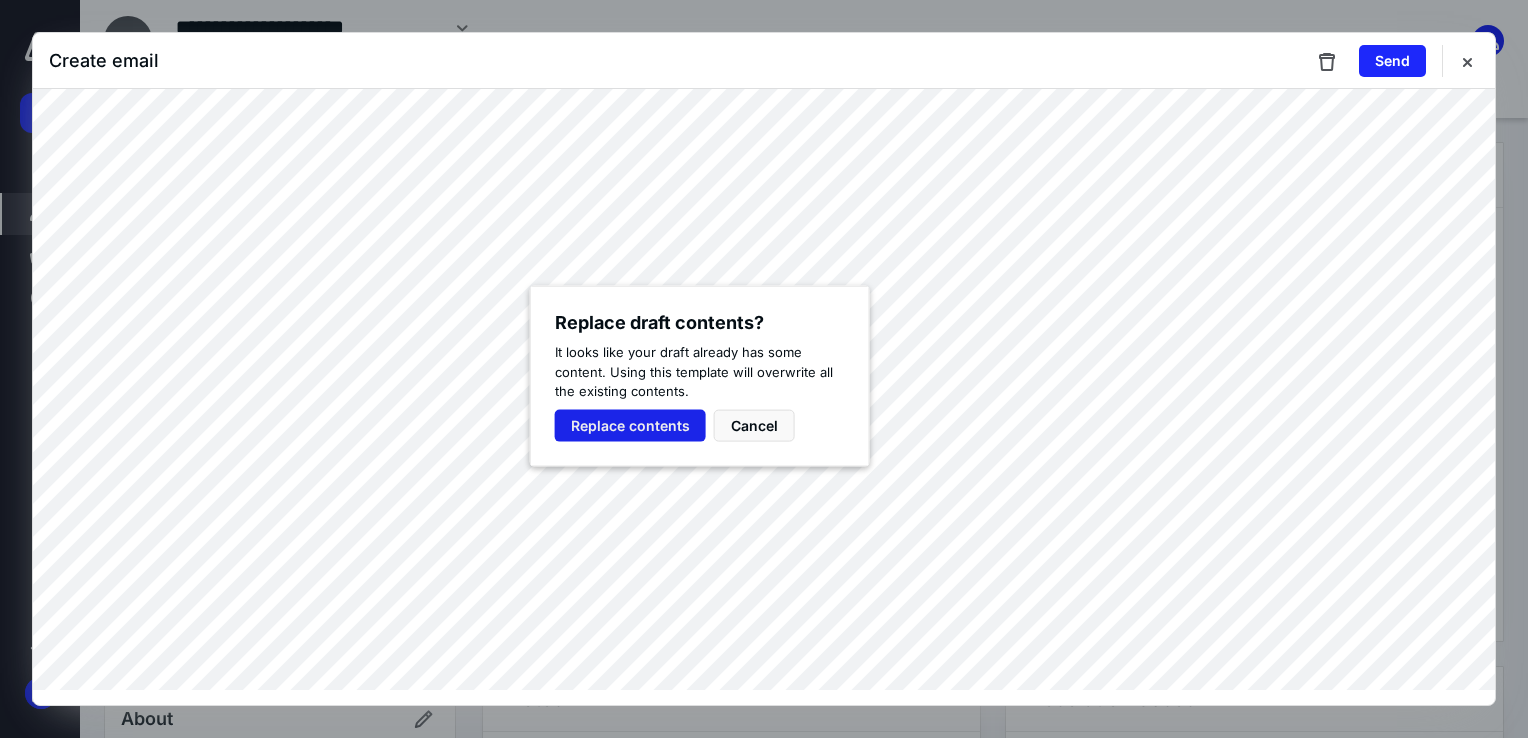 click on "Replace contents" at bounding box center (630, 425) 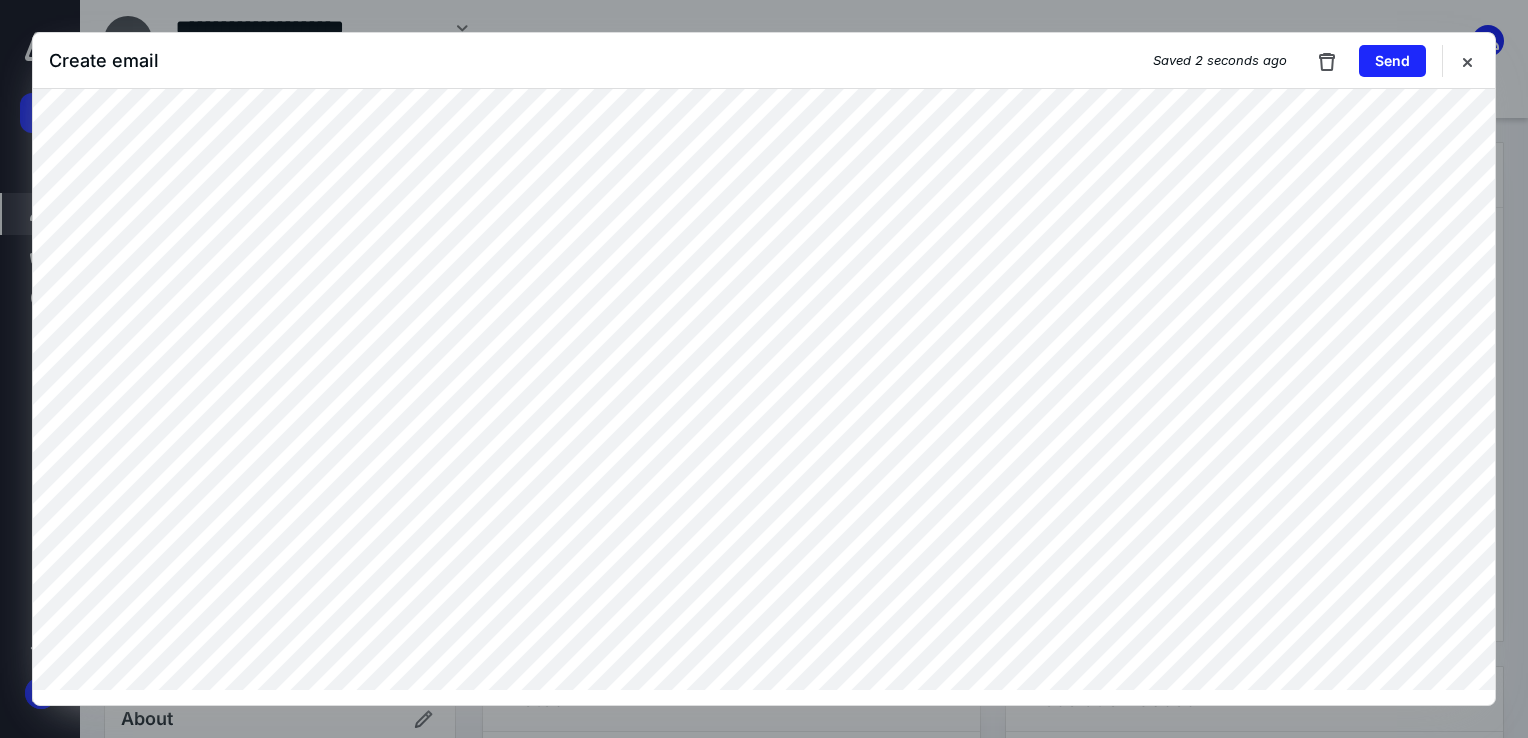 click on "Create email Saved 2 seconds ago Send" at bounding box center (764, 369) 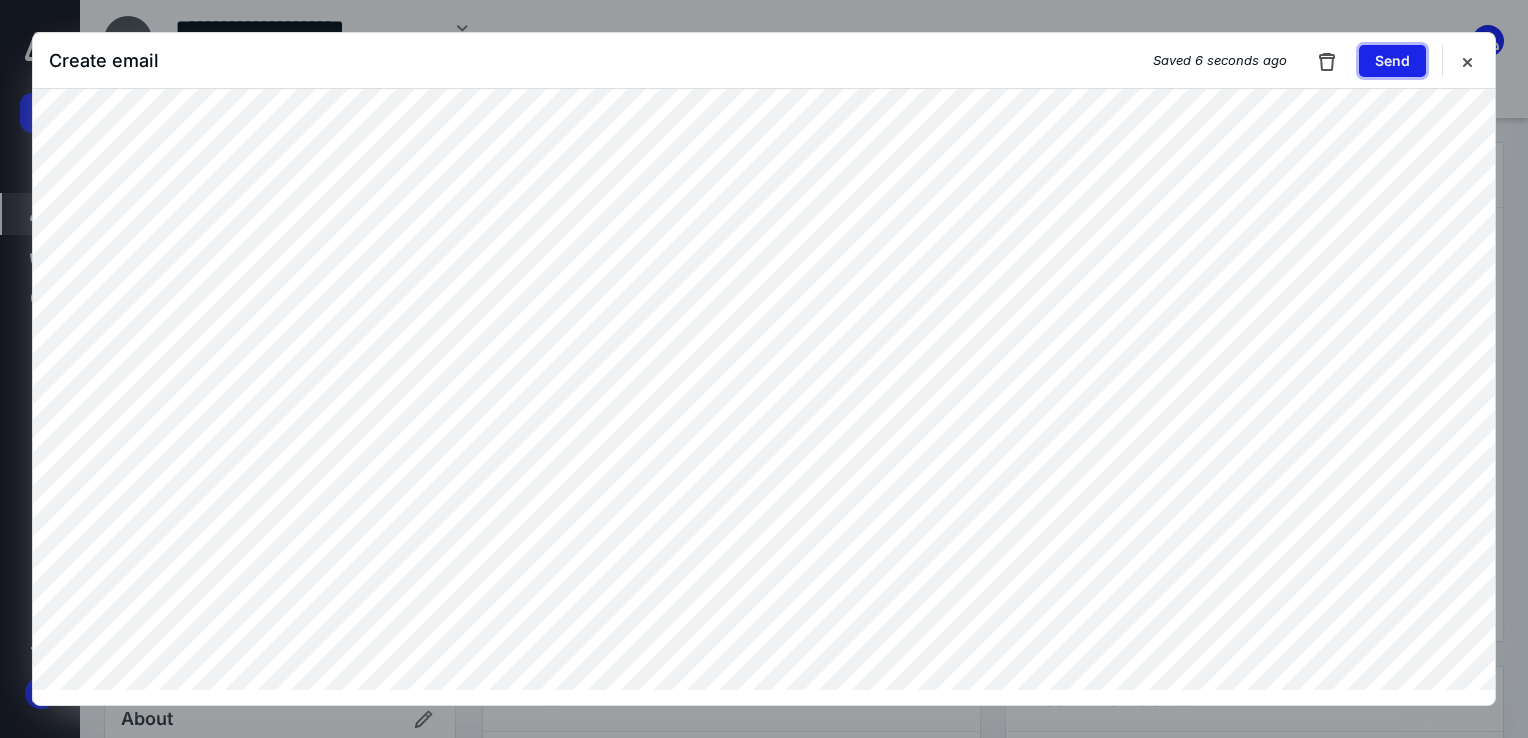 click on "Send" at bounding box center (1392, 61) 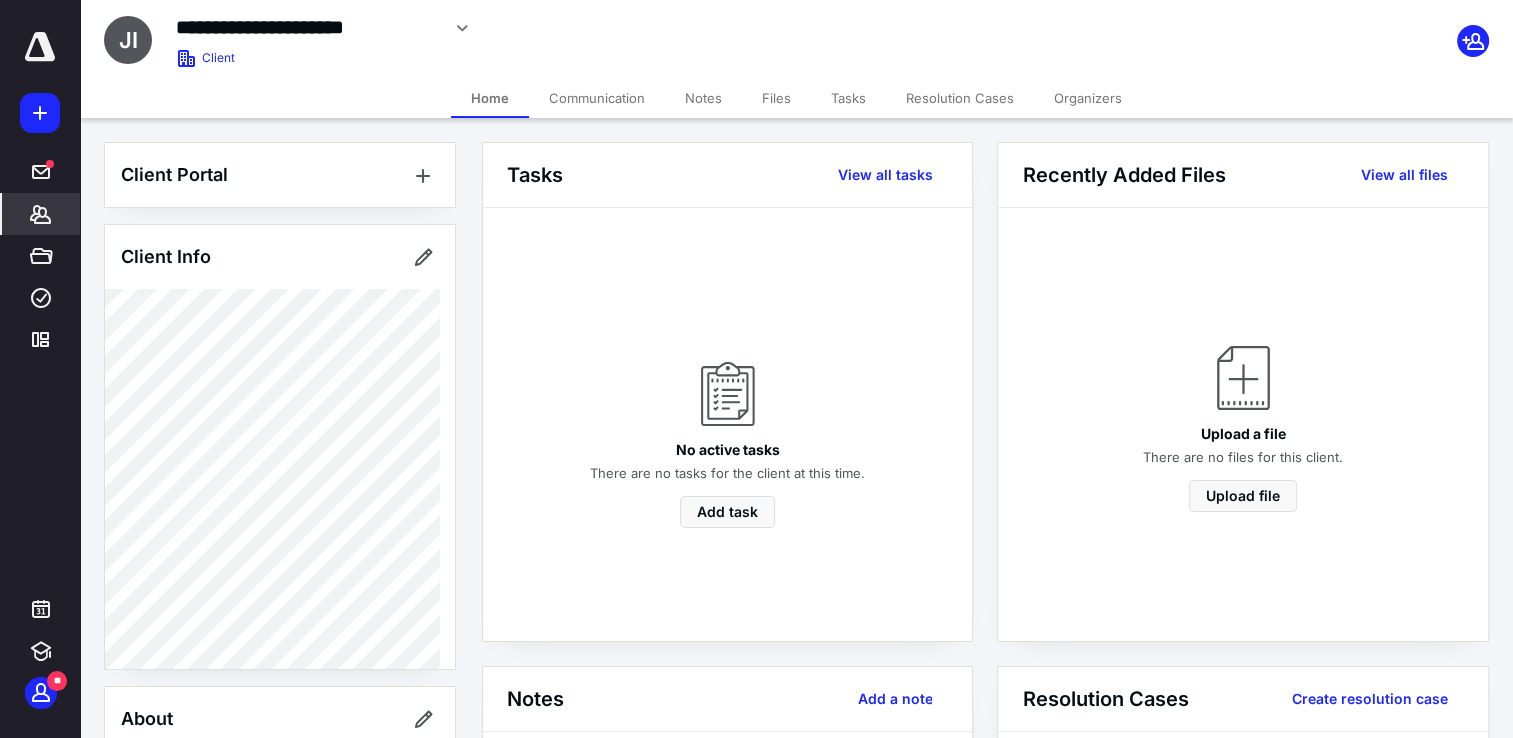 click on "*******" at bounding box center (41, 214) 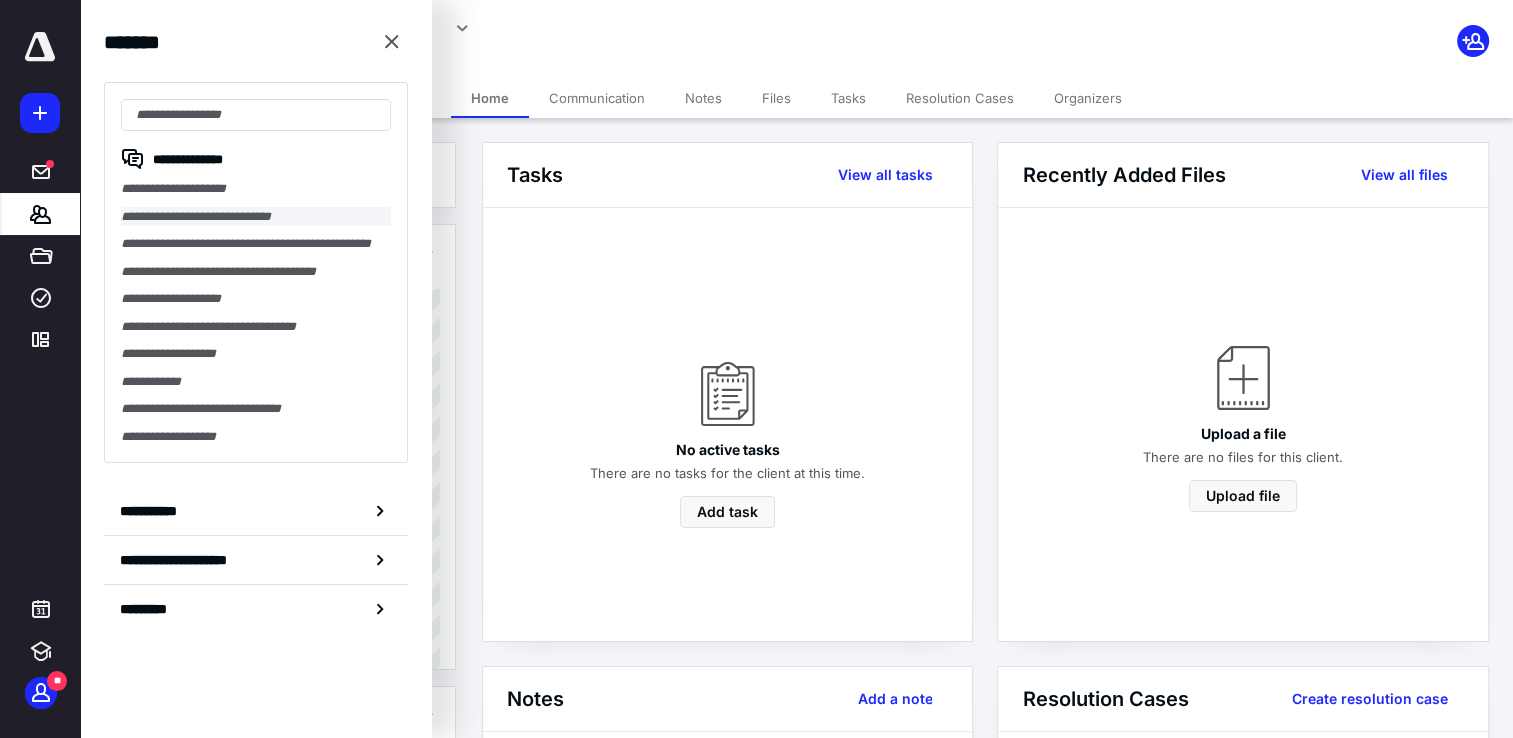 click on "**********" at bounding box center (256, 217) 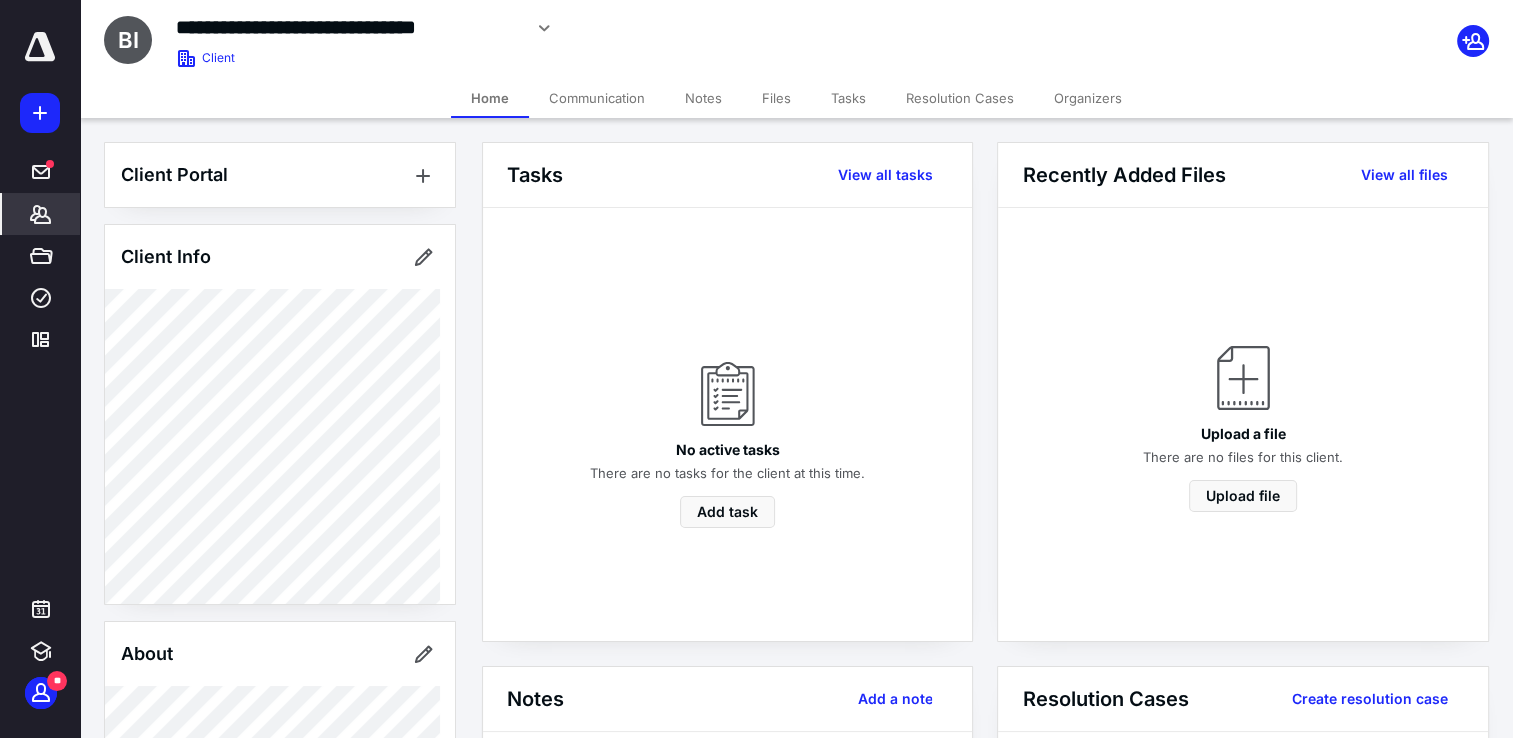 click at bounding box center (40, 47) 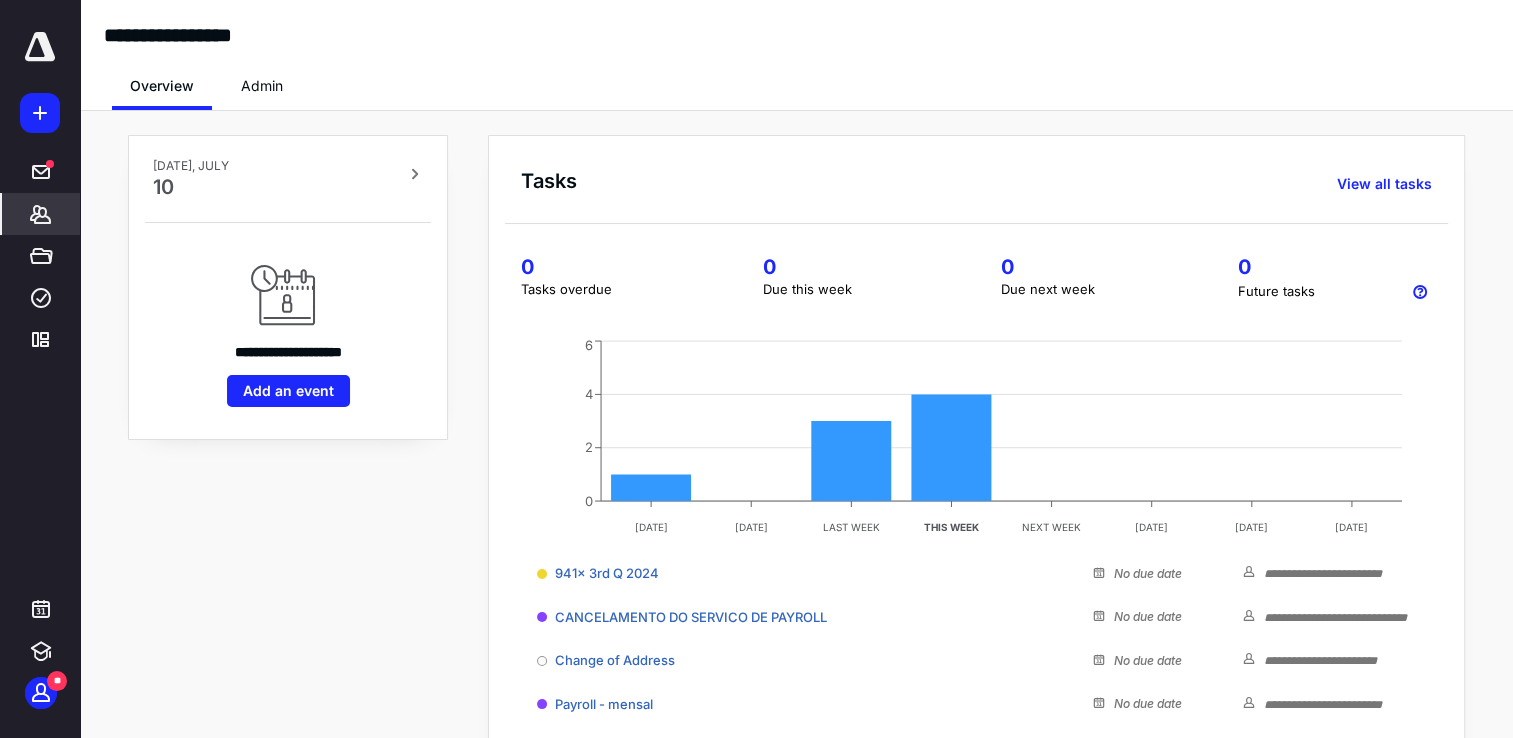 click on "*******" at bounding box center [41, 214] 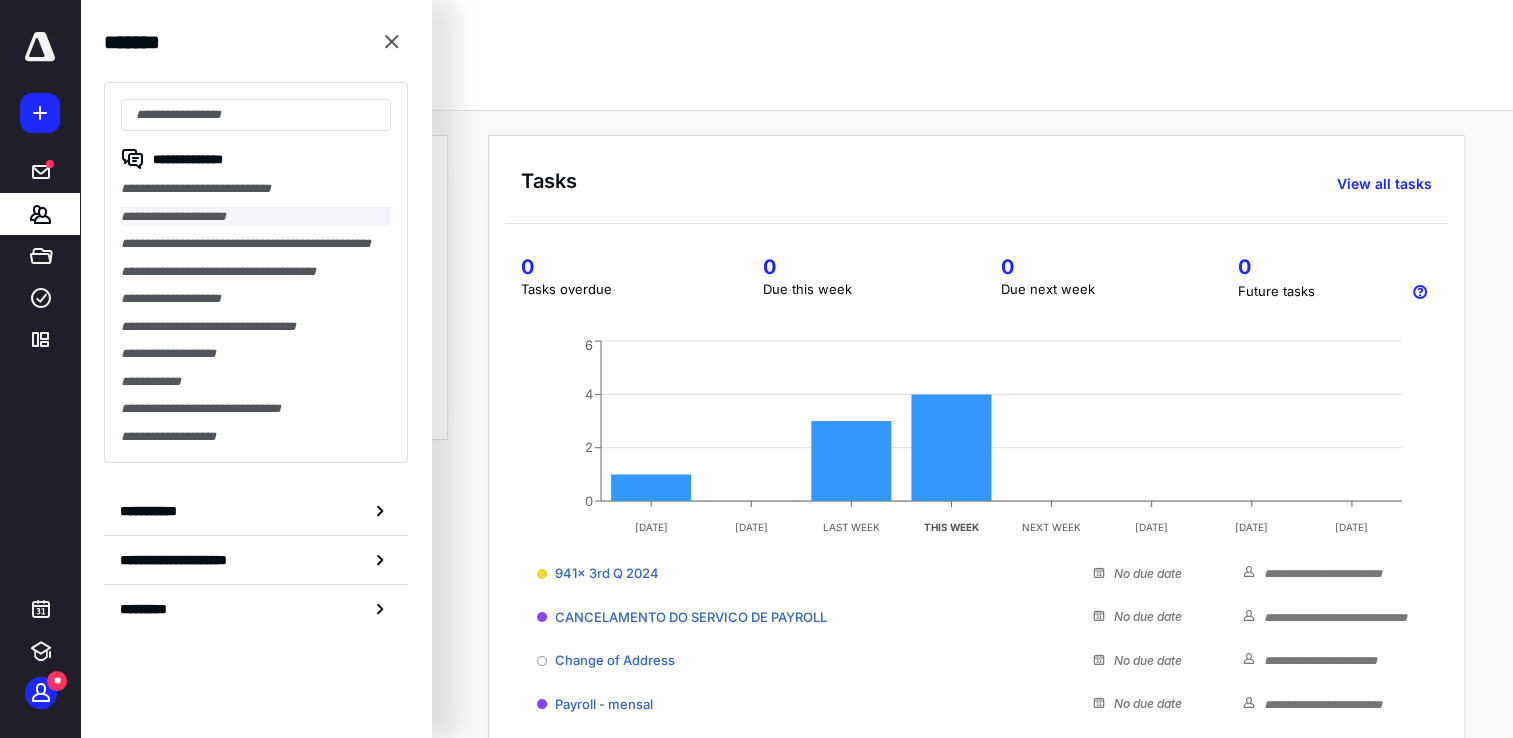 click on "**********" at bounding box center [256, 217] 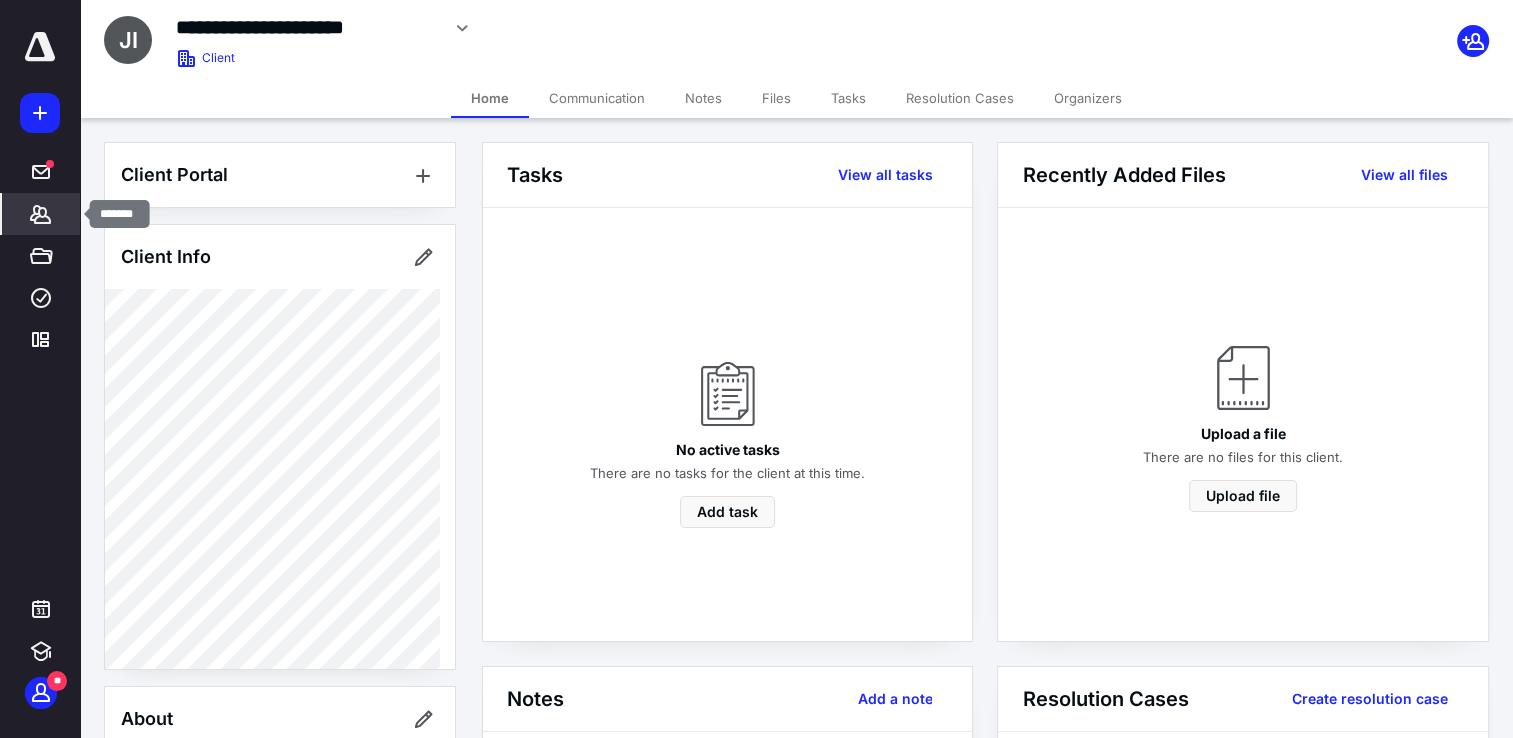click on "*******" at bounding box center (41, 214) 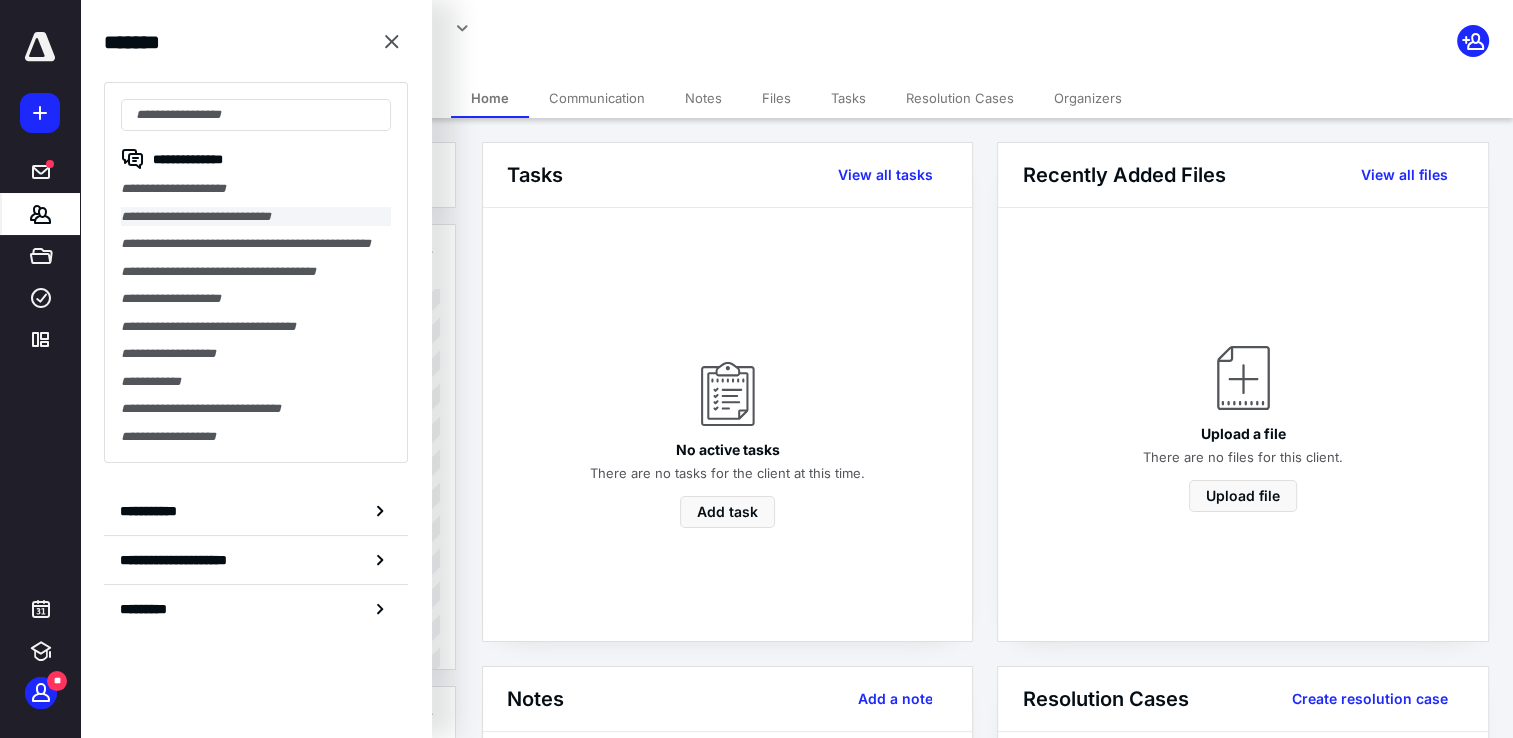 click on "**********" at bounding box center [256, 217] 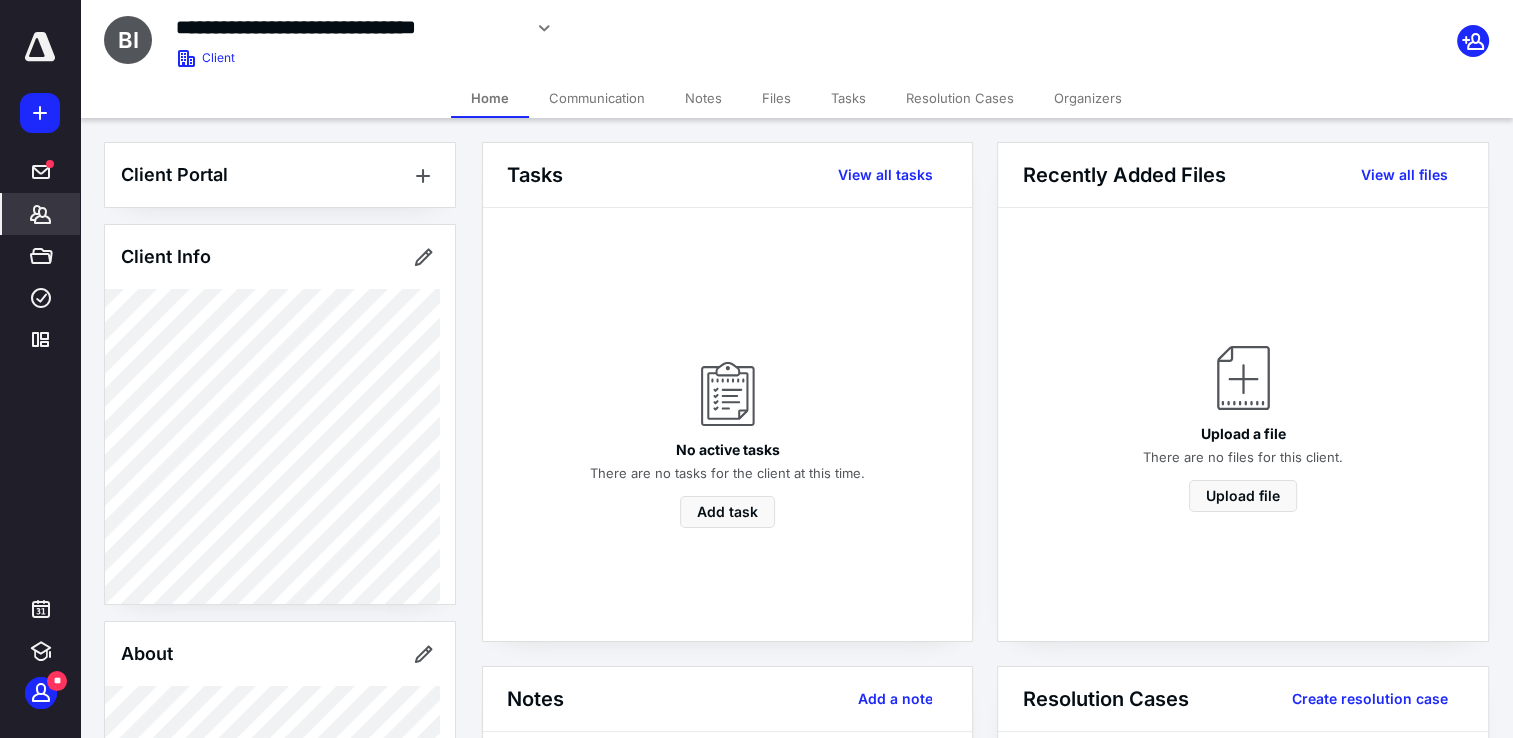 click on "Communication" at bounding box center (597, 98) 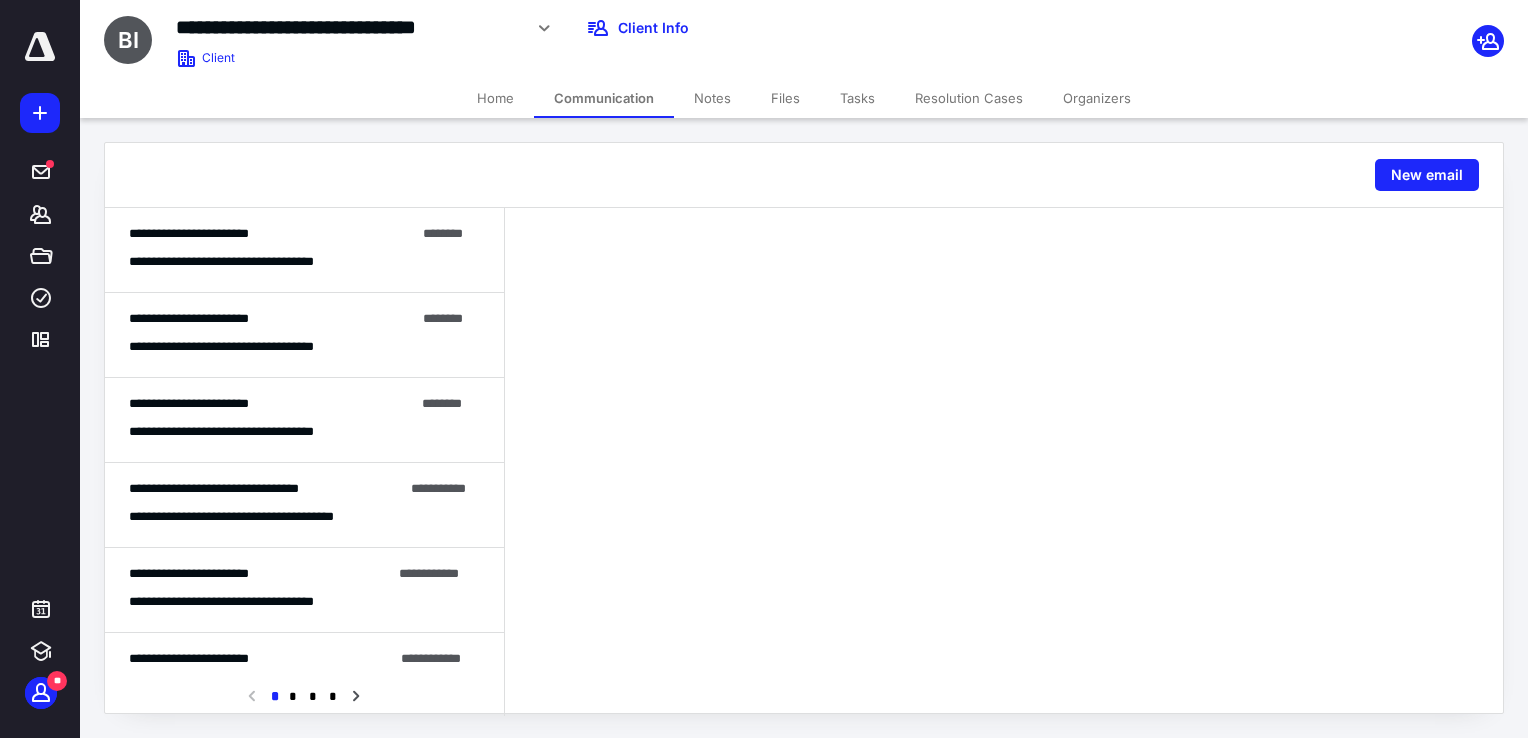 click on "**********" at bounding box center [304, 262] 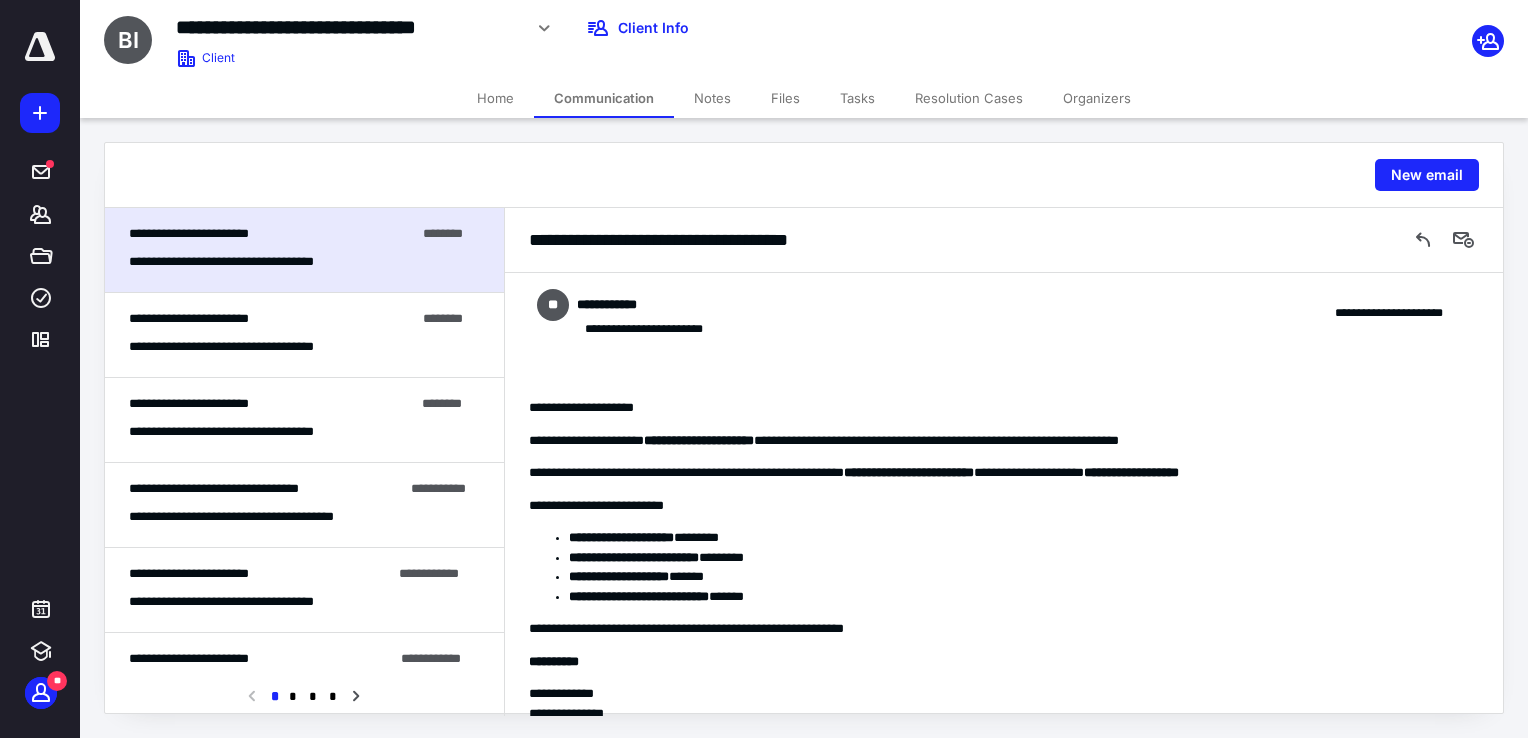 scroll, scrollTop: 165, scrollLeft: 0, axis: vertical 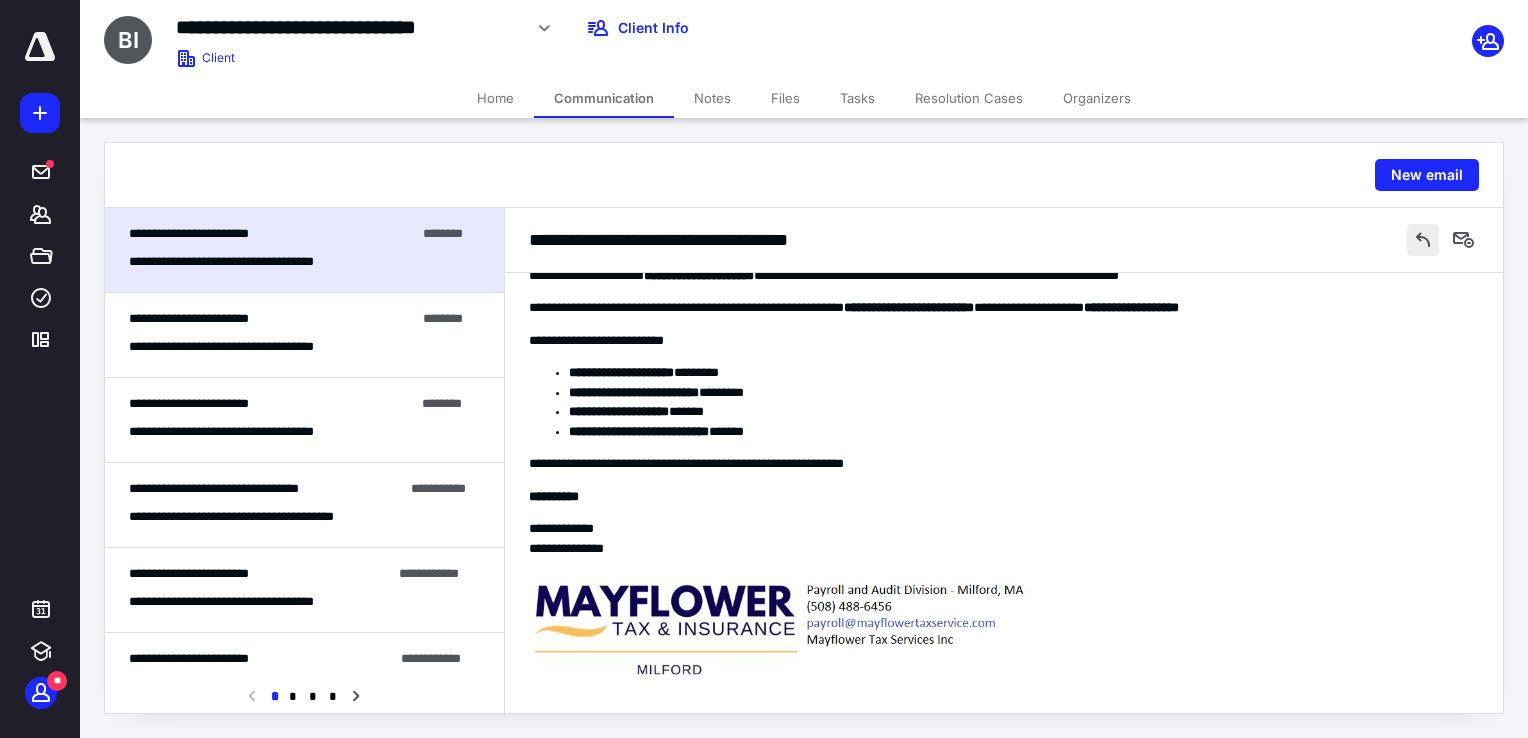 click at bounding box center [1423, 240] 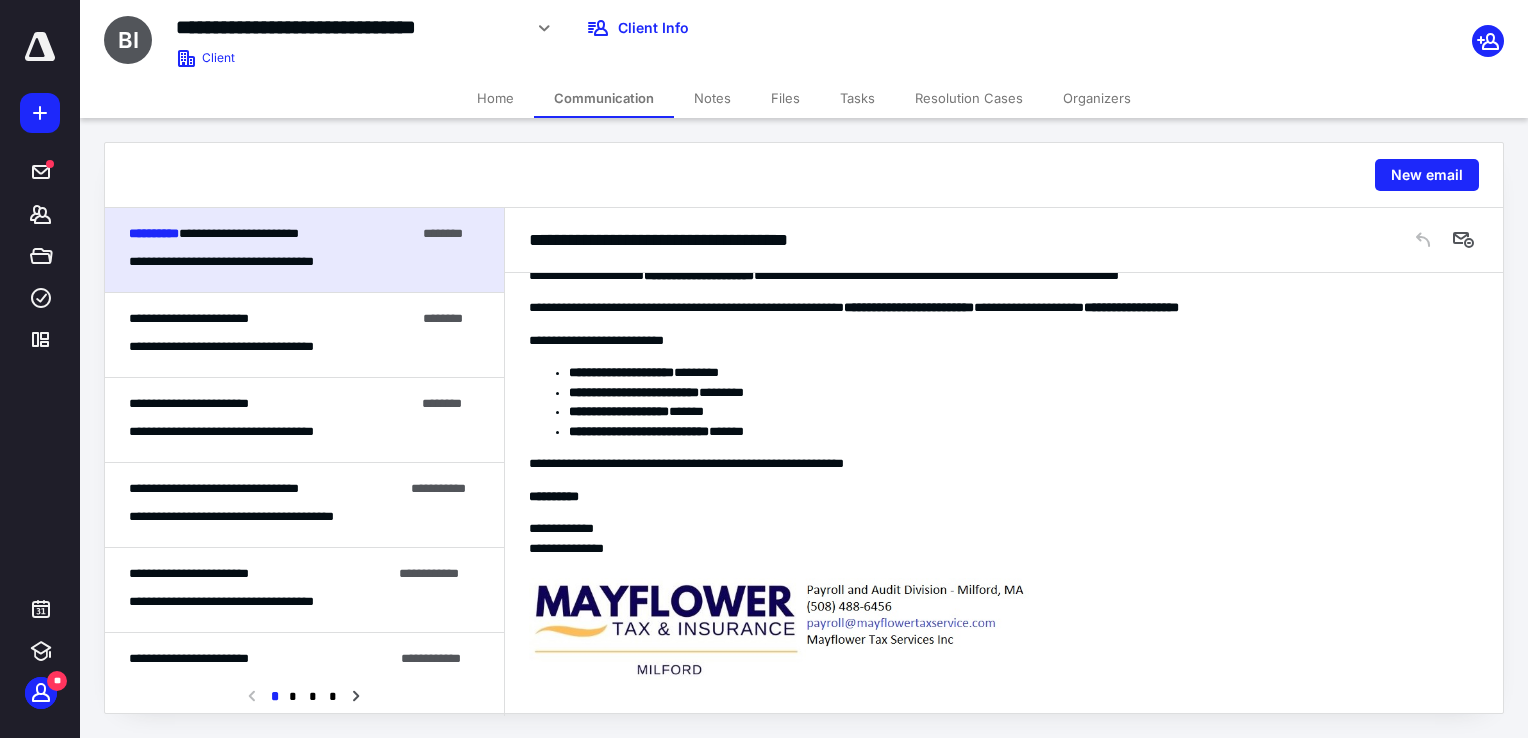 scroll, scrollTop: 608, scrollLeft: 0, axis: vertical 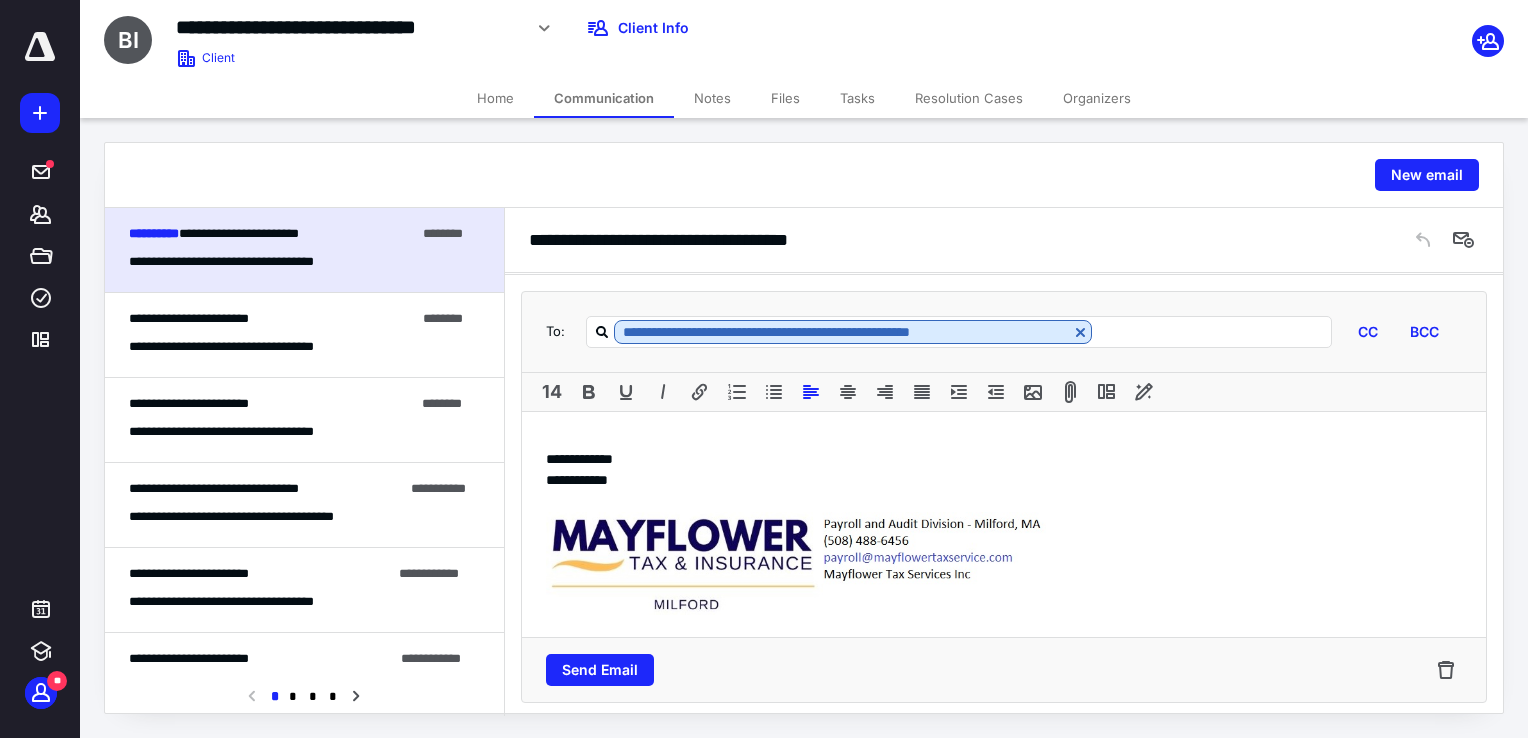 click on "**********" at bounding box center (1004, 524) 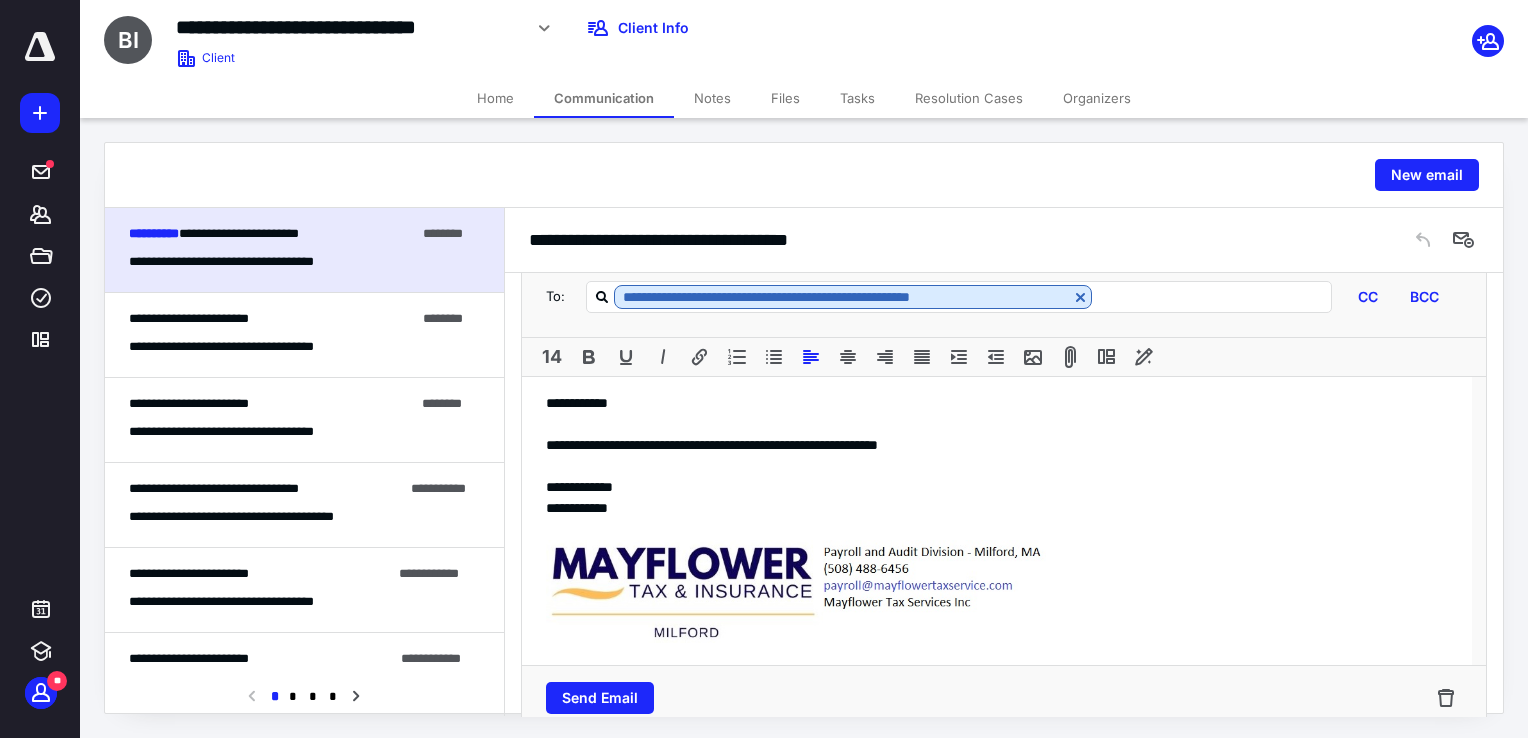 scroll, scrollTop: 671, scrollLeft: 0, axis: vertical 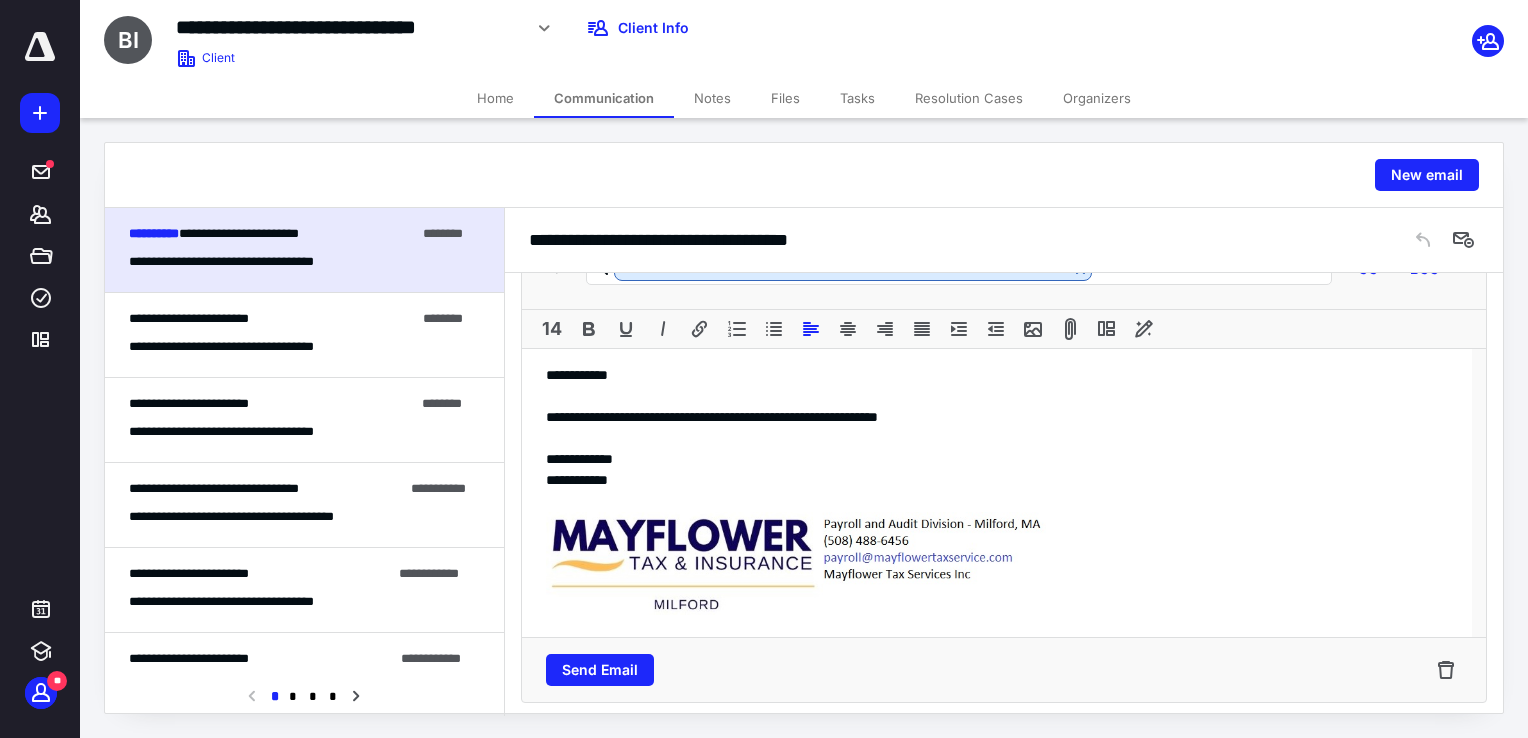 click on "**********" at bounding box center (247, 432) 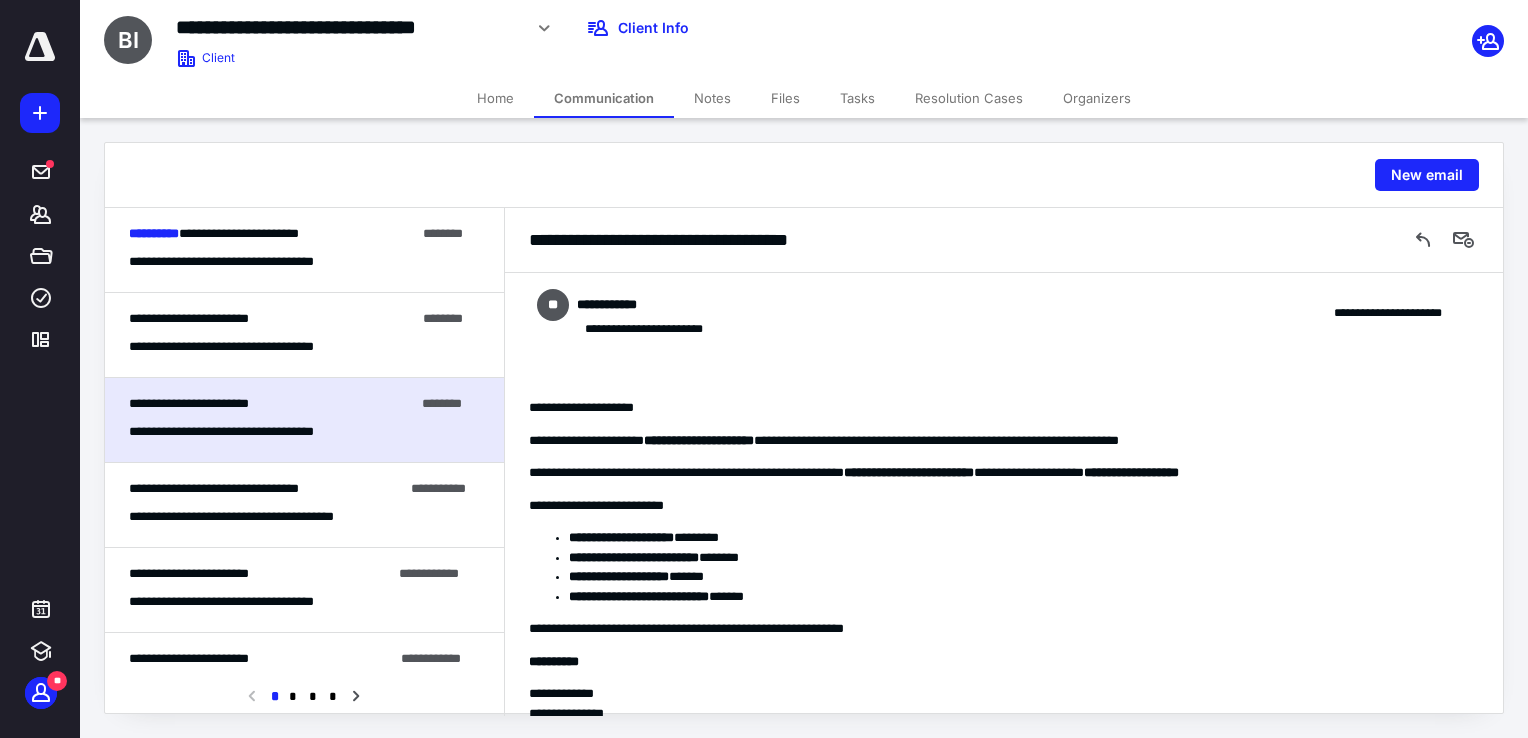 scroll, scrollTop: 165, scrollLeft: 0, axis: vertical 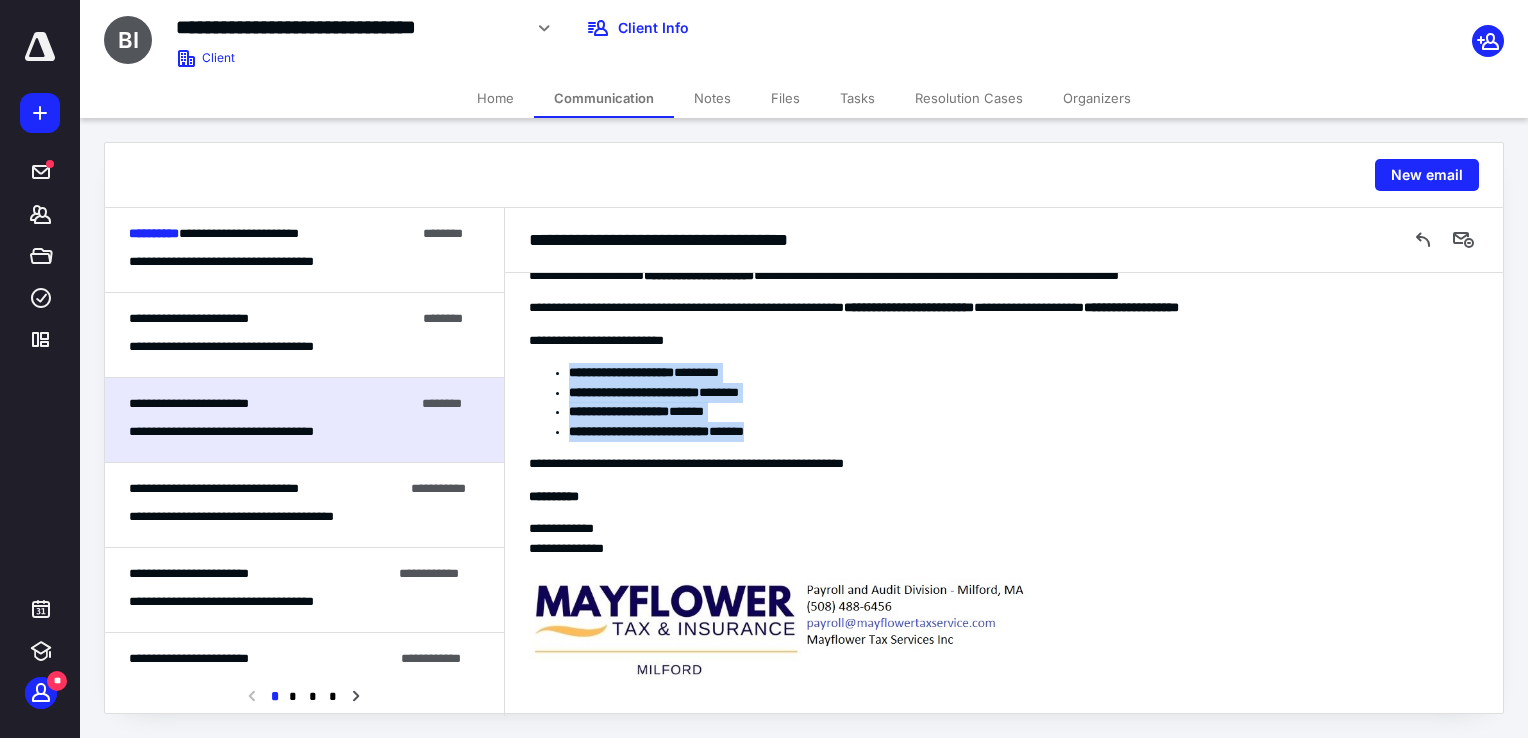 drag, startPoint x: 841, startPoint y: 430, endPoint x: 548, endPoint y: 362, distance: 300.7873 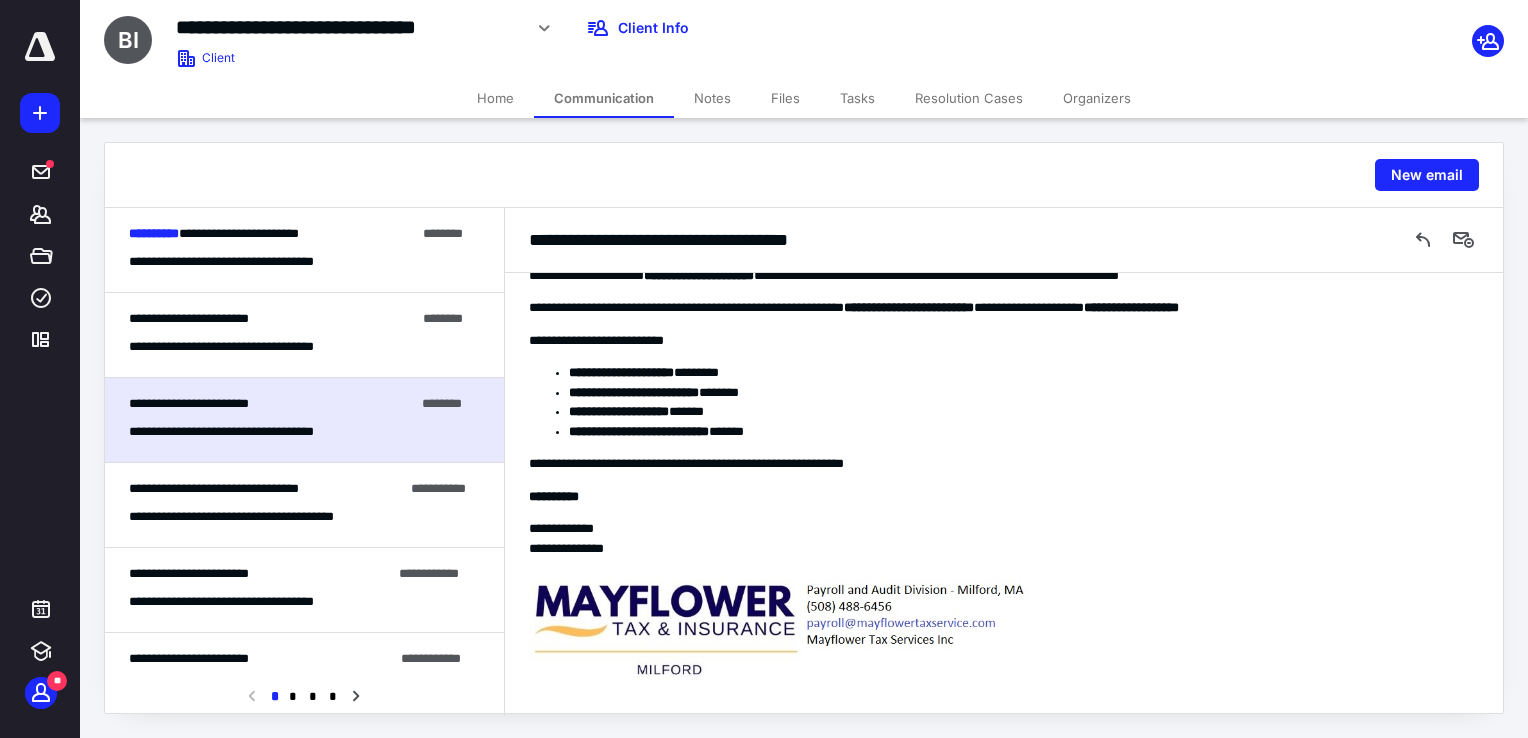 click on "**********" at bounding box center (247, 262) 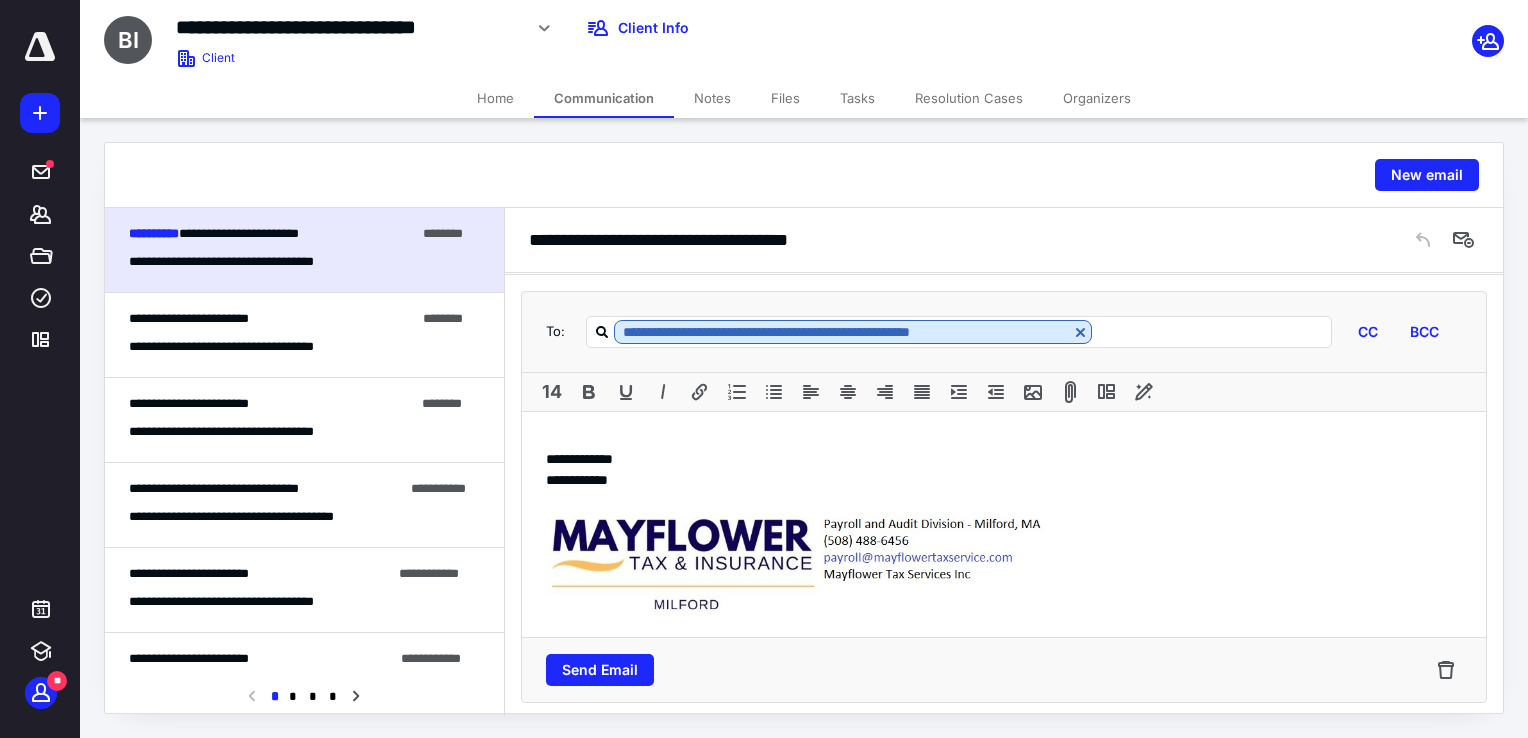 click on "**********" at bounding box center (997, 480) 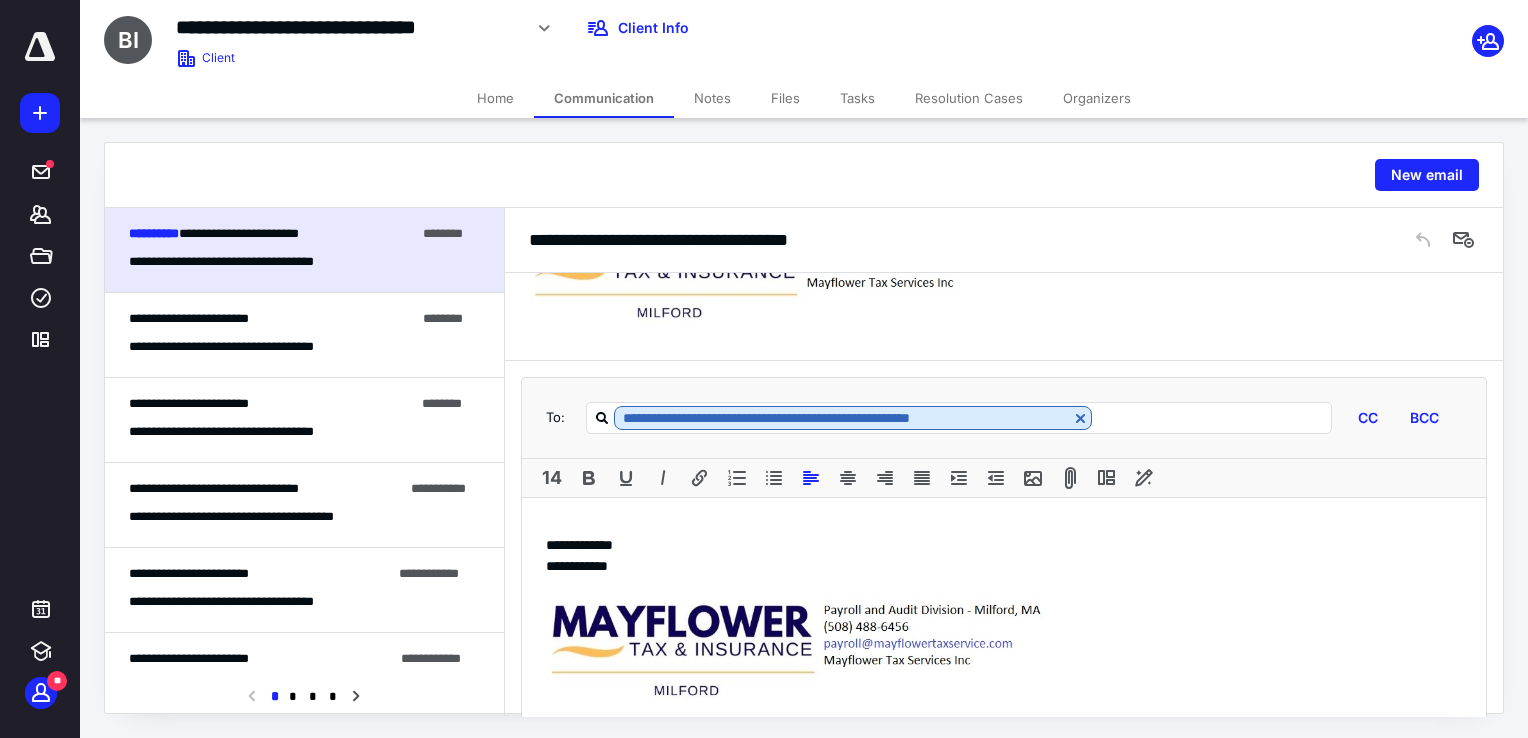 scroll, scrollTop: 608, scrollLeft: 0, axis: vertical 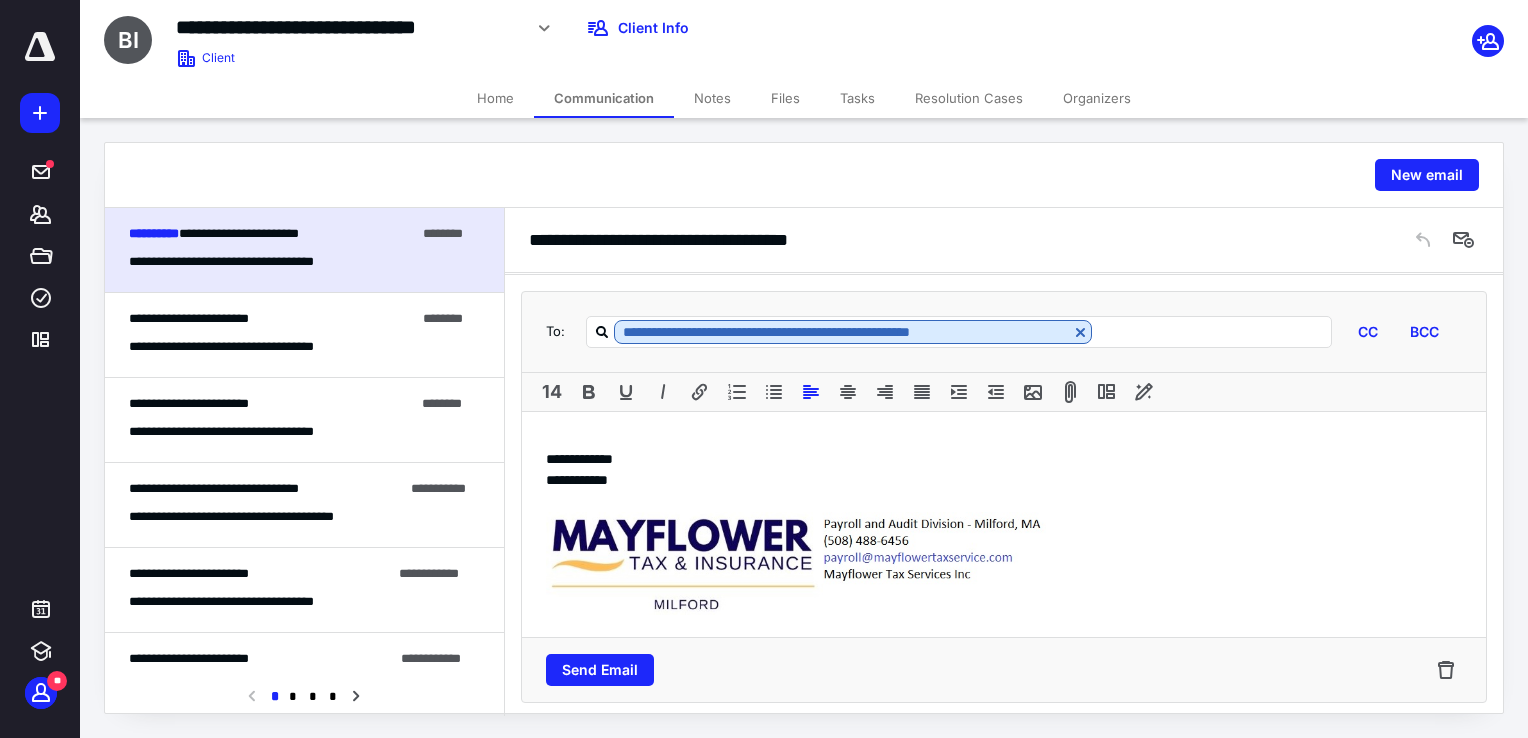click on "**********" at bounding box center (304, 347) 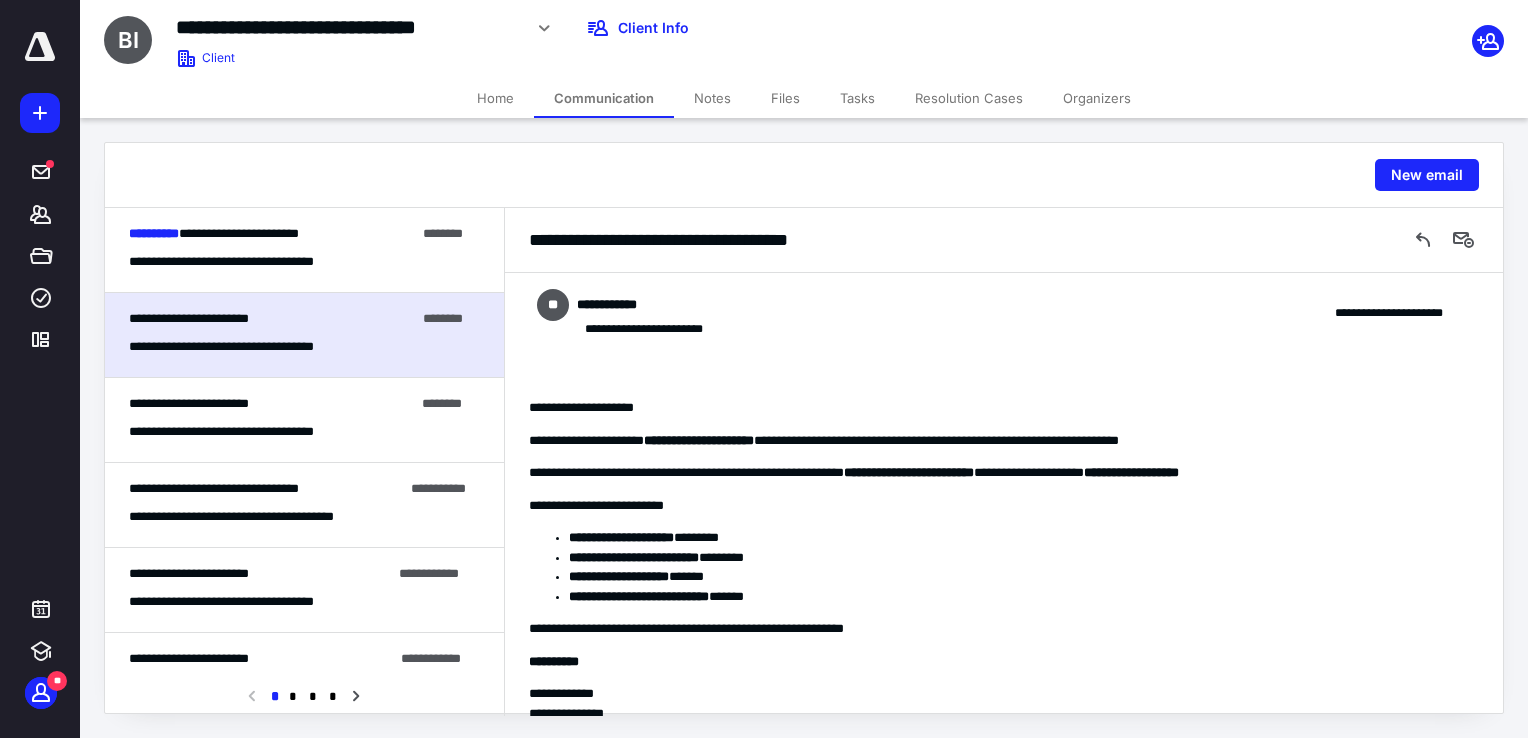 scroll, scrollTop: 165, scrollLeft: 0, axis: vertical 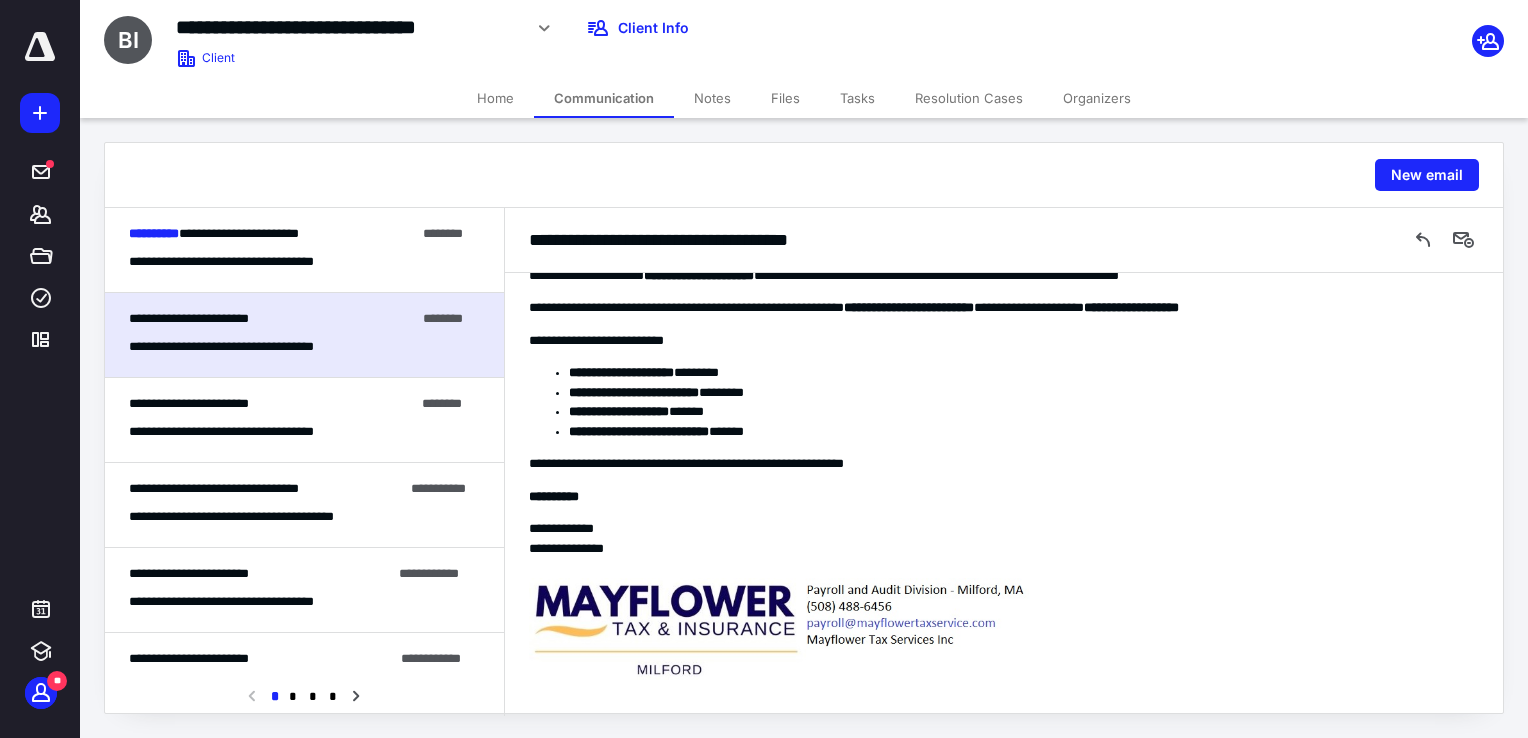 click on "**********" at bounding box center [247, 262] 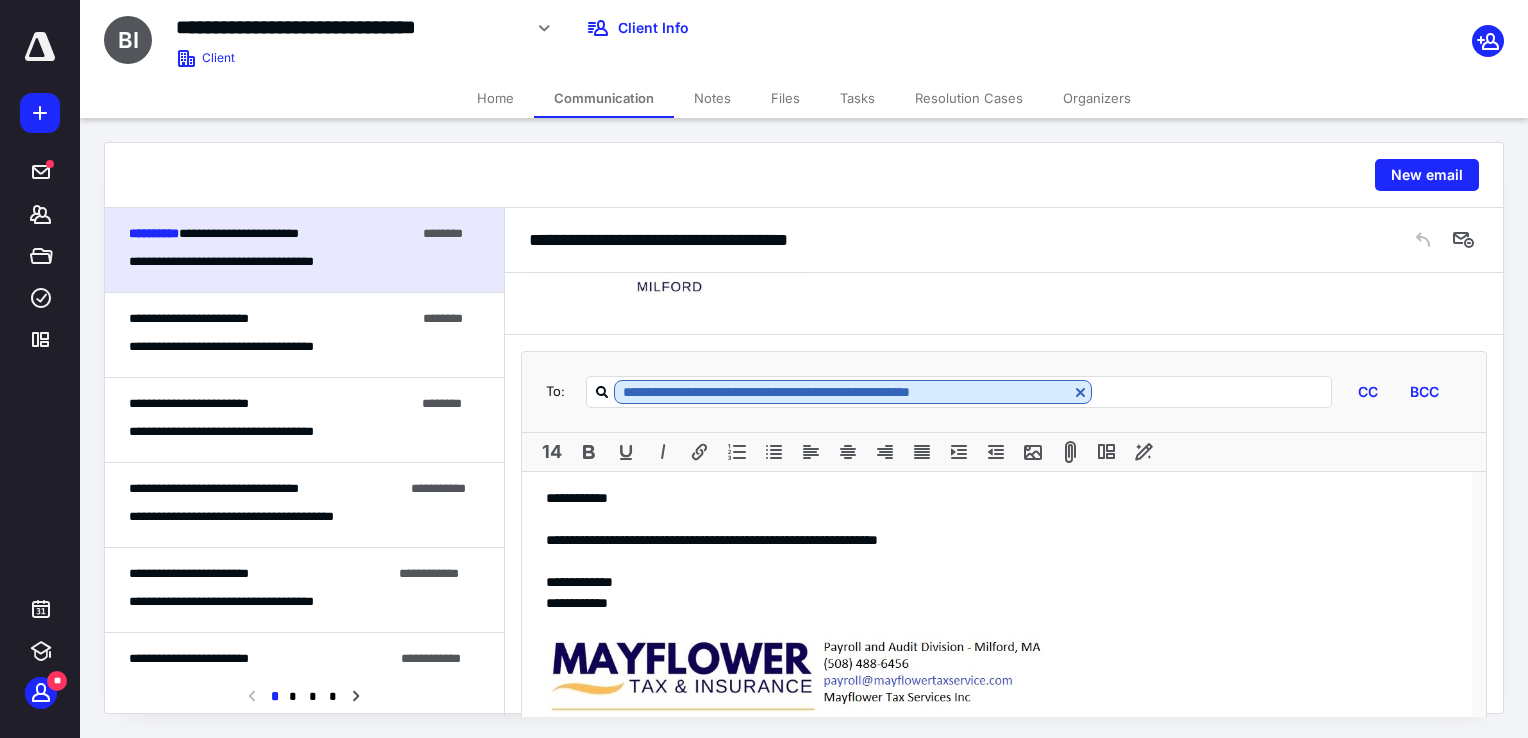 scroll, scrollTop: 671, scrollLeft: 0, axis: vertical 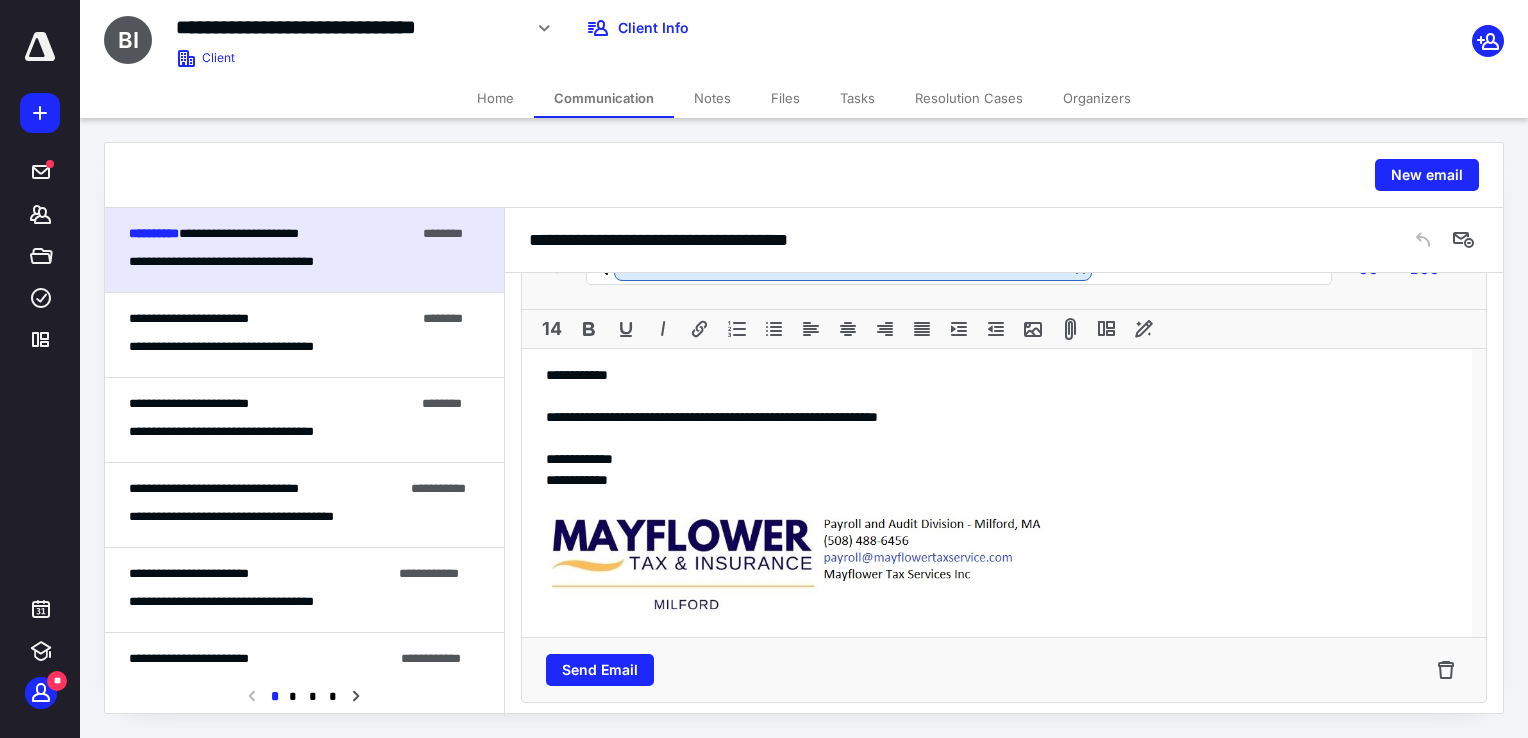 click on "**********" at bounding box center [997, 417] 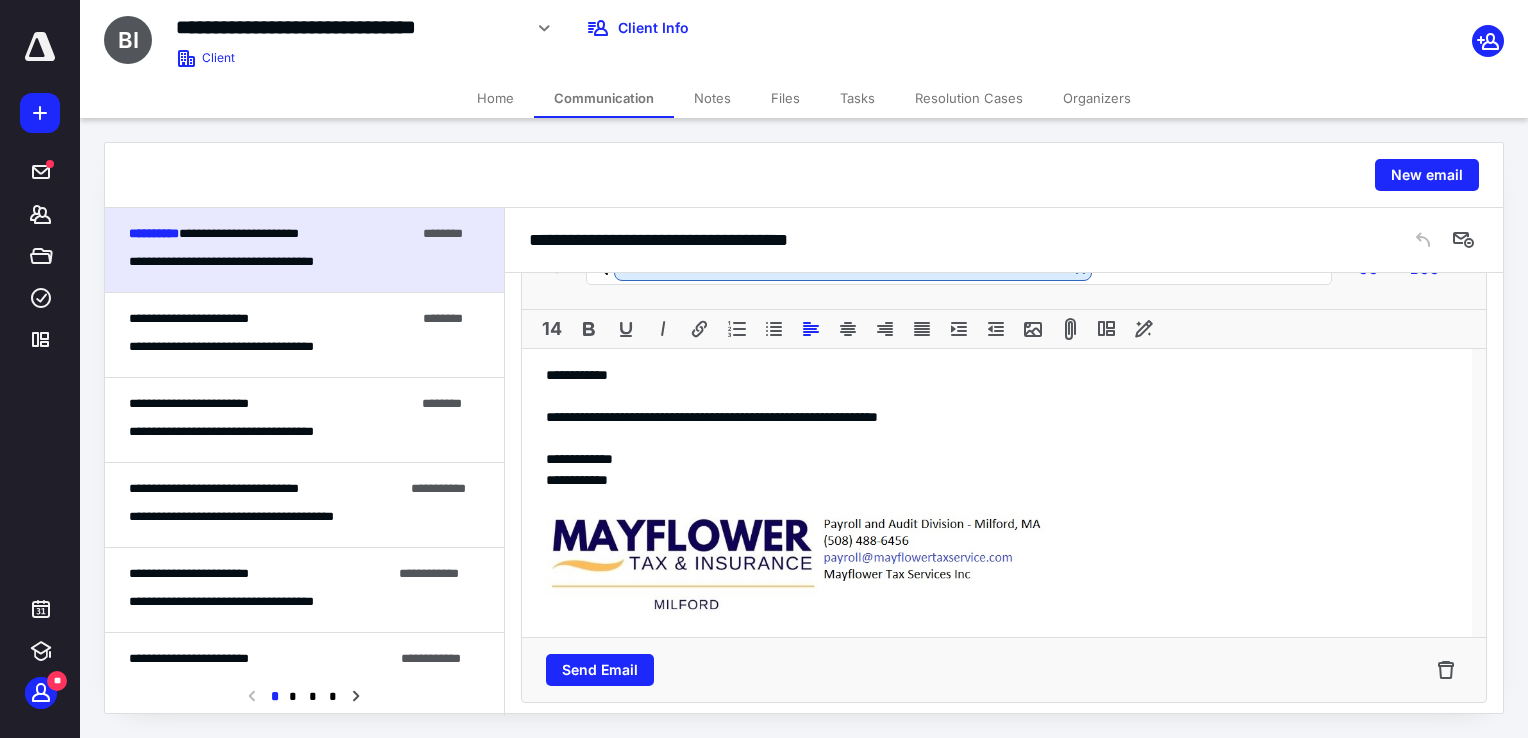 type 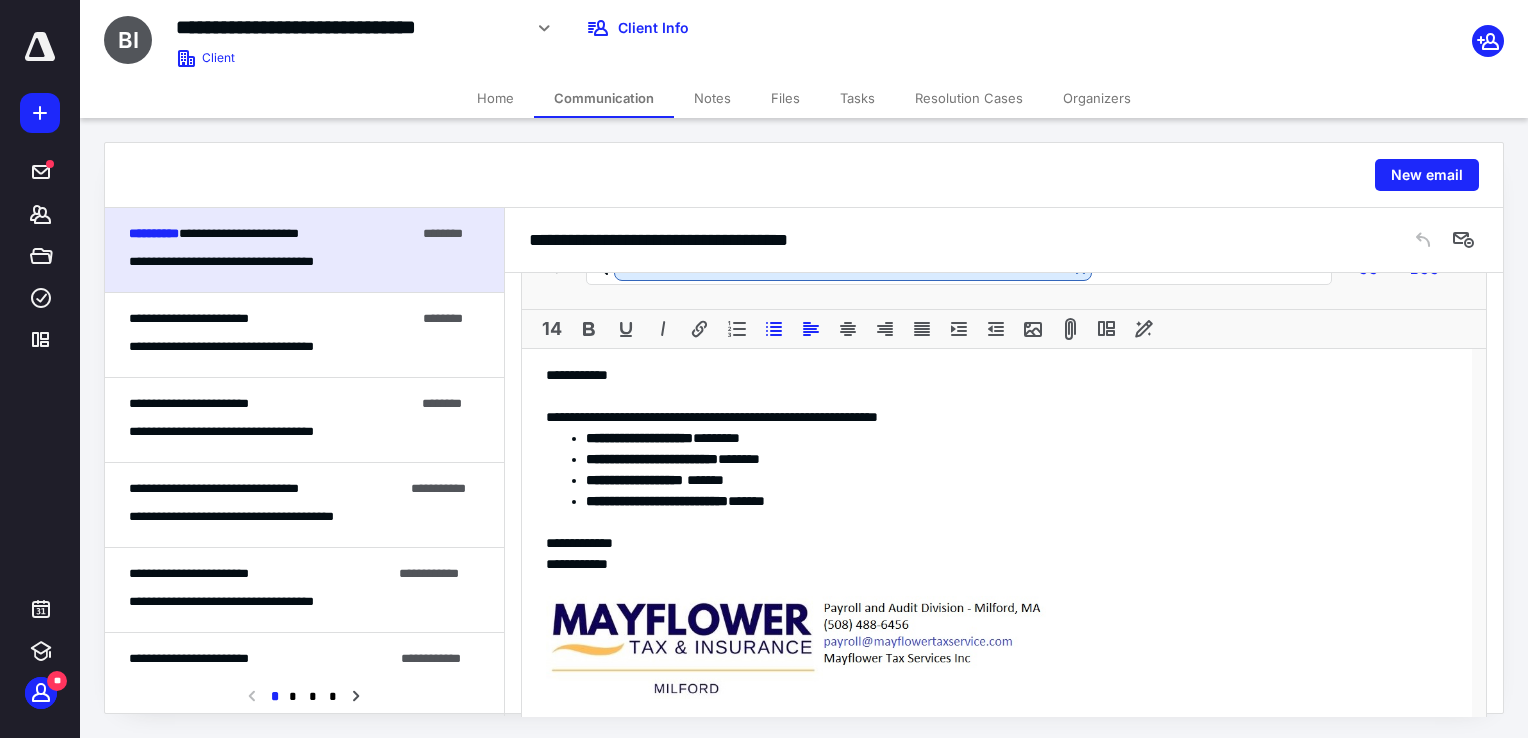 scroll, scrollTop: 755, scrollLeft: 0, axis: vertical 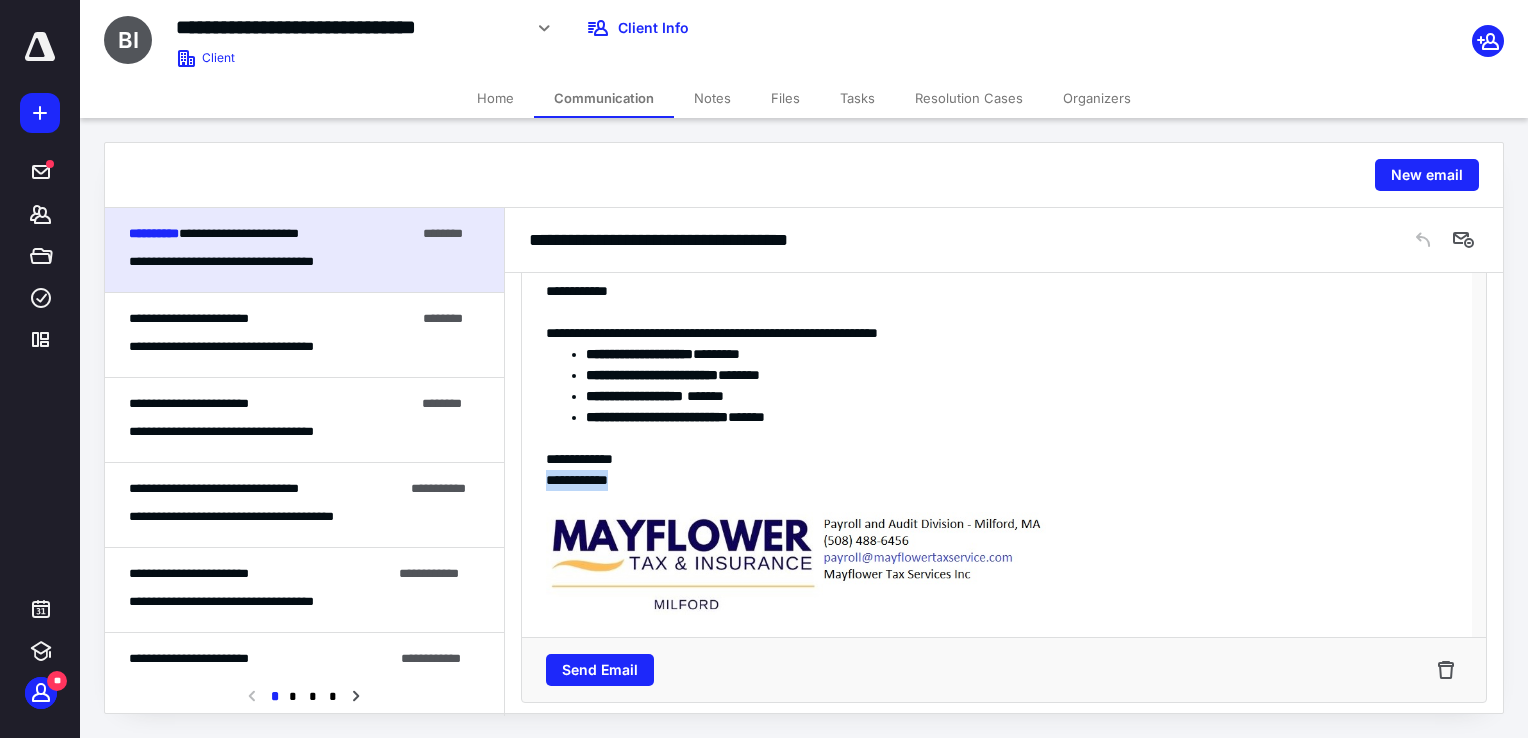 drag, startPoint x: 700, startPoint y: 477, endPoint x: 511, endPoint y: 474, distance: 189.0238 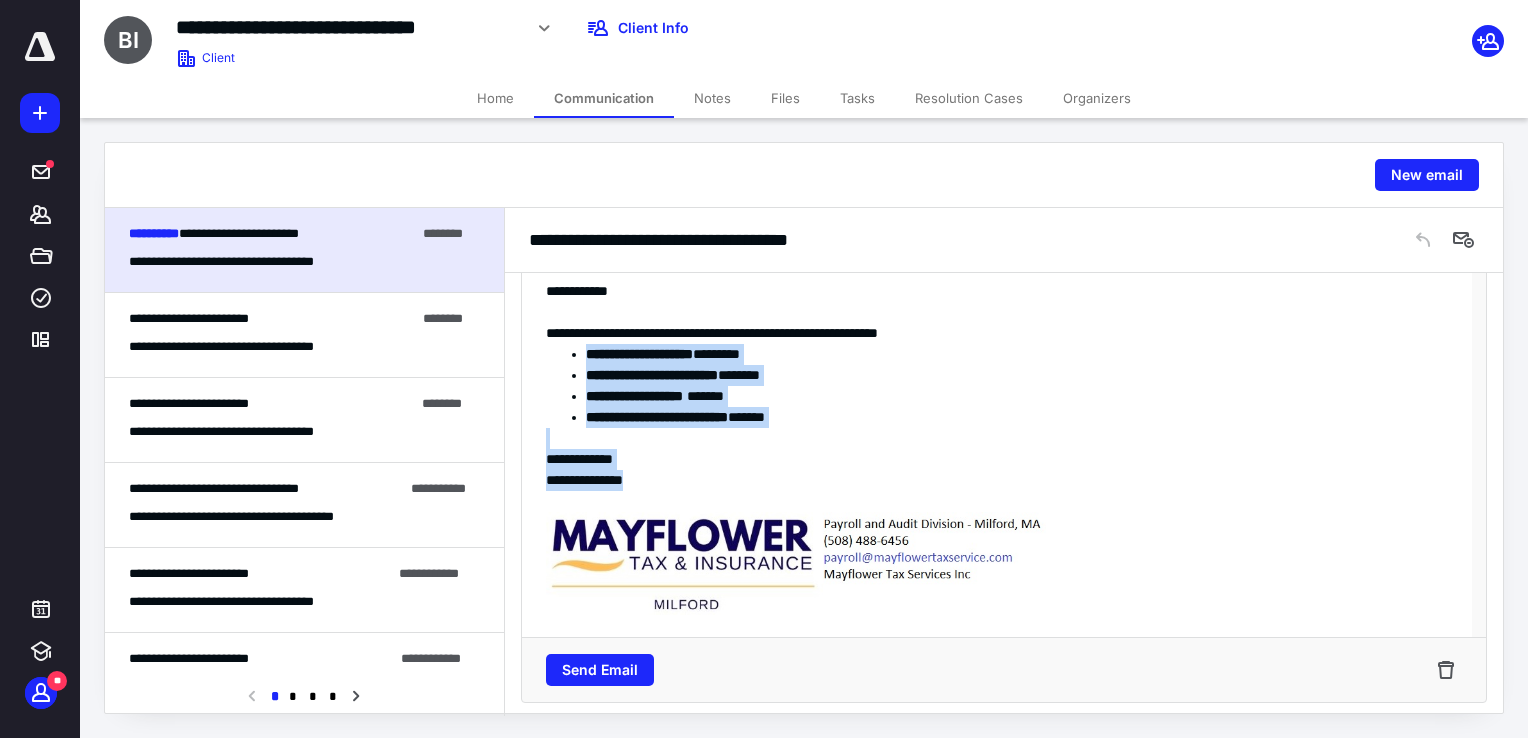 drag, startPoint x: 681, startPoint y: 480, endPoint x: 587, endPoint y: 434, distance: 104.6518 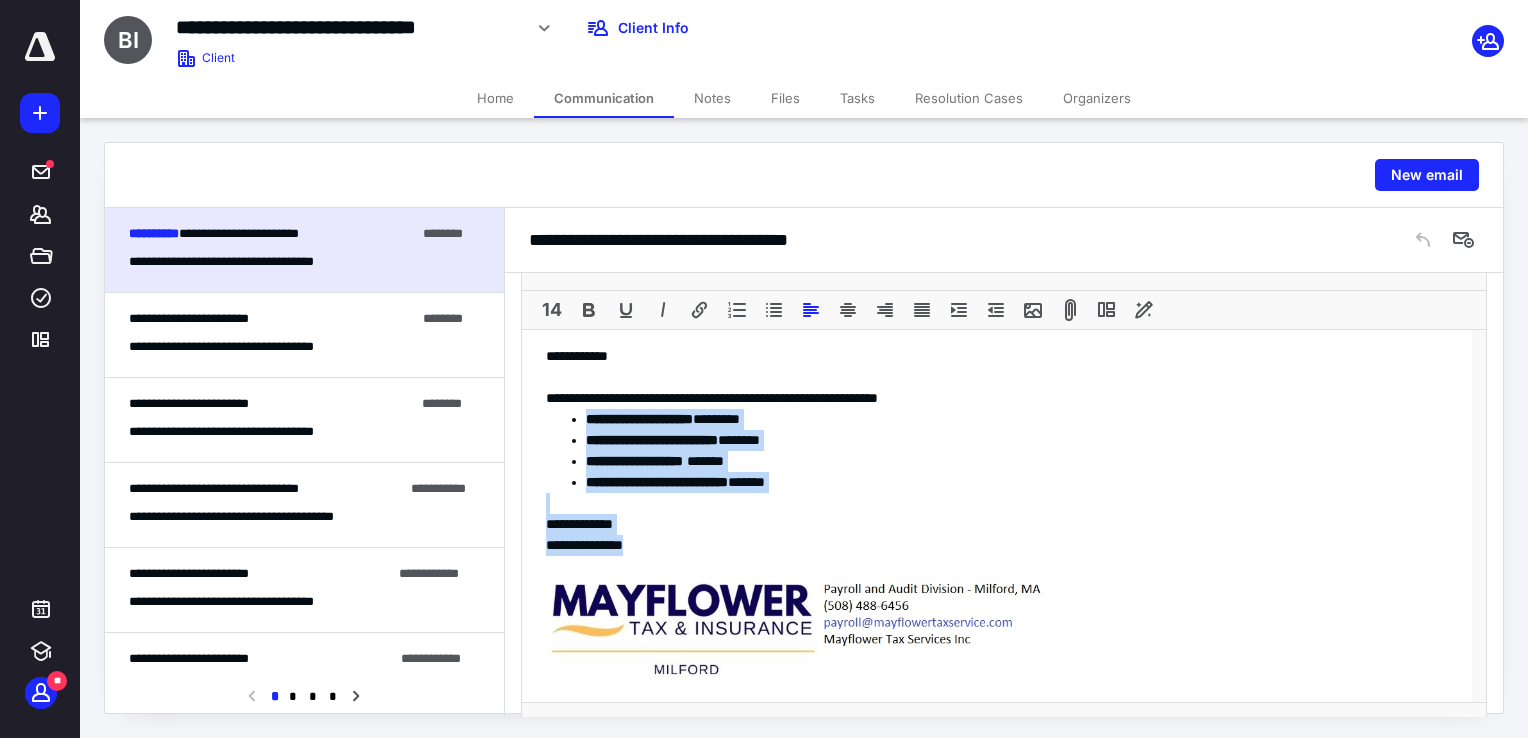 scroll, scrollTop: 655, scrollLeft: 0, axis: vertical 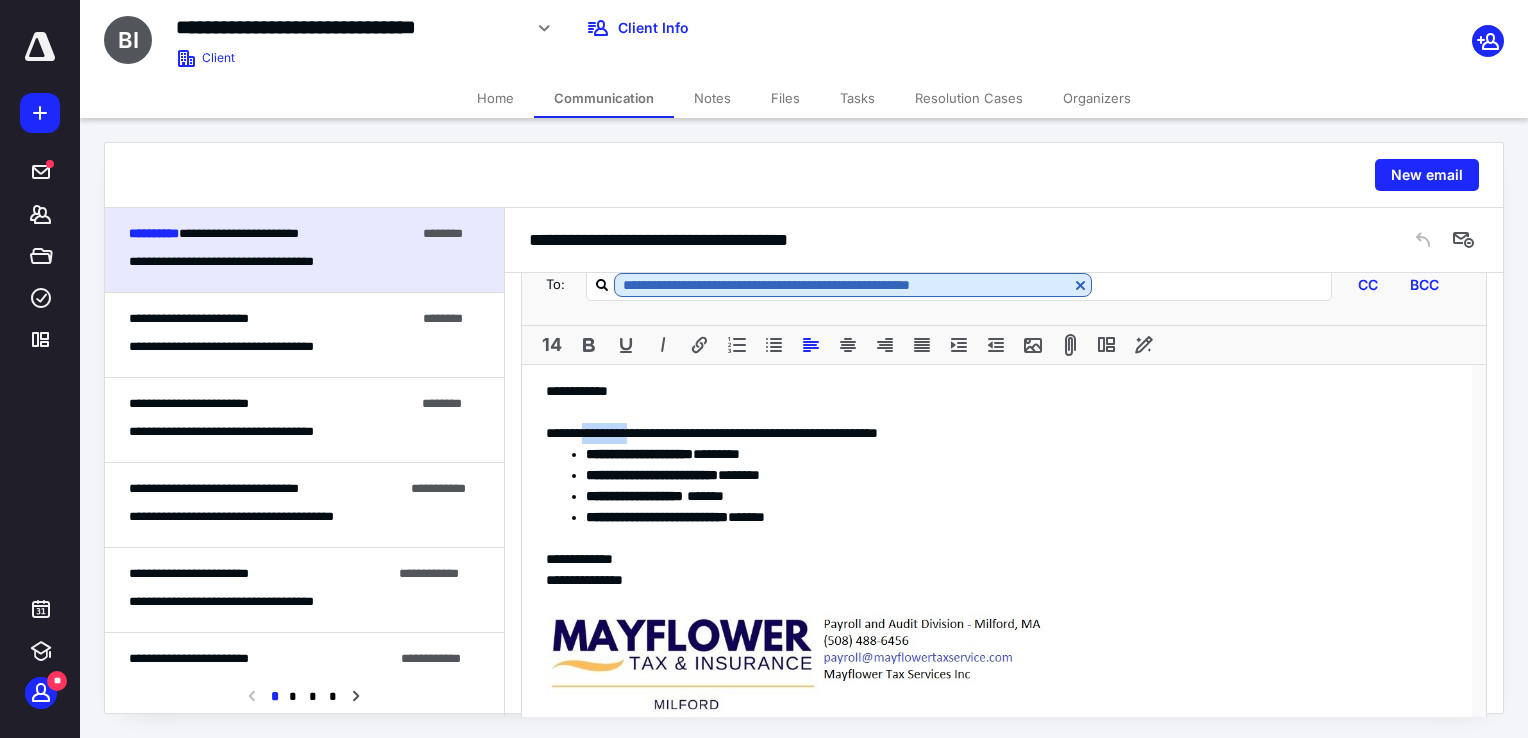 drag, startPoint x: 596, startPoint y: 428, endPoint x: 652, endPoint y: 425, distance: 56.0803 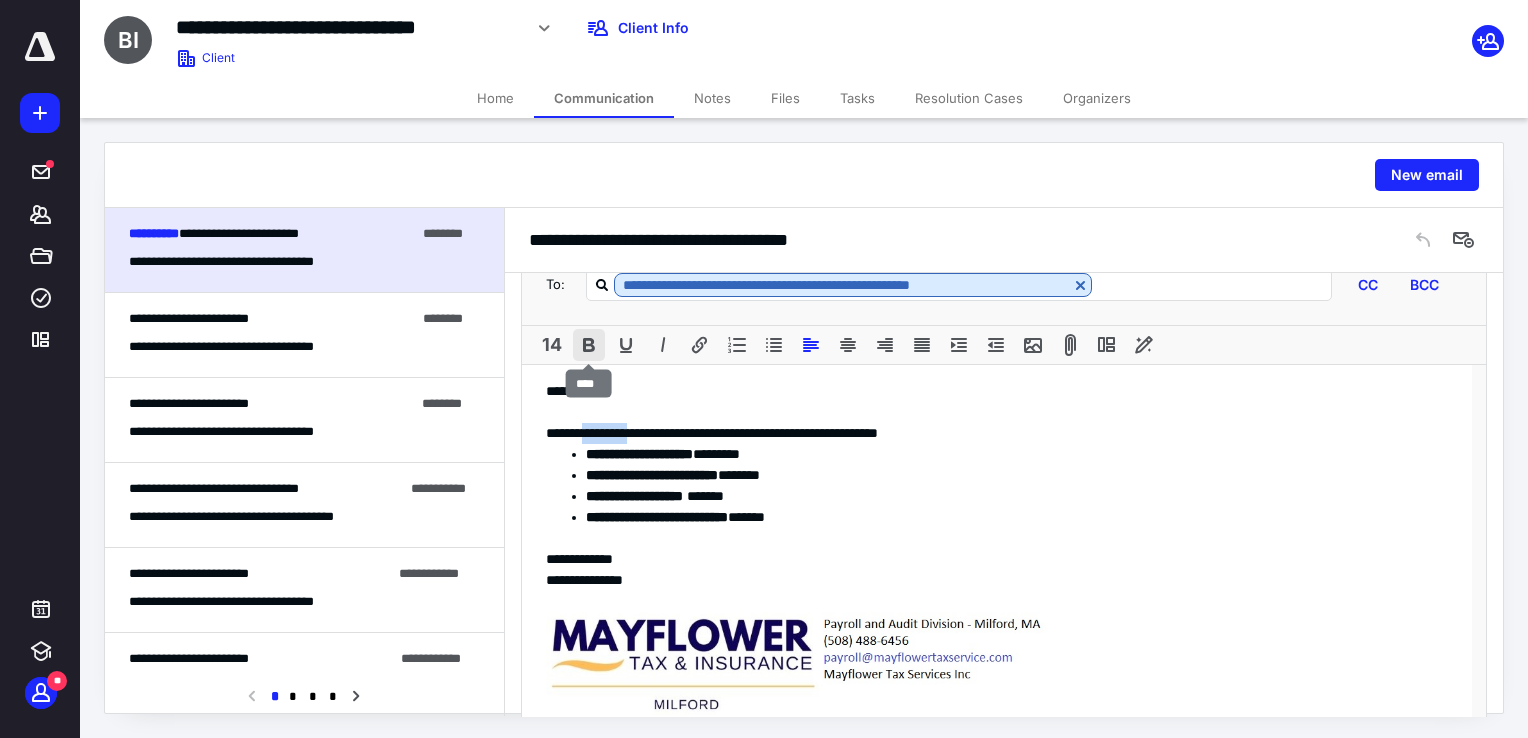 click at bounding box center [589, 345] 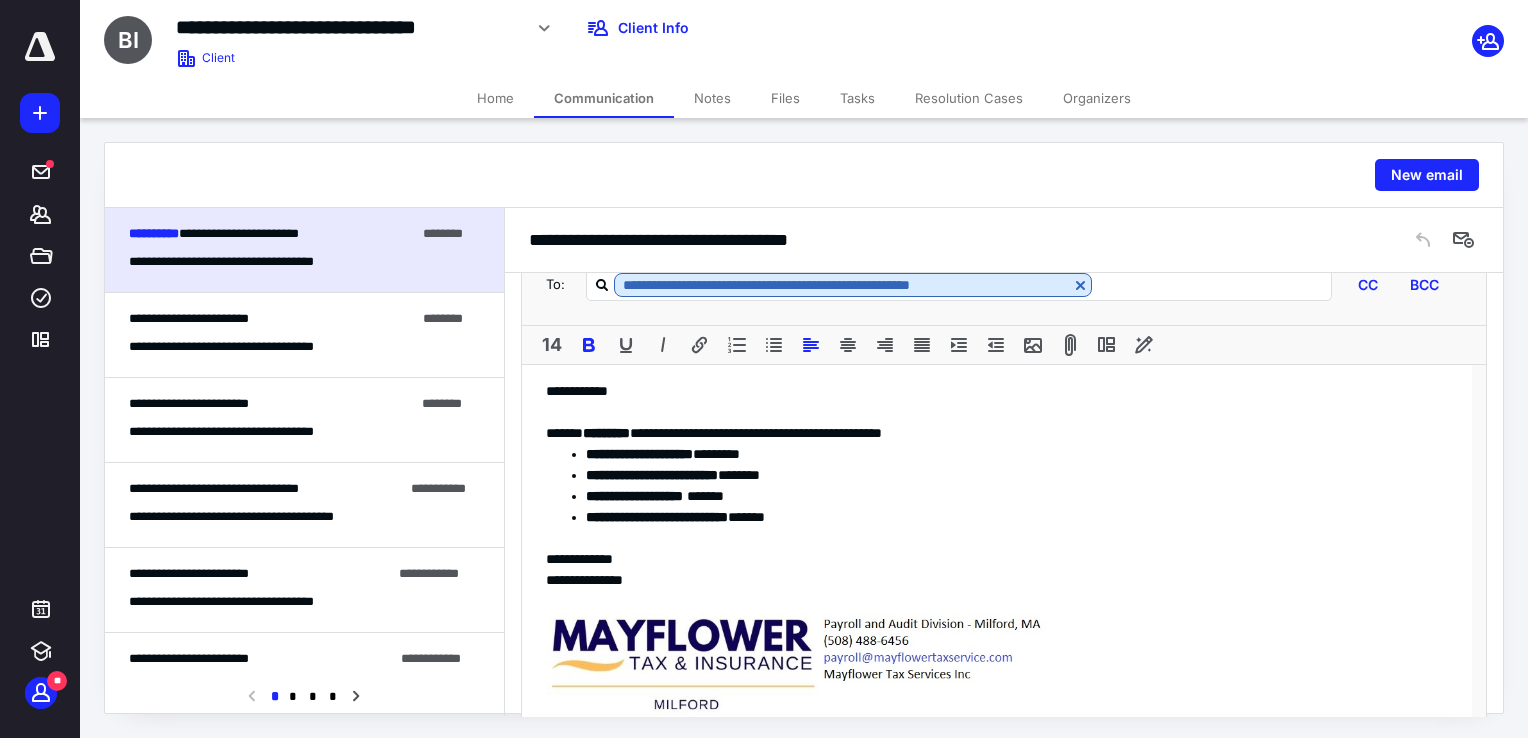 click on "**********" at bounding box center [997, 580] 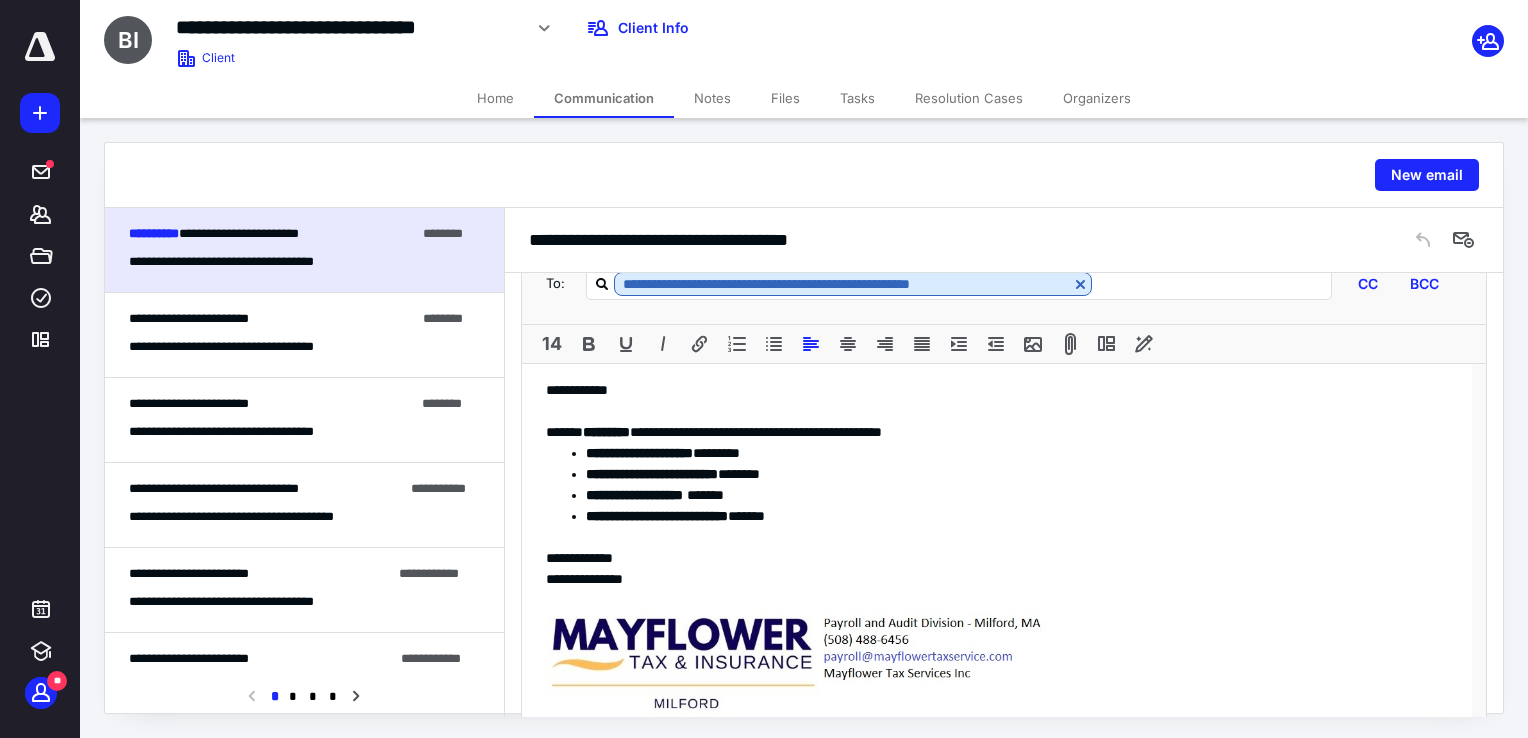 scroll, scrollTop: 755, scrollLeft: 0, axis: vertical 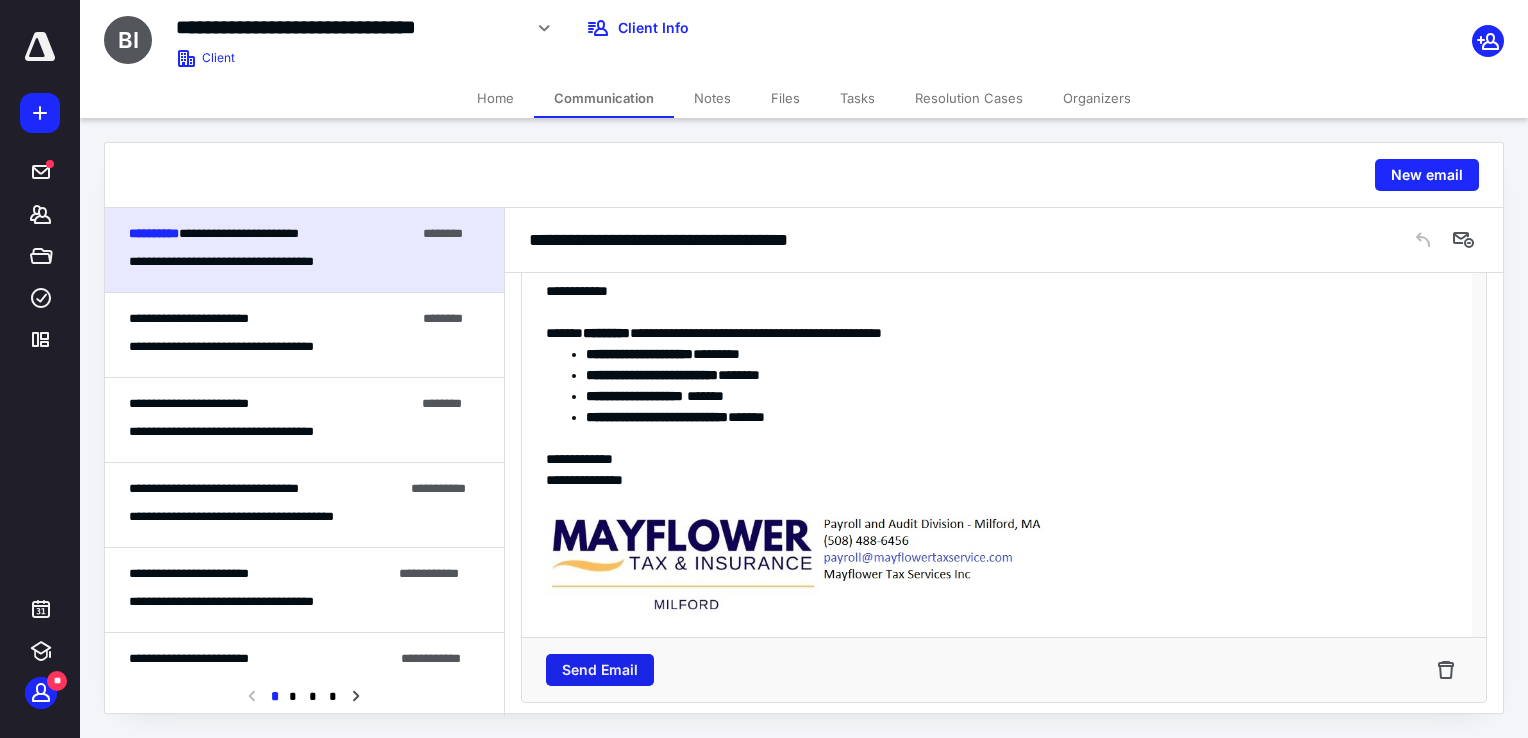 click on "Send Email" at bounding box center [600, 670] 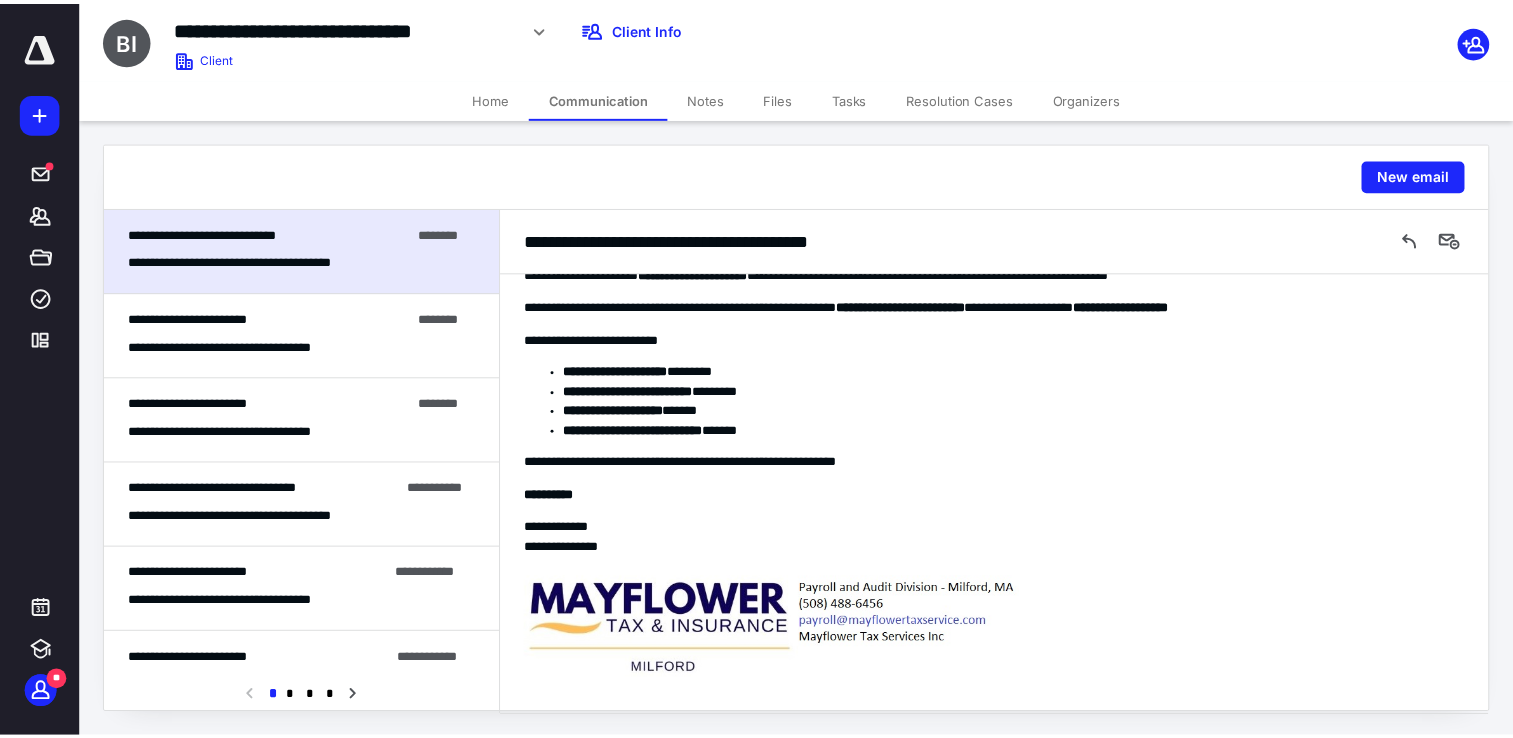 scroll, scrollTop: 165, scrollLeft: 0, axis: vertical 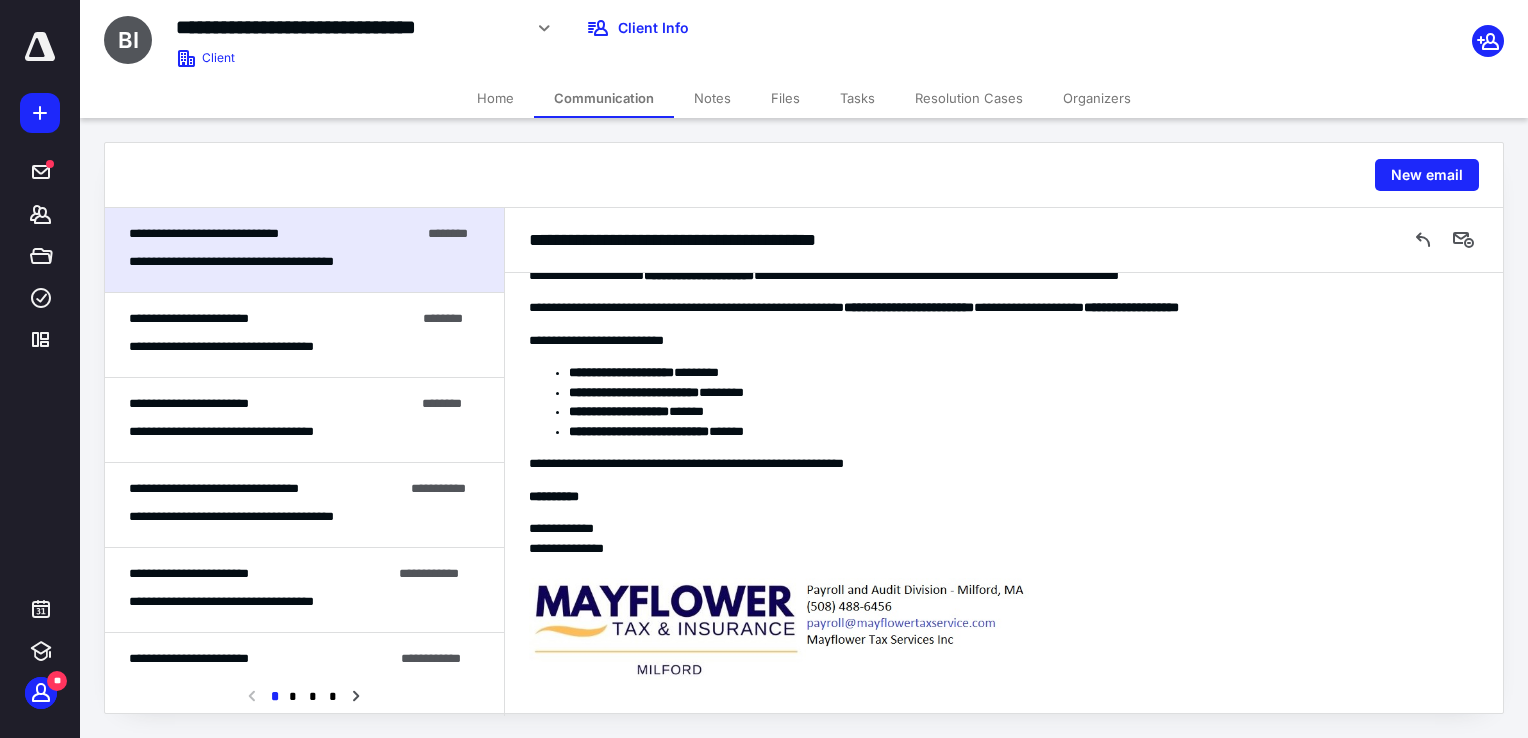 click on "Home" at bounding box center (495, 98) 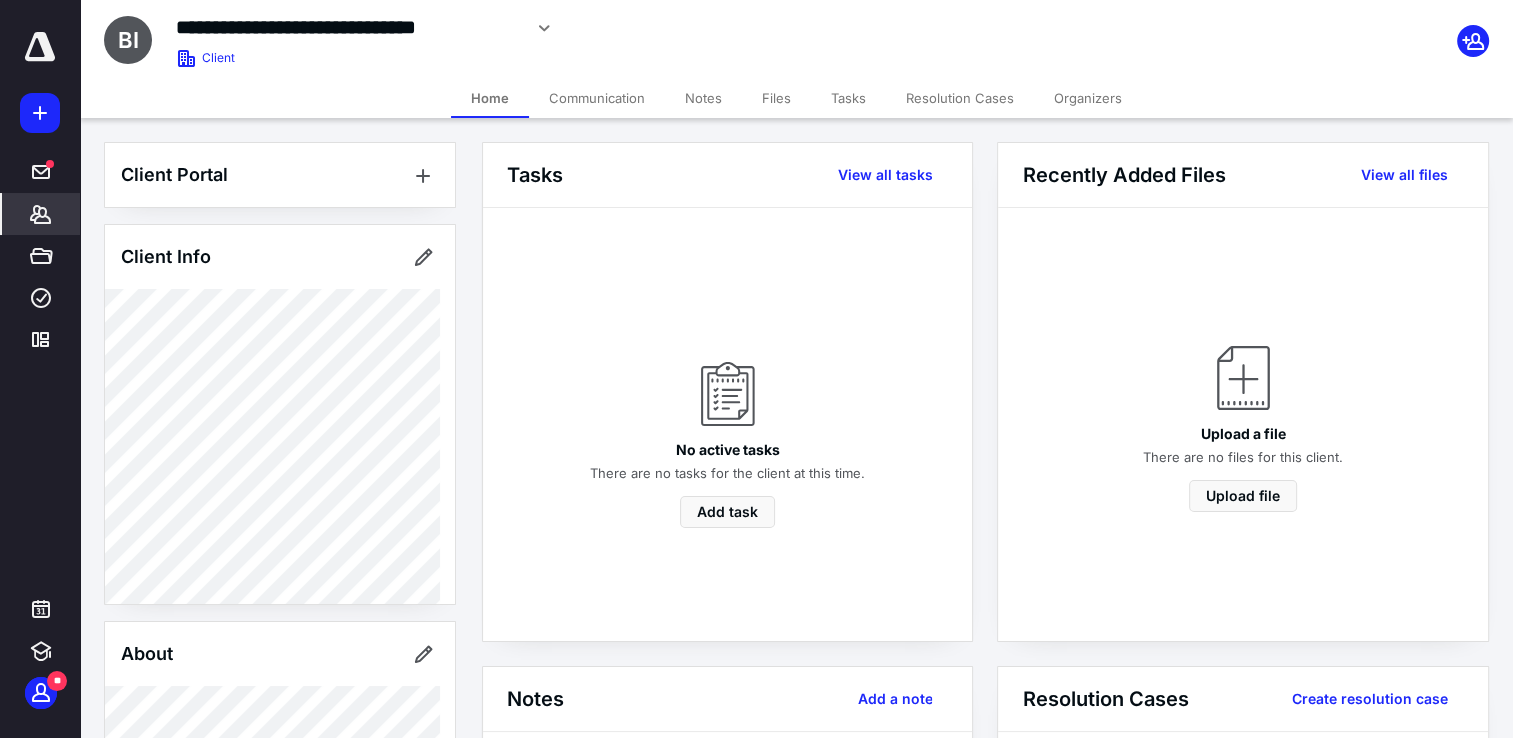 click at bounding box center (40, 47) 